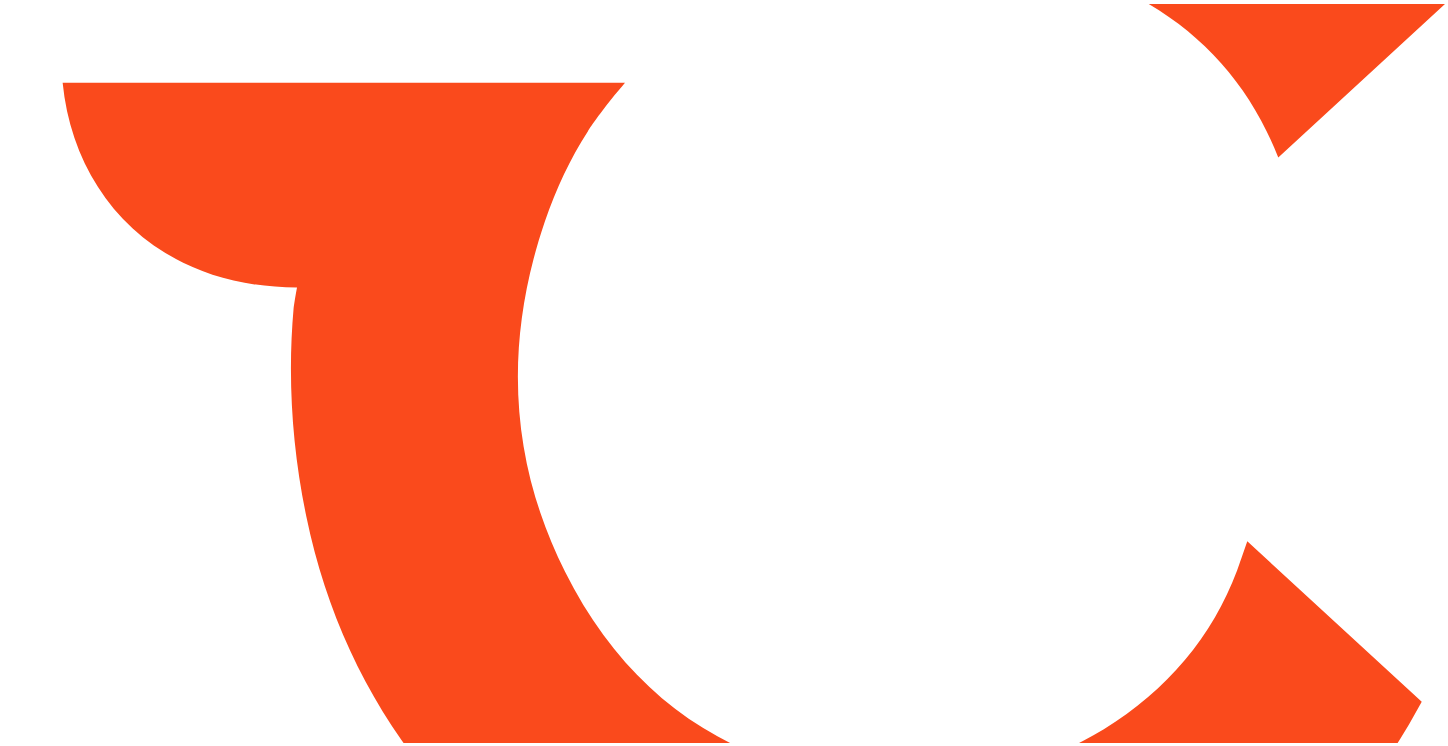 scroll, scrollTop: 0, scrollLeft: 0, axis: both 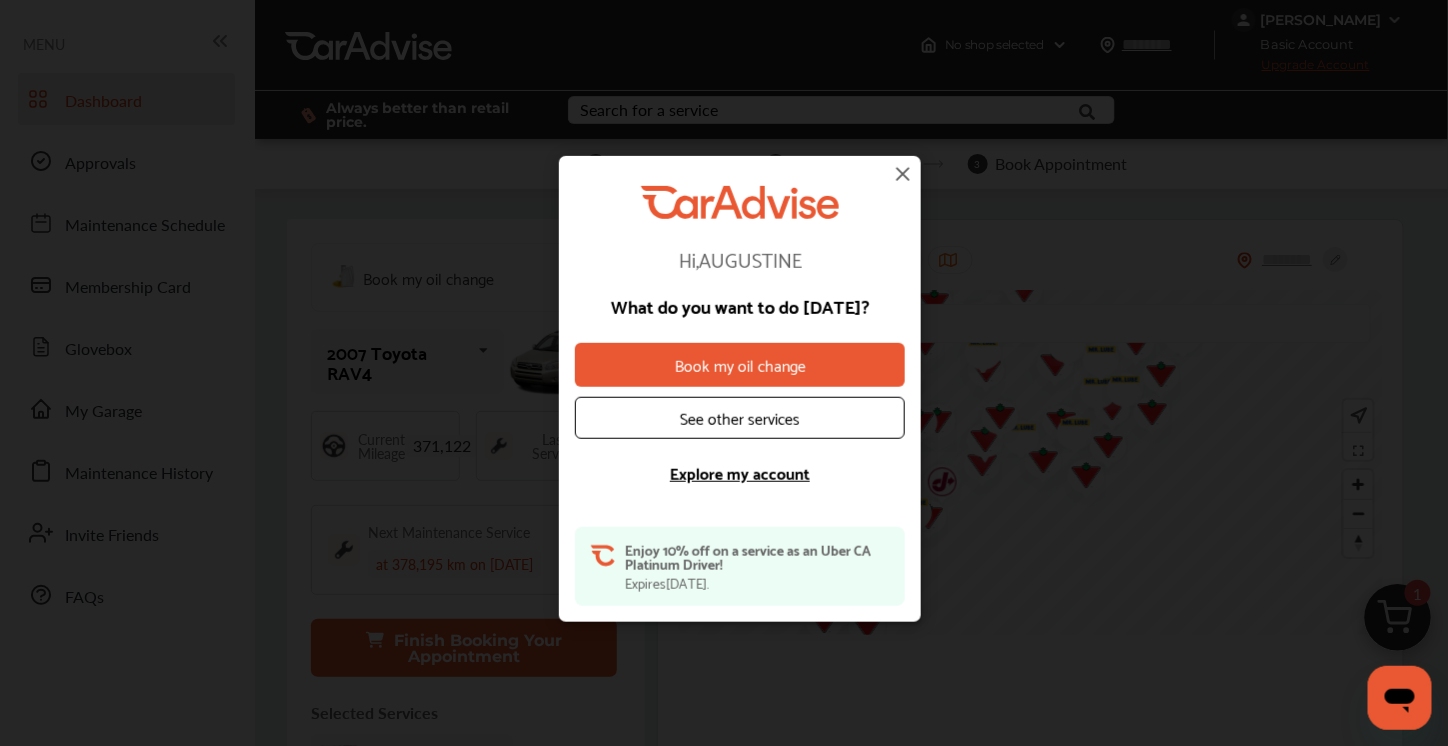 click on "Book my oil change" at bounding box center (740, 365) 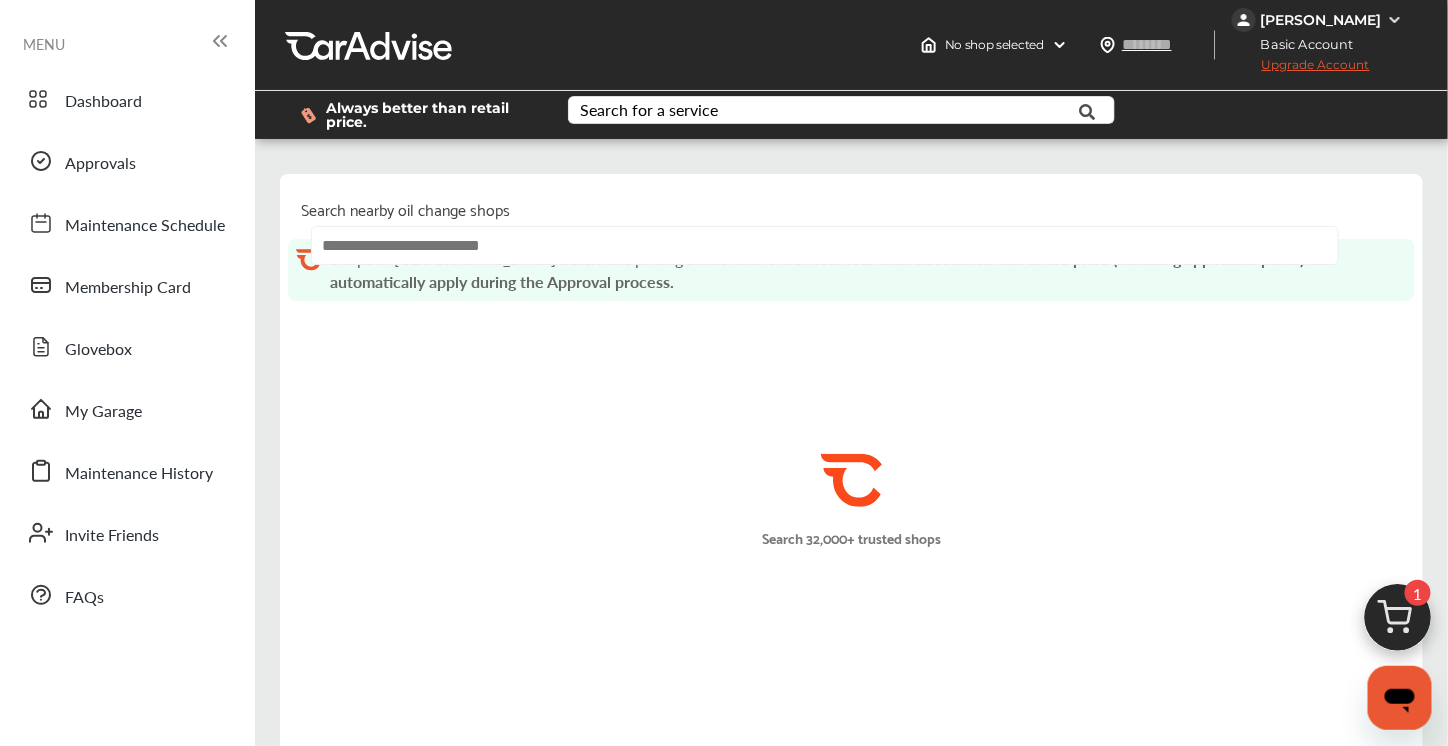 scroll, scrollTop: 2, scrollLeft: 0, axis: vertical 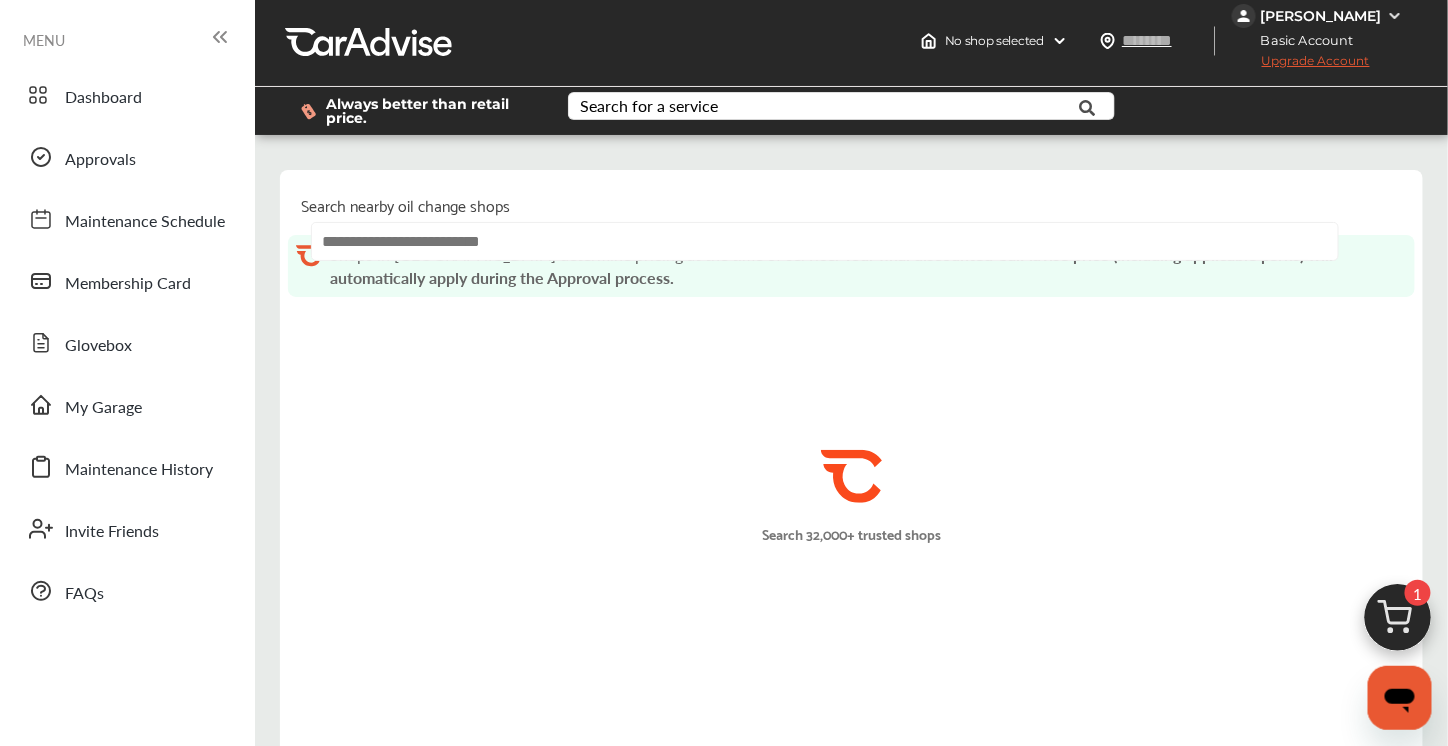 click at bounding box center (825, 241) 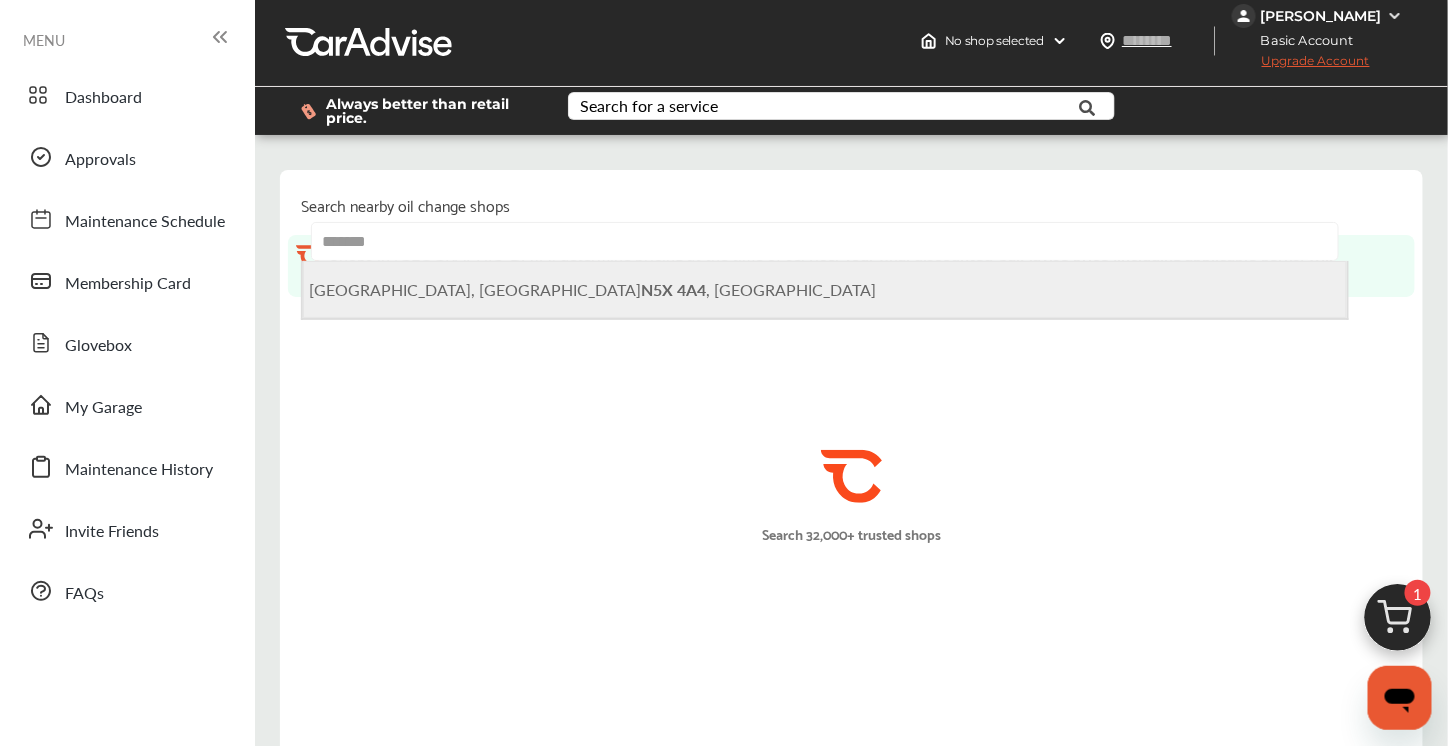 click on "London, ON  N5X 4A4 , Canada" at bounding box center (592, 289) 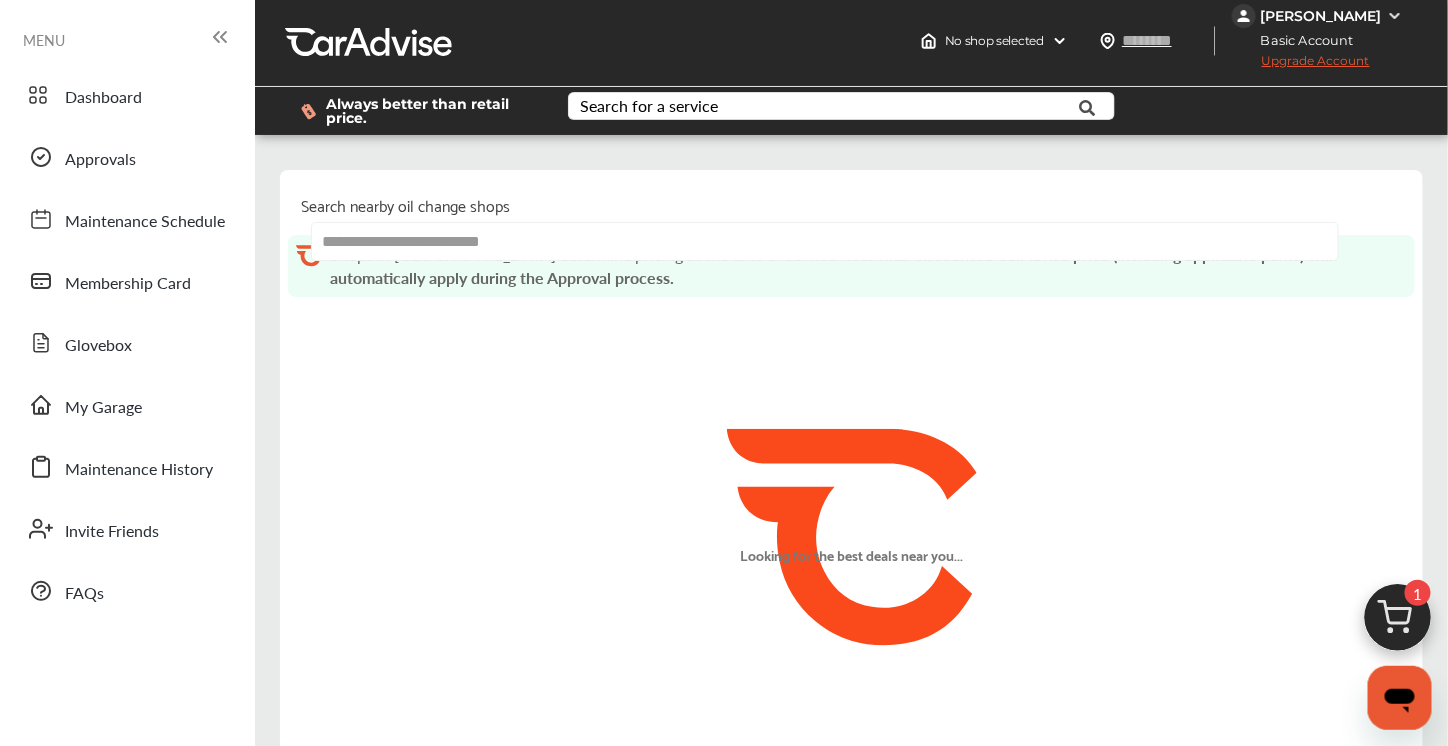 scroll, scrollTop: 0, scrollLeft: 0, axis: both 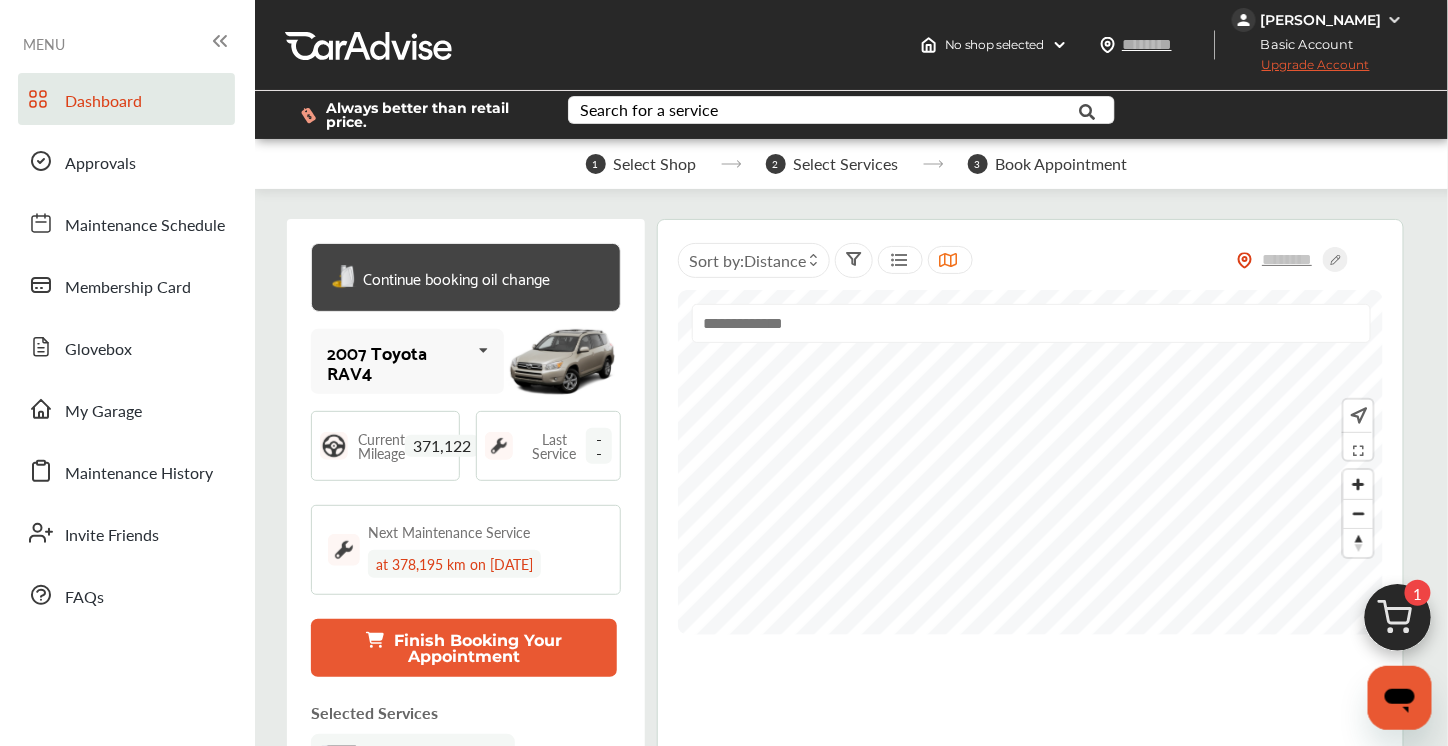 click on "Current Mileage" at bounding box center (381, 446) 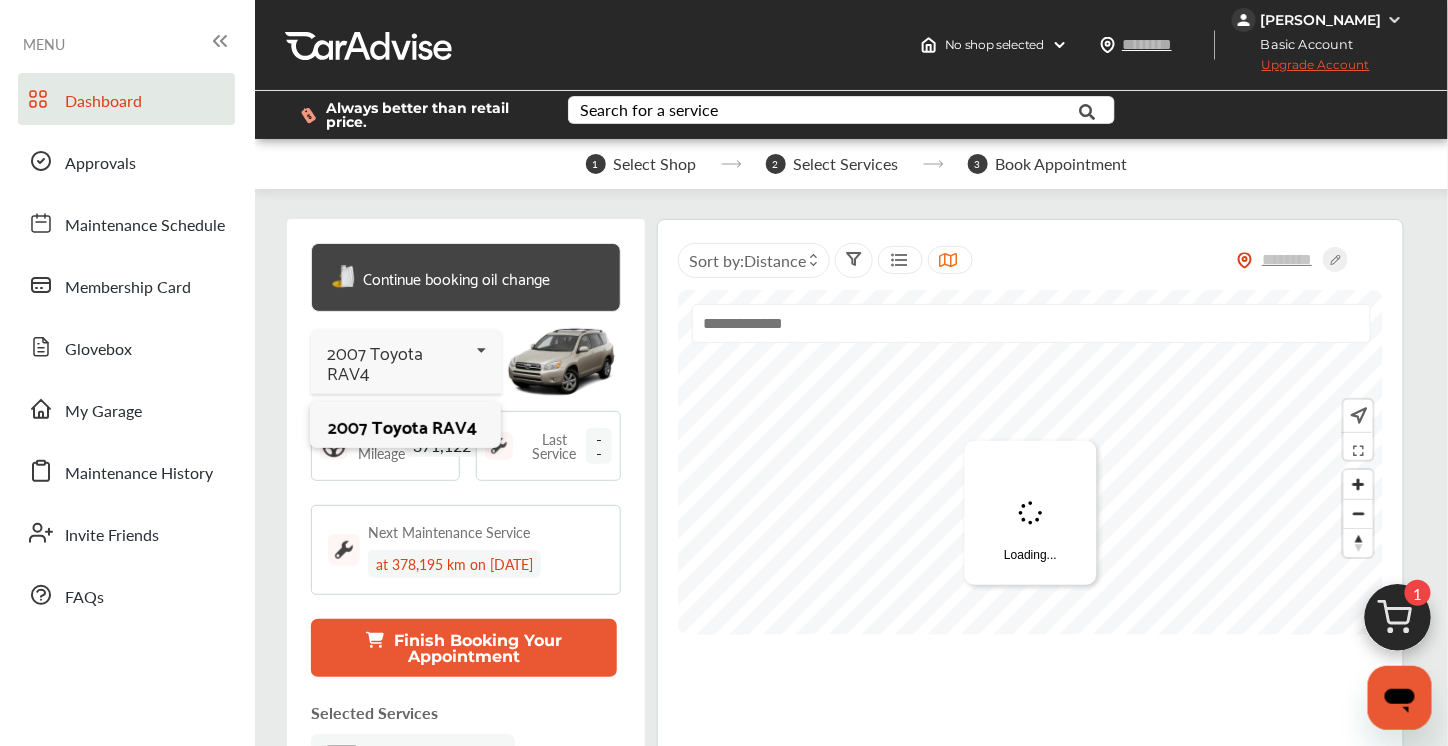 click at bounding box center (482, 350) 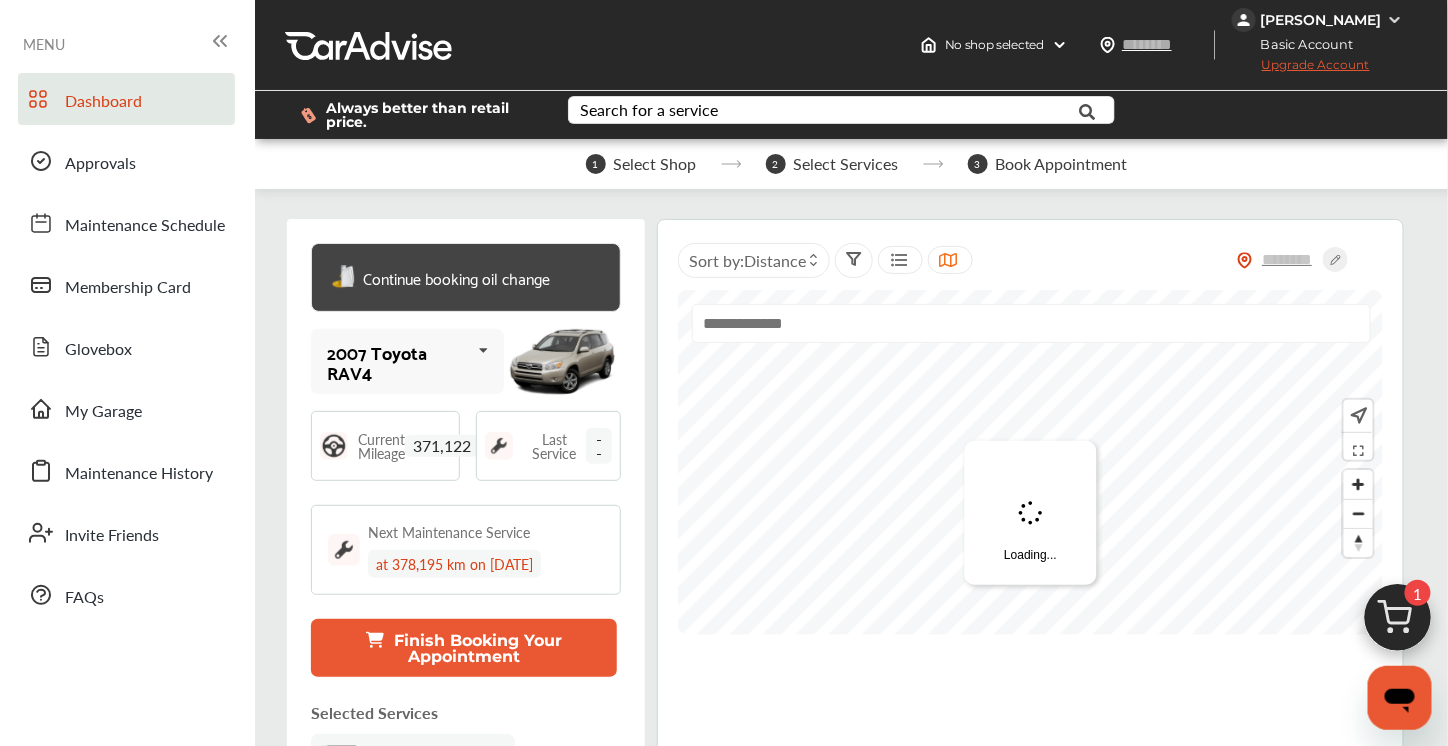 click at bounding box center [484, 350] 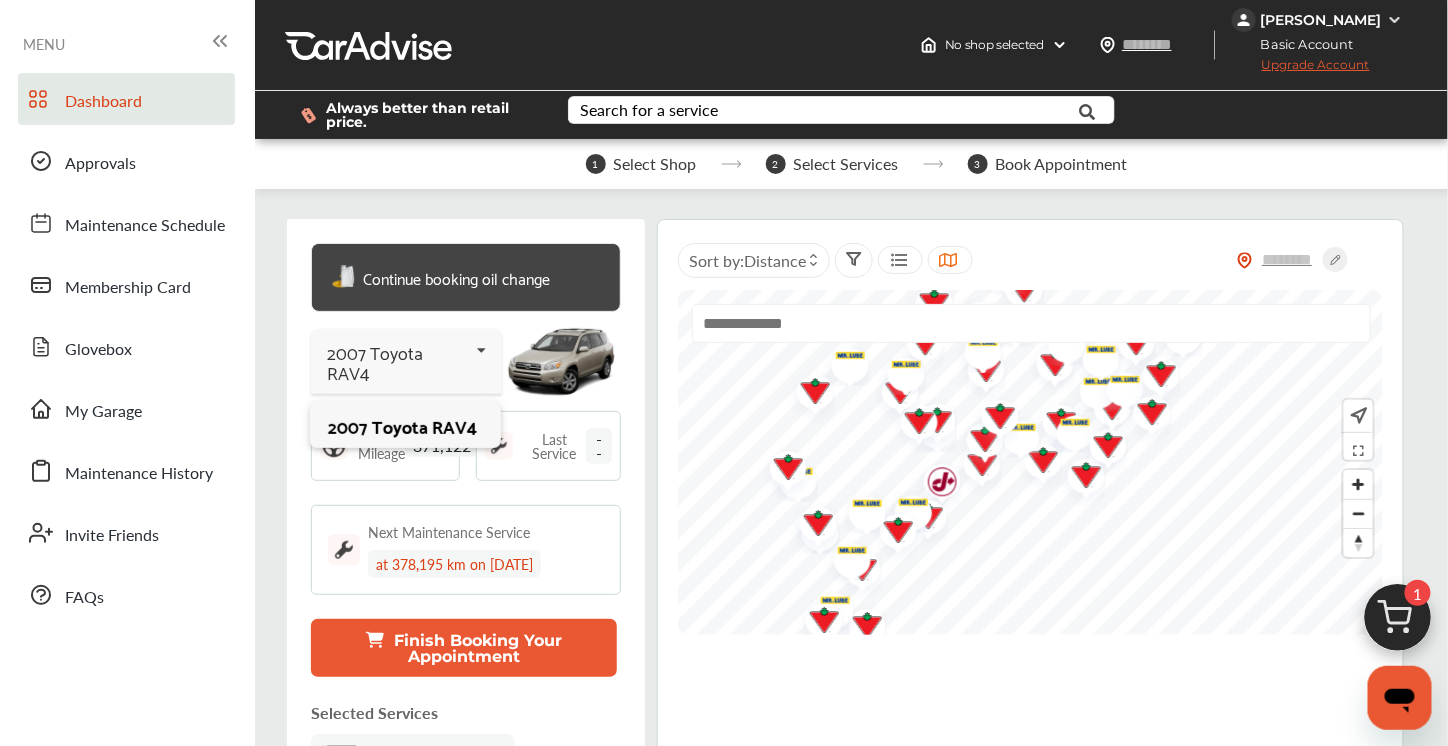 click at bounding box center (482, 350) 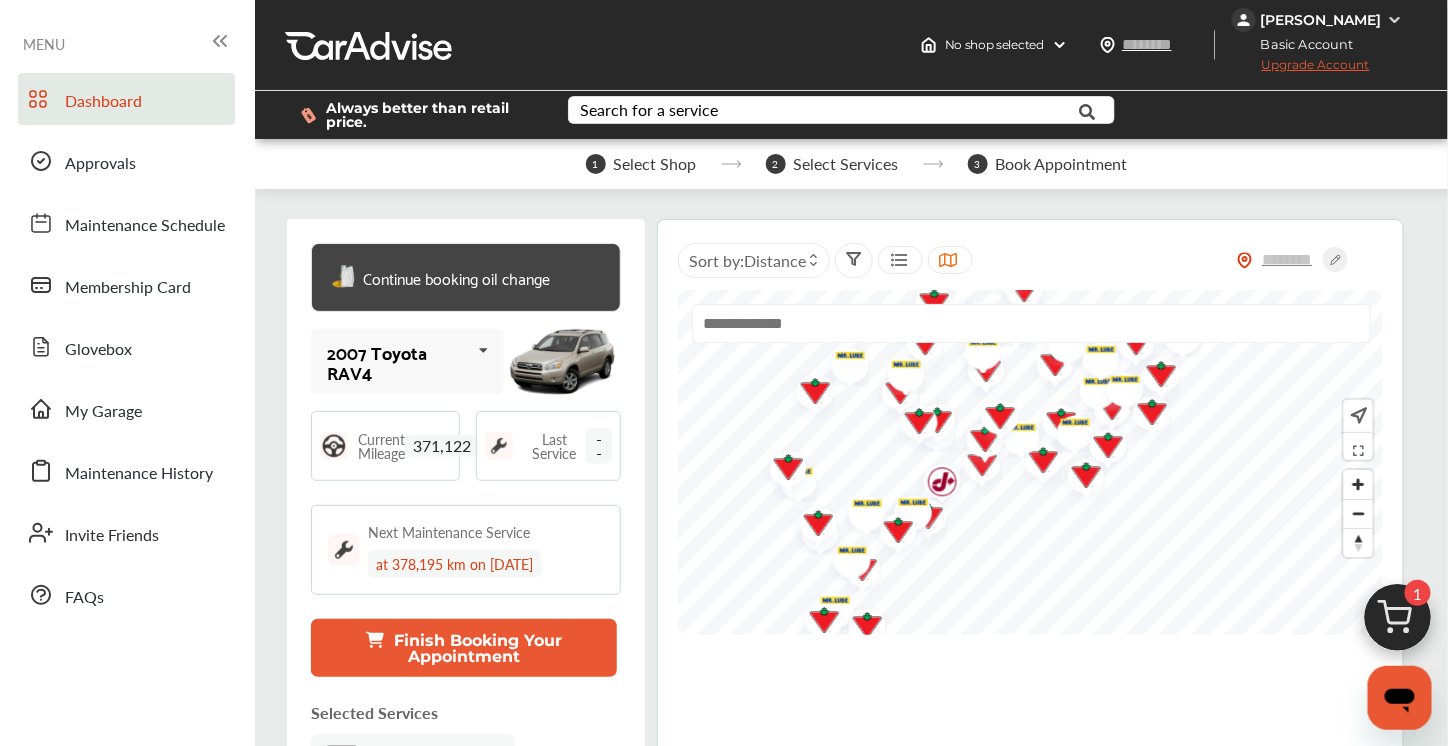 click on "371,122" at bounding box center (442, 446) 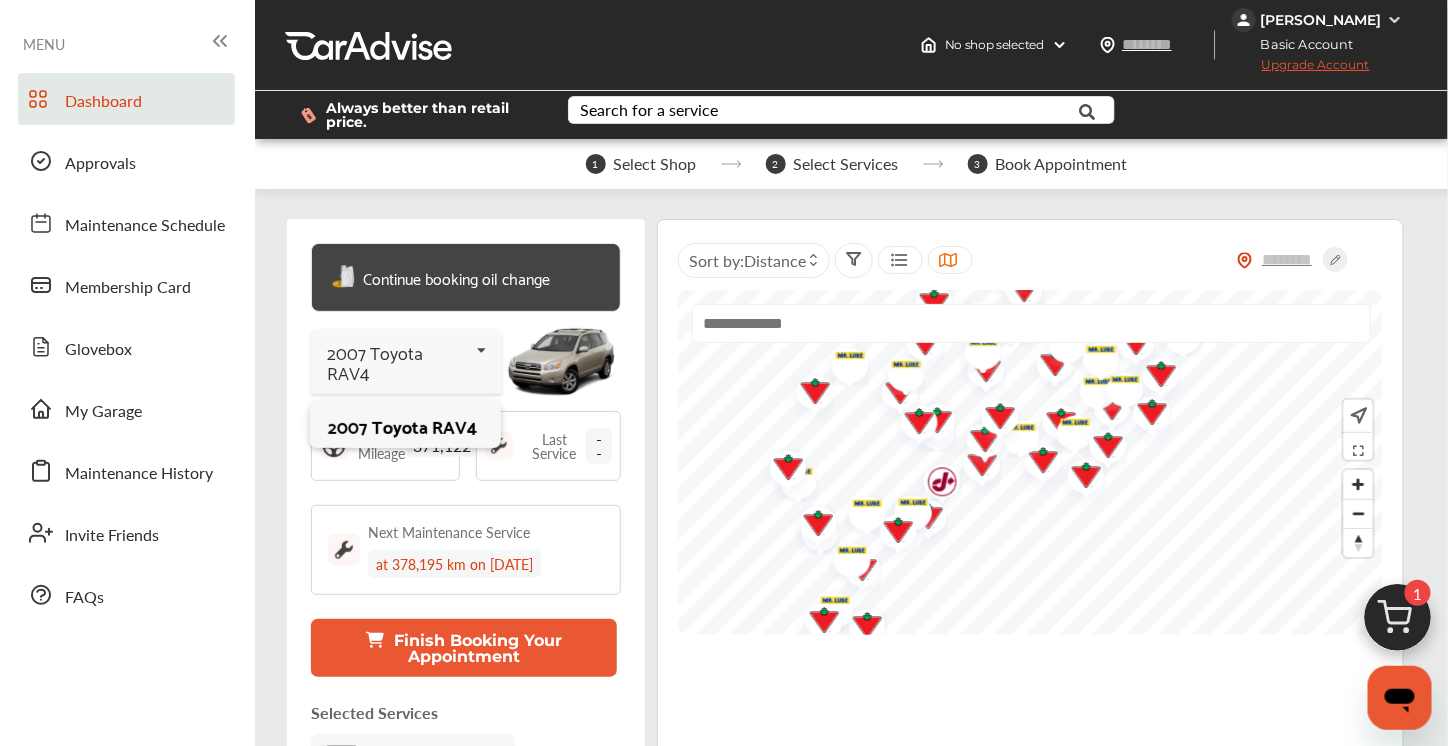click on "2007 Toyota RAV4" at bounding box center (405, 426) 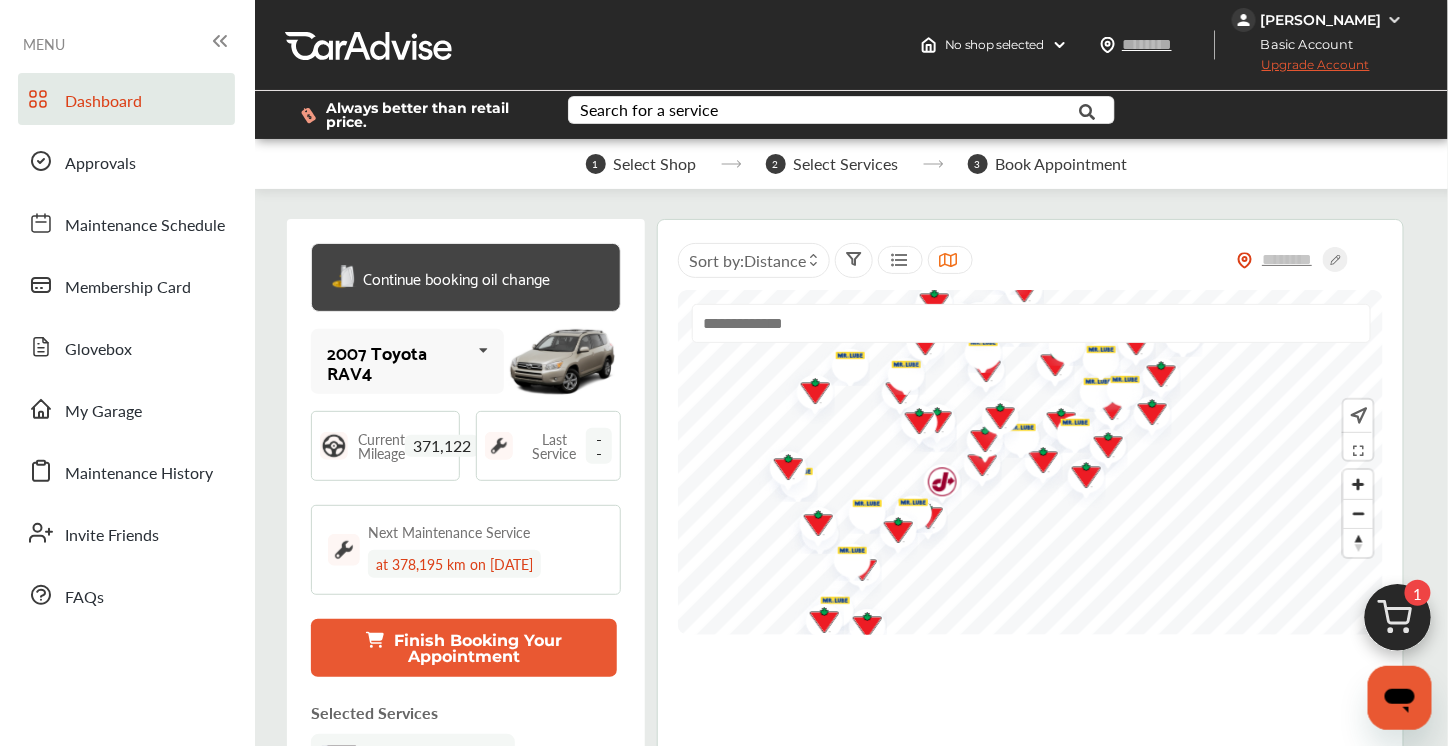 scroll, scrollTop: 0, scrollLeft: 0, axis: both 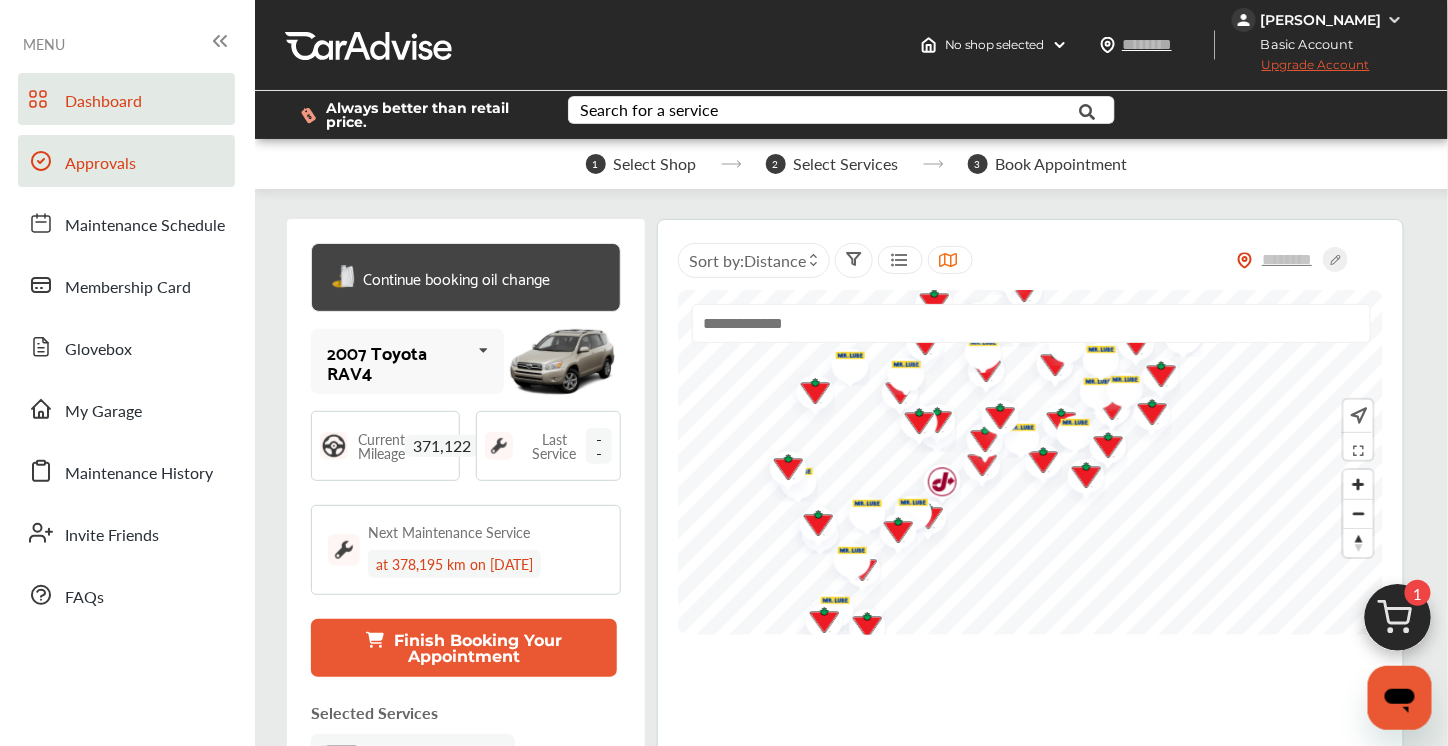 click on "Approvals" at bounding box center [100, 164] 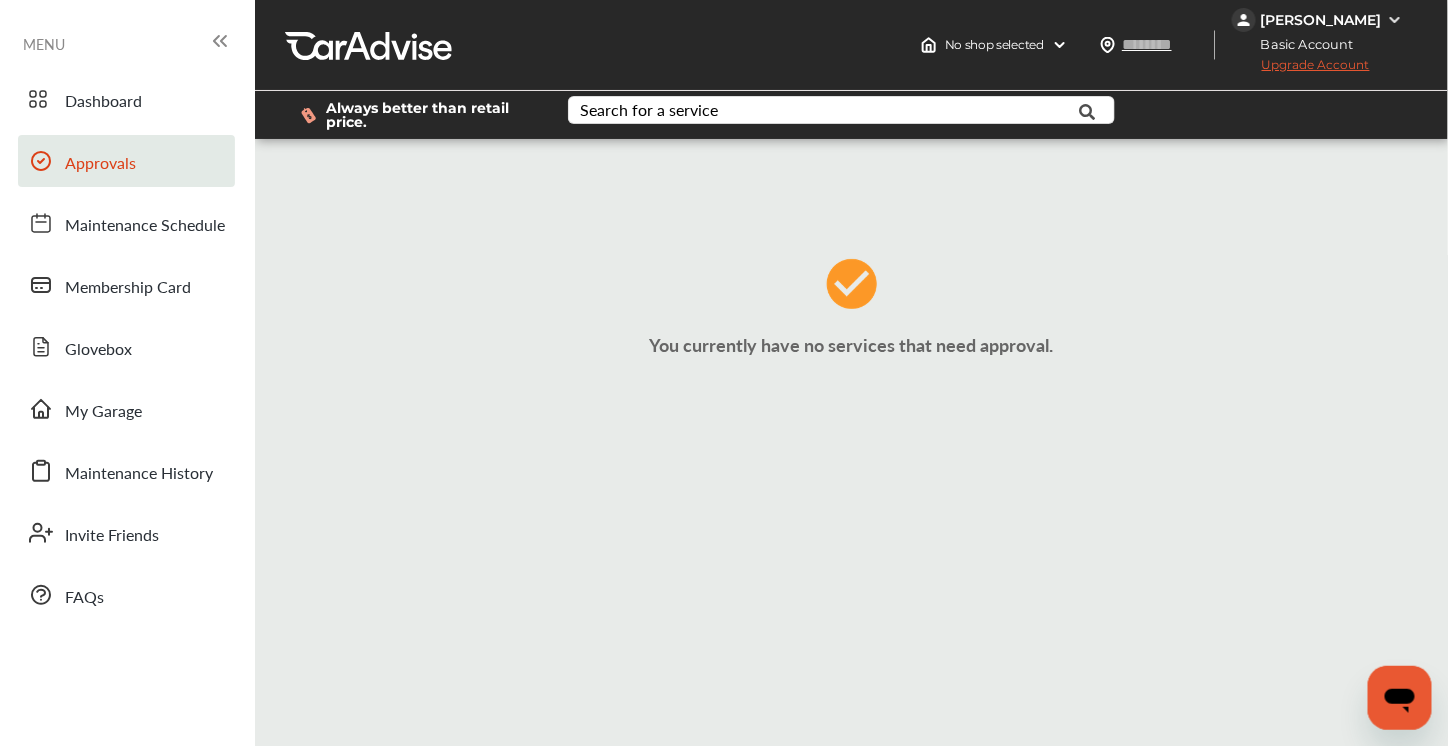 click on "You currently have no services that need approval." at bounding box center [851, 314] 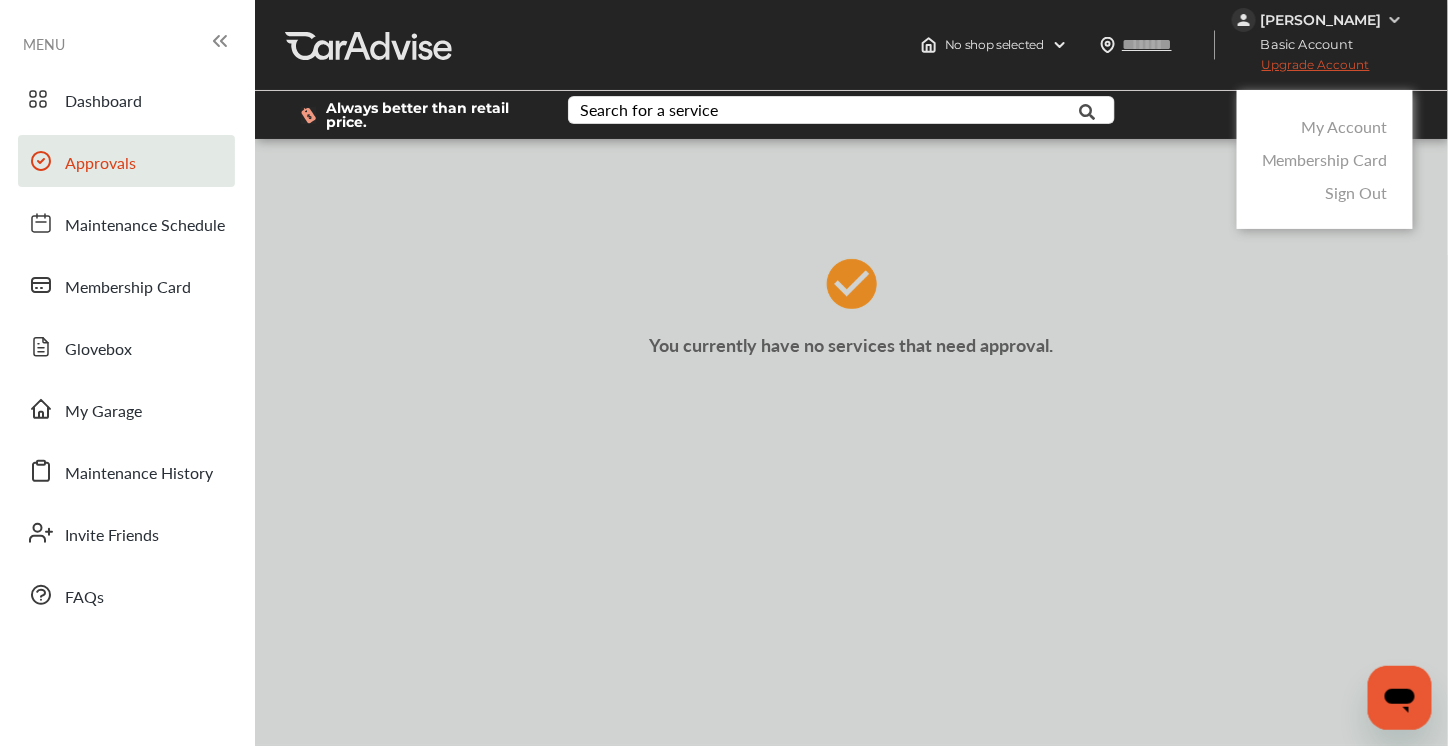 click on "My Account" at bounding box center [1345, 126] 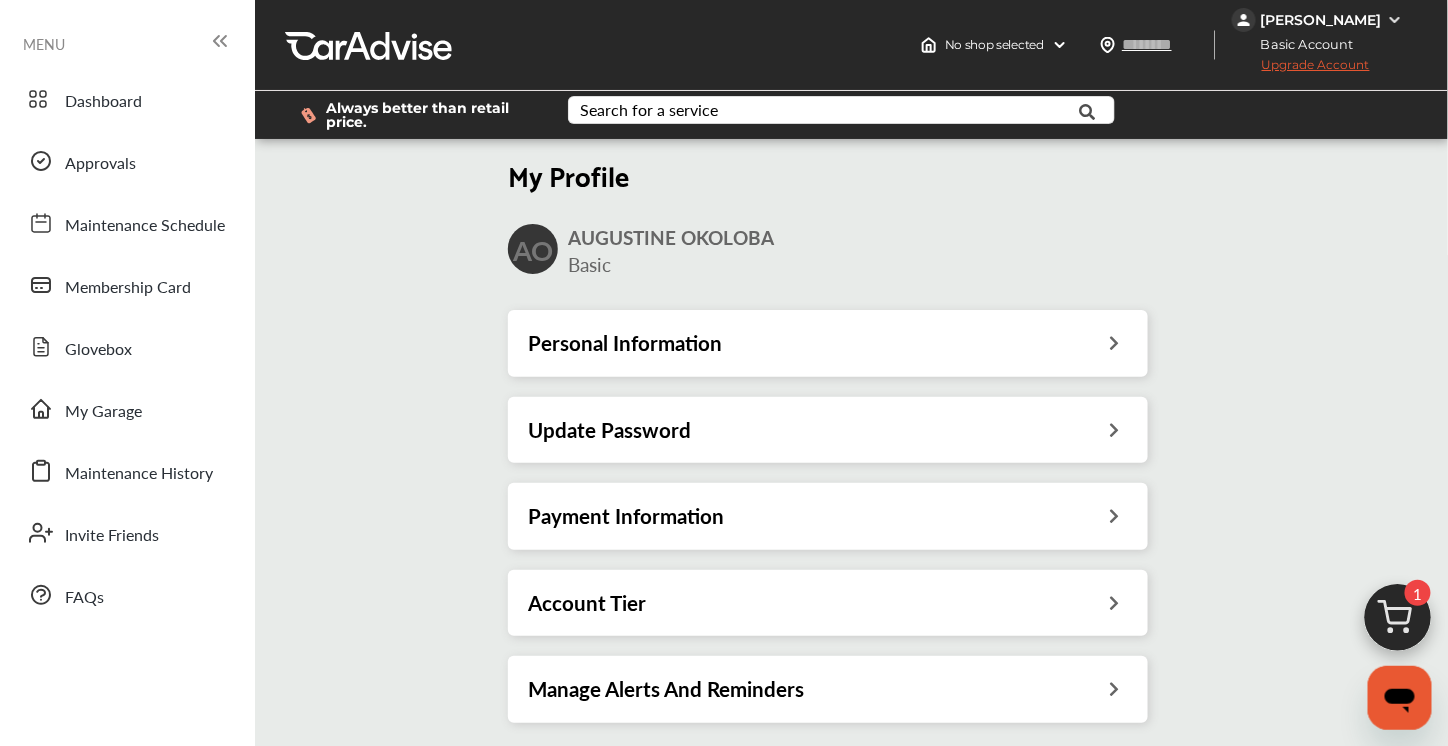 scroll, scrollTop: 169, scrollLeft: 0, axis: vertical 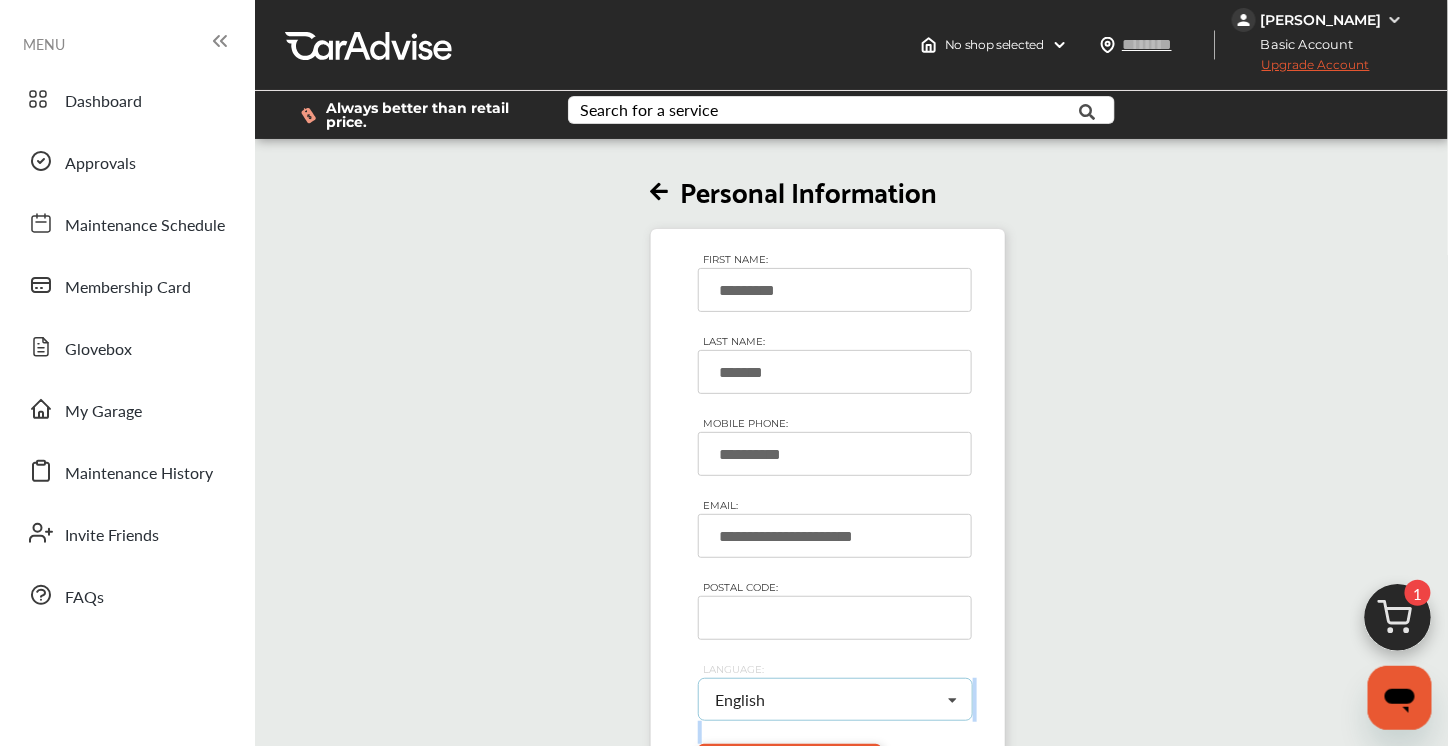 drag, startPoint x: 863, startPoint y: 447, endPoint x: 998, endPoint y: 792, distance: 370.47266 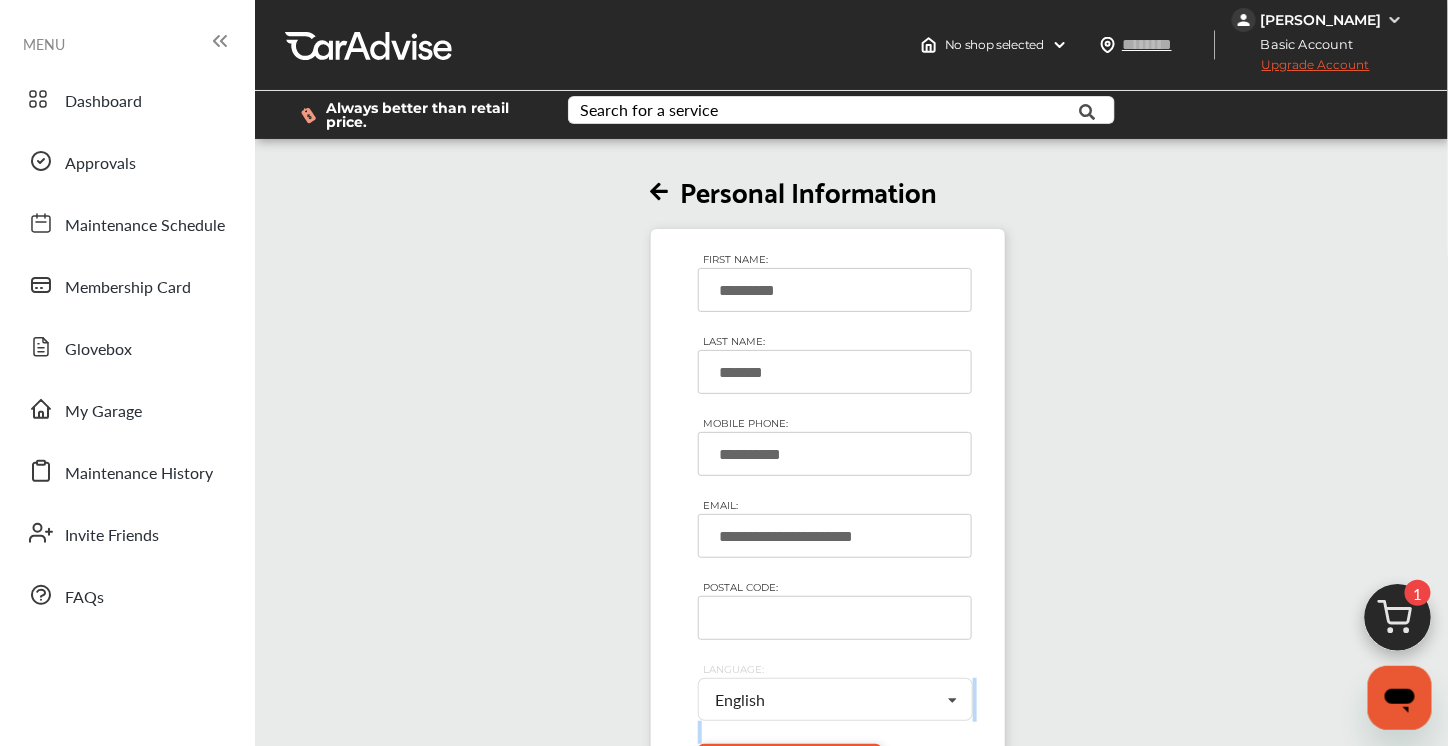 click on "**********" at bounding box center [851, 561] 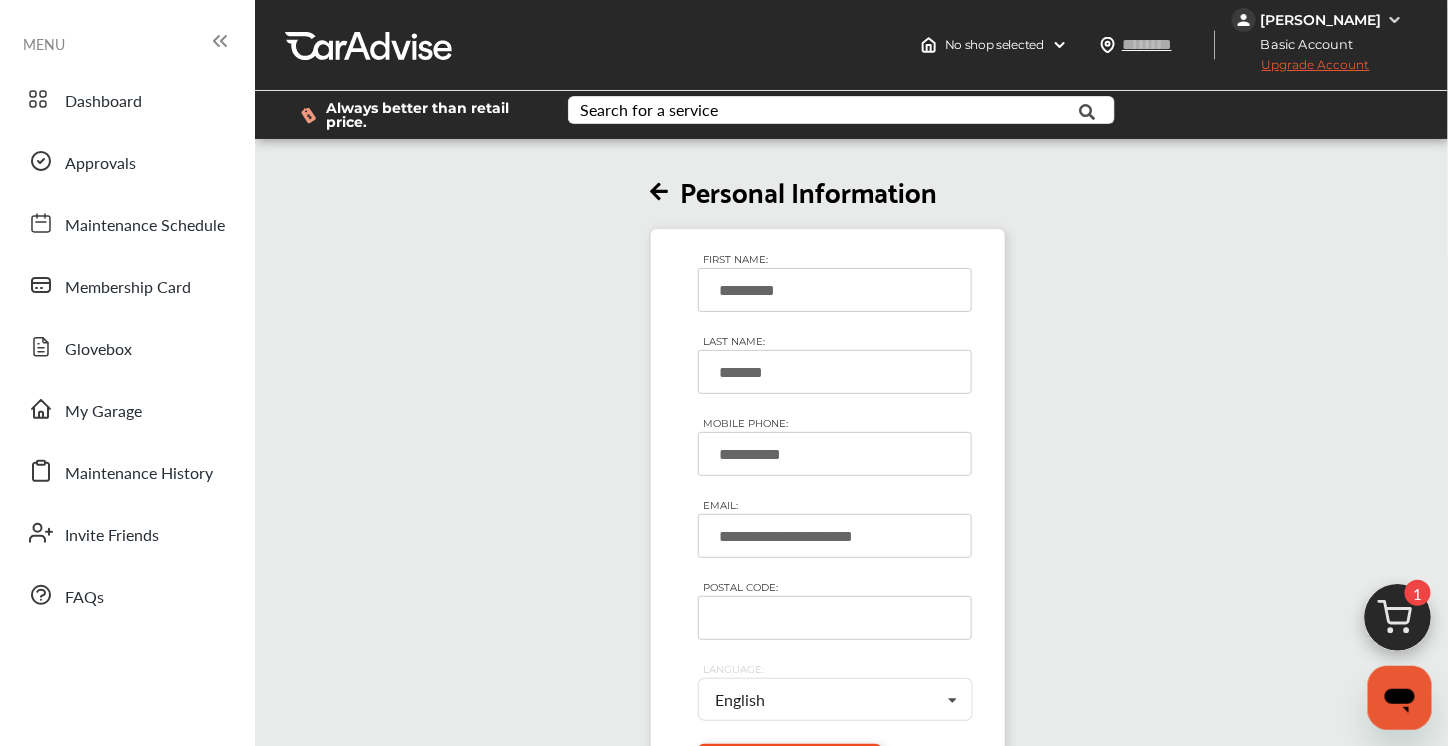 click on "Save Changes" at bounding box center (789, 763) 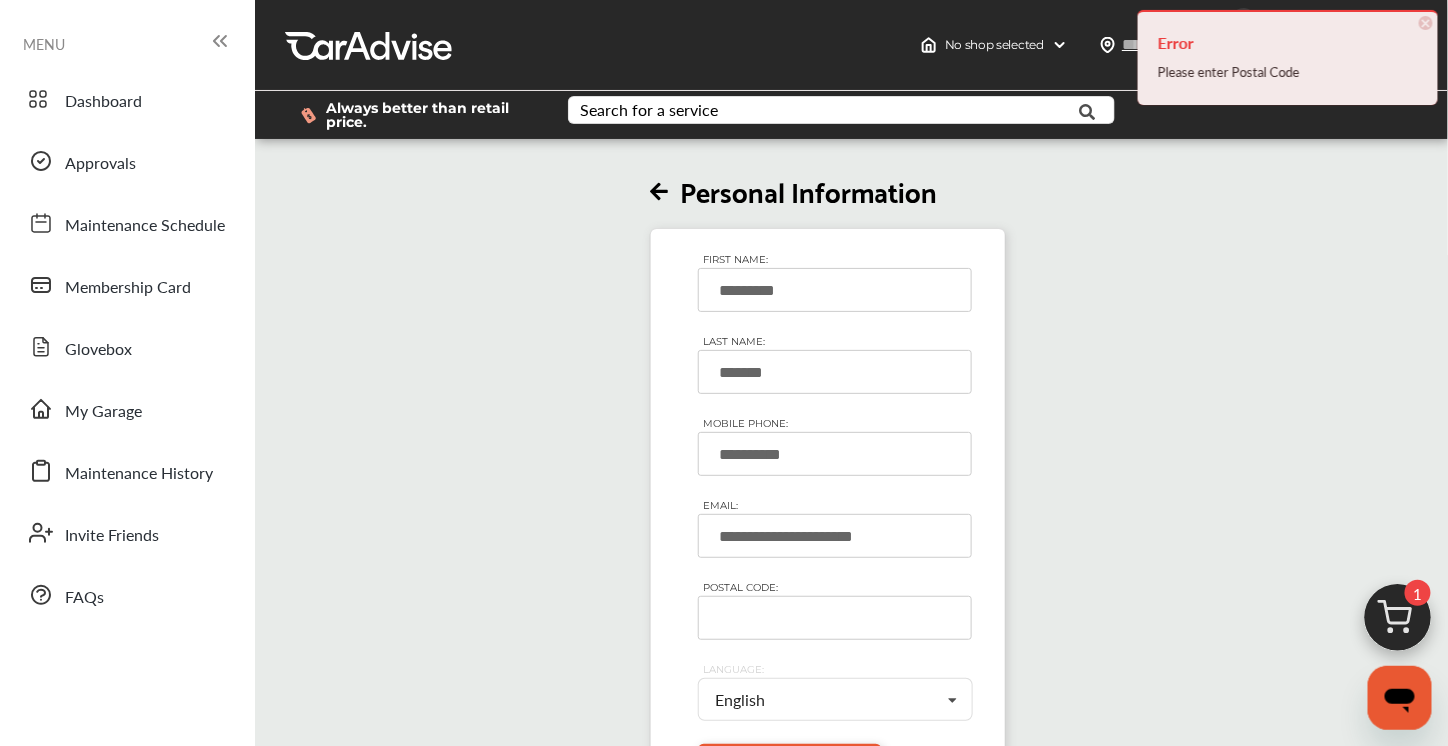 scroll, scrollTop: 36, scrollLeft: 0, axis: vertical 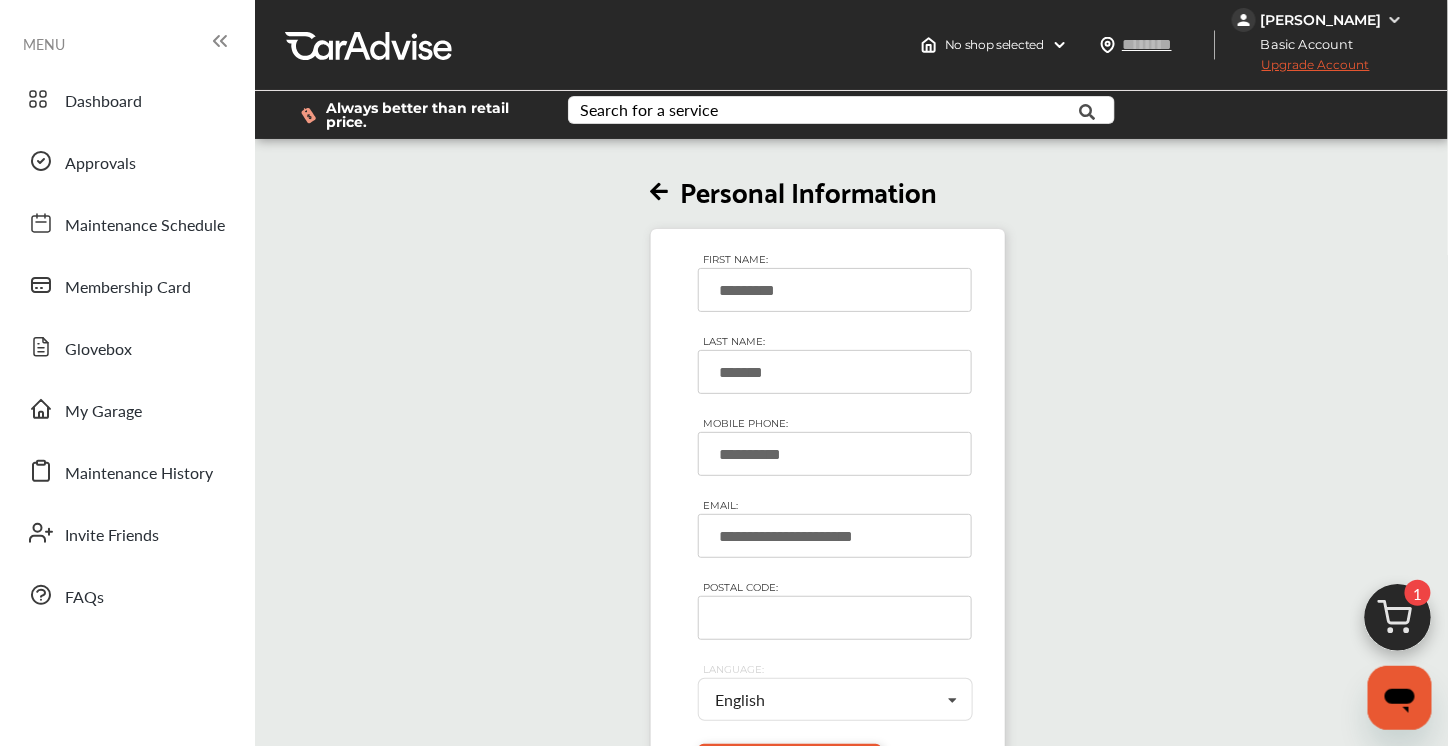 click at bounding box center (659, 192) 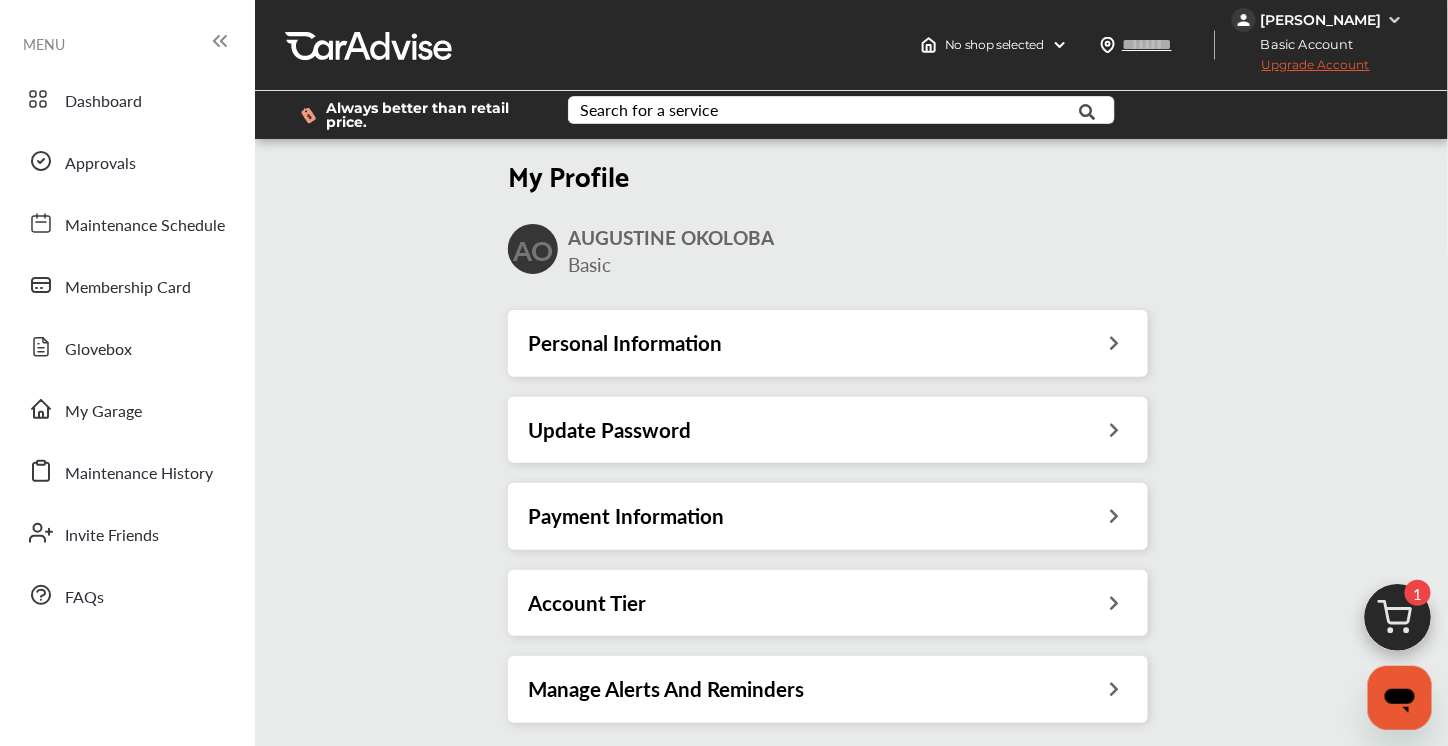 scroll, scrollTop: 169, scrollLeft: 0, axis: vertical 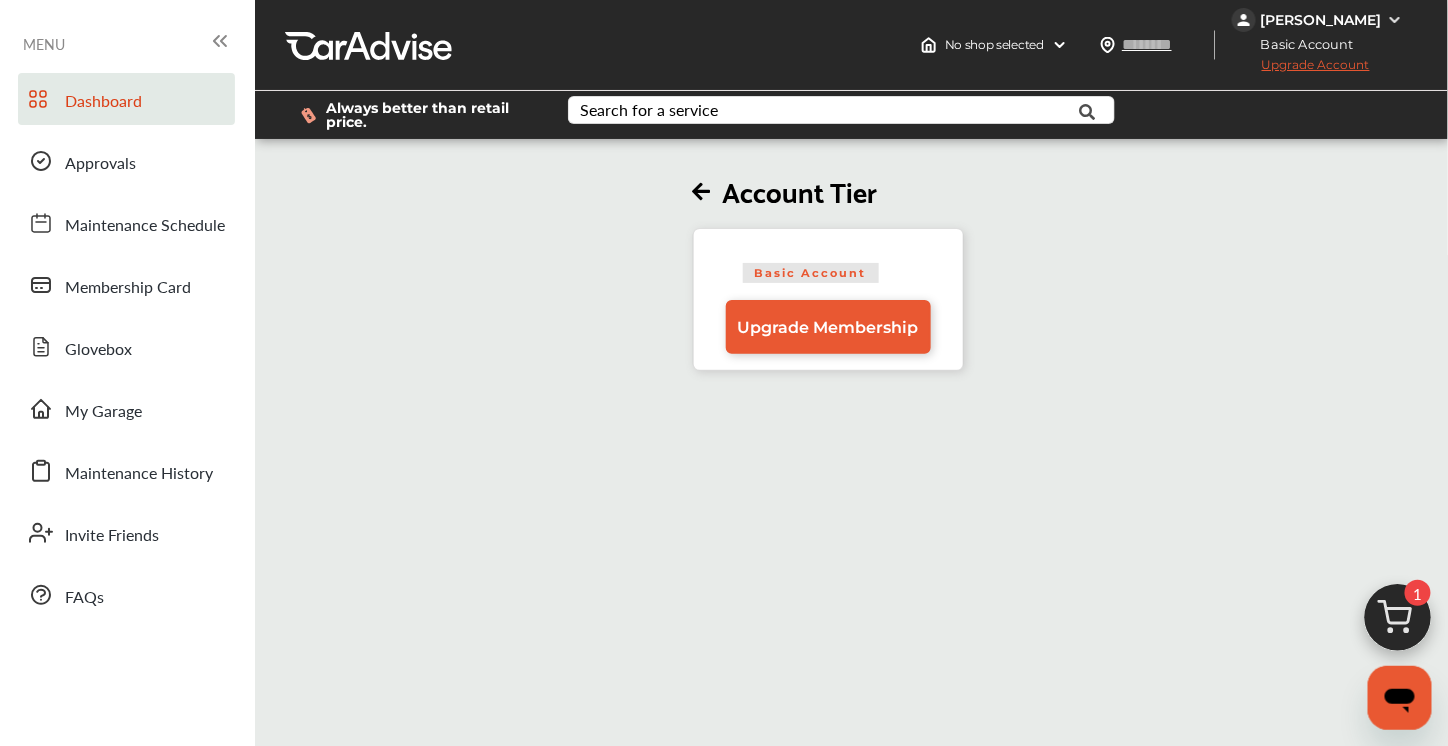 click on "Dashboard" at bounding box center [103, 102] 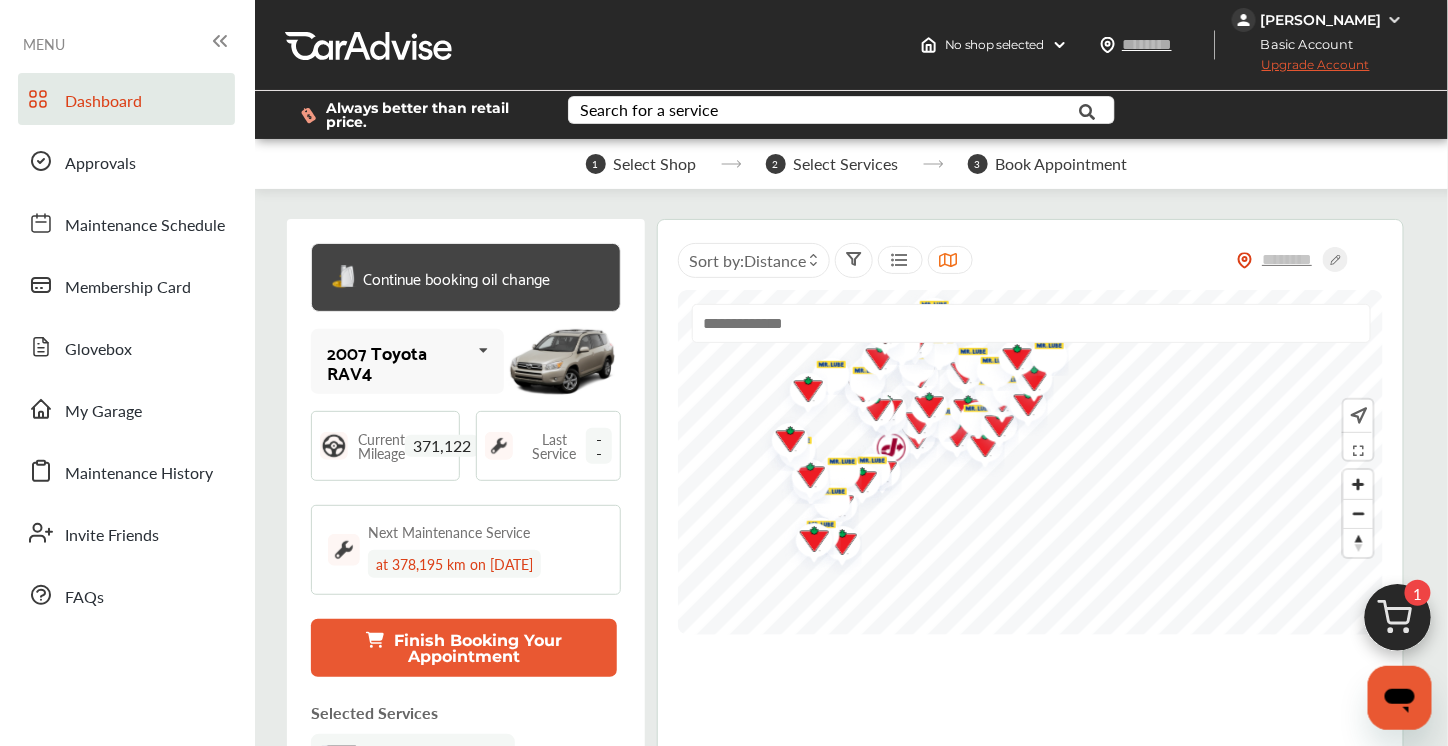scroll, scrollTop: 394, scrollLeft: 0, axis: vertical 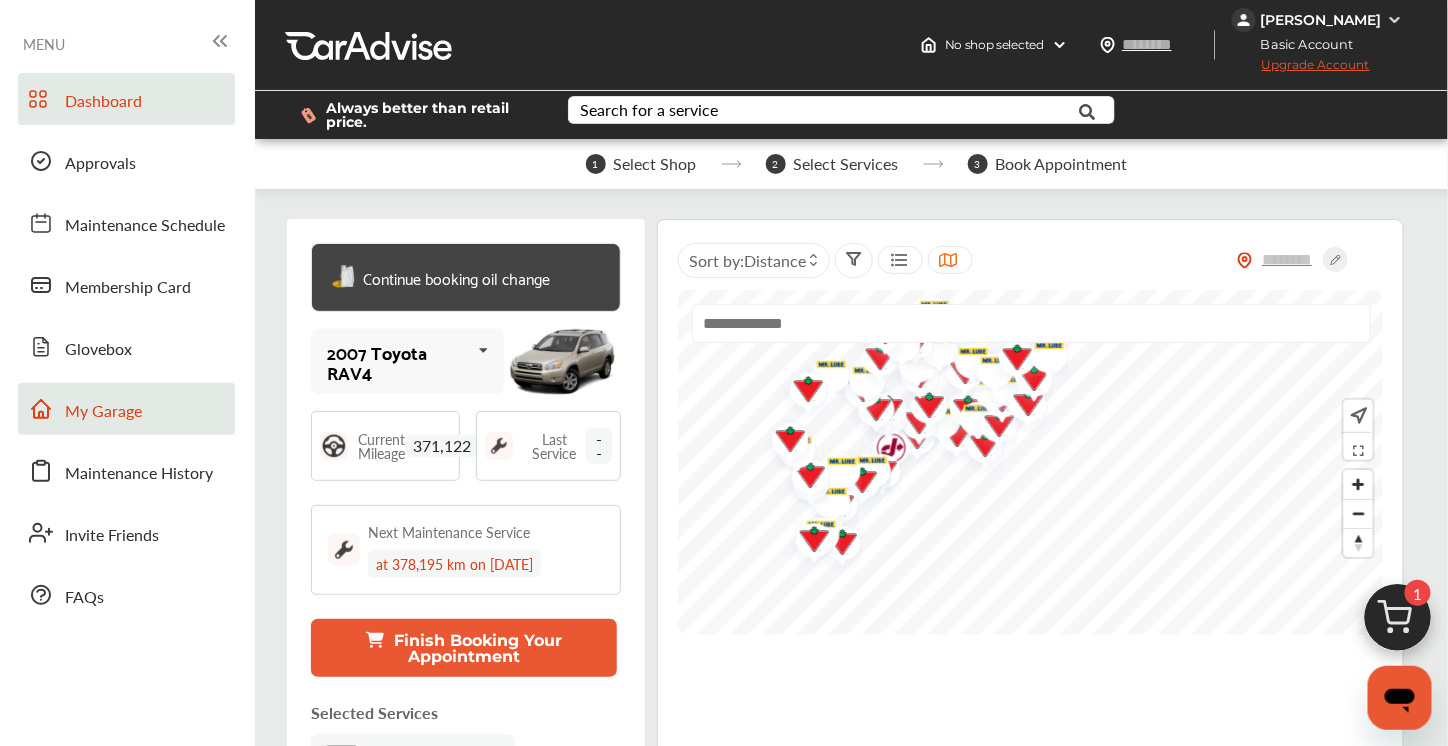 click on "My Garage" at bounding box center [103, 412] 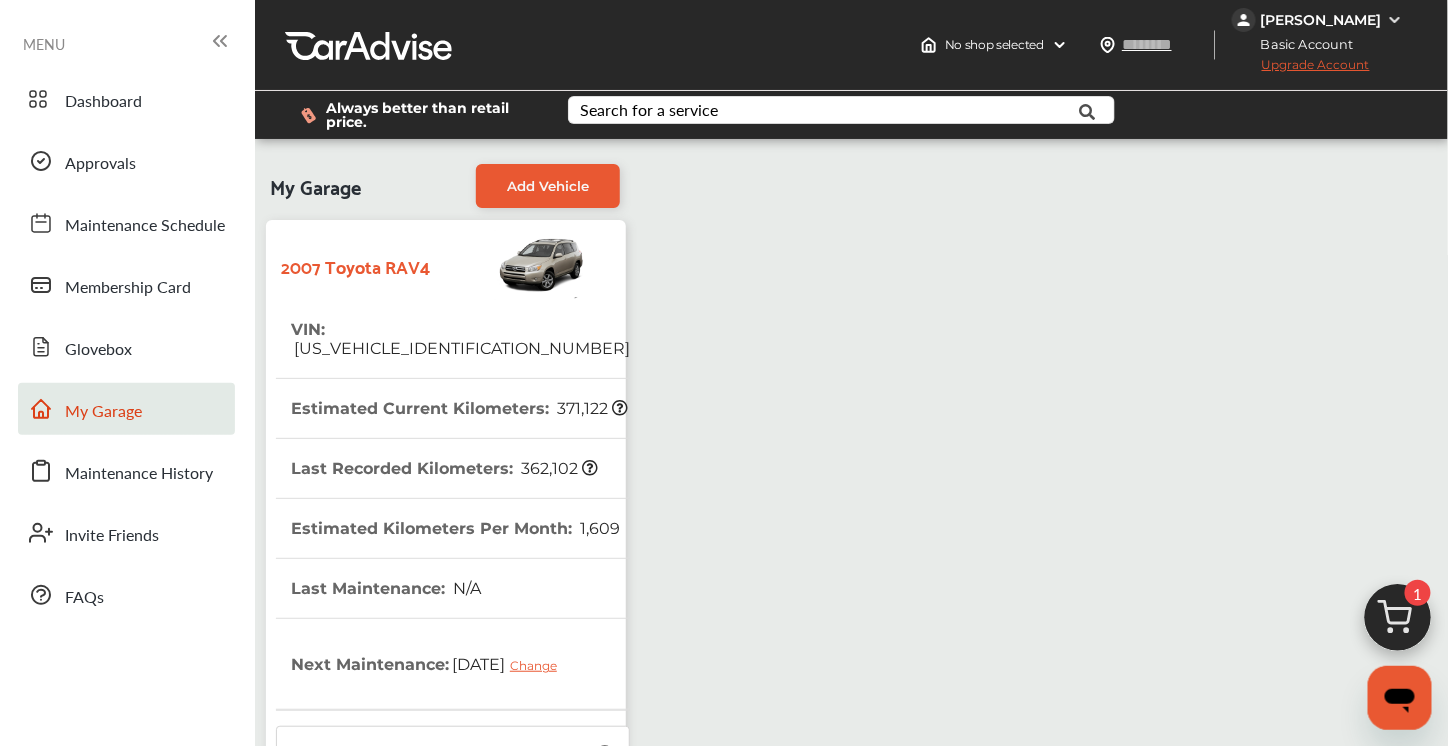 scroll, scrollTop: 62, scrollLeft: 0, axis: vertical 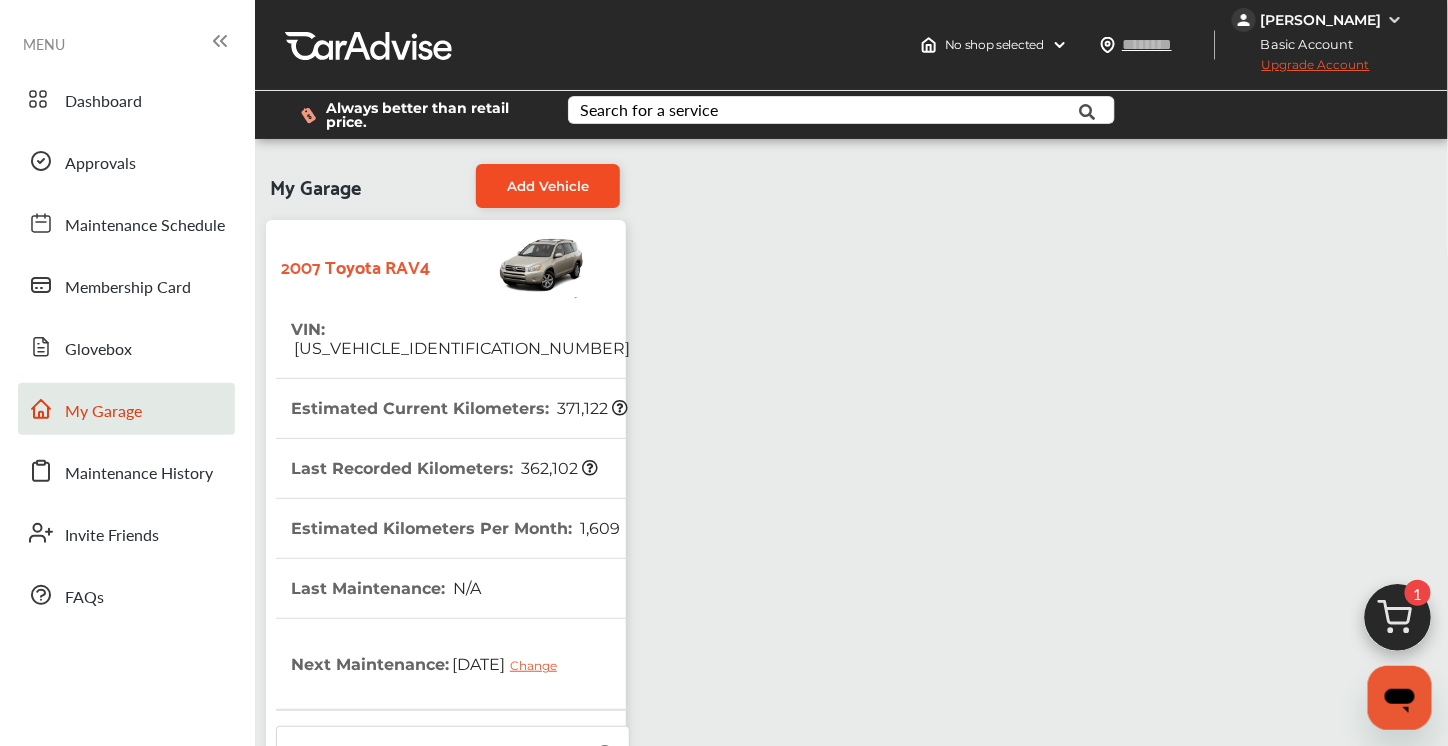 click on "Add Vehicle" at bounding box center (548, 186) 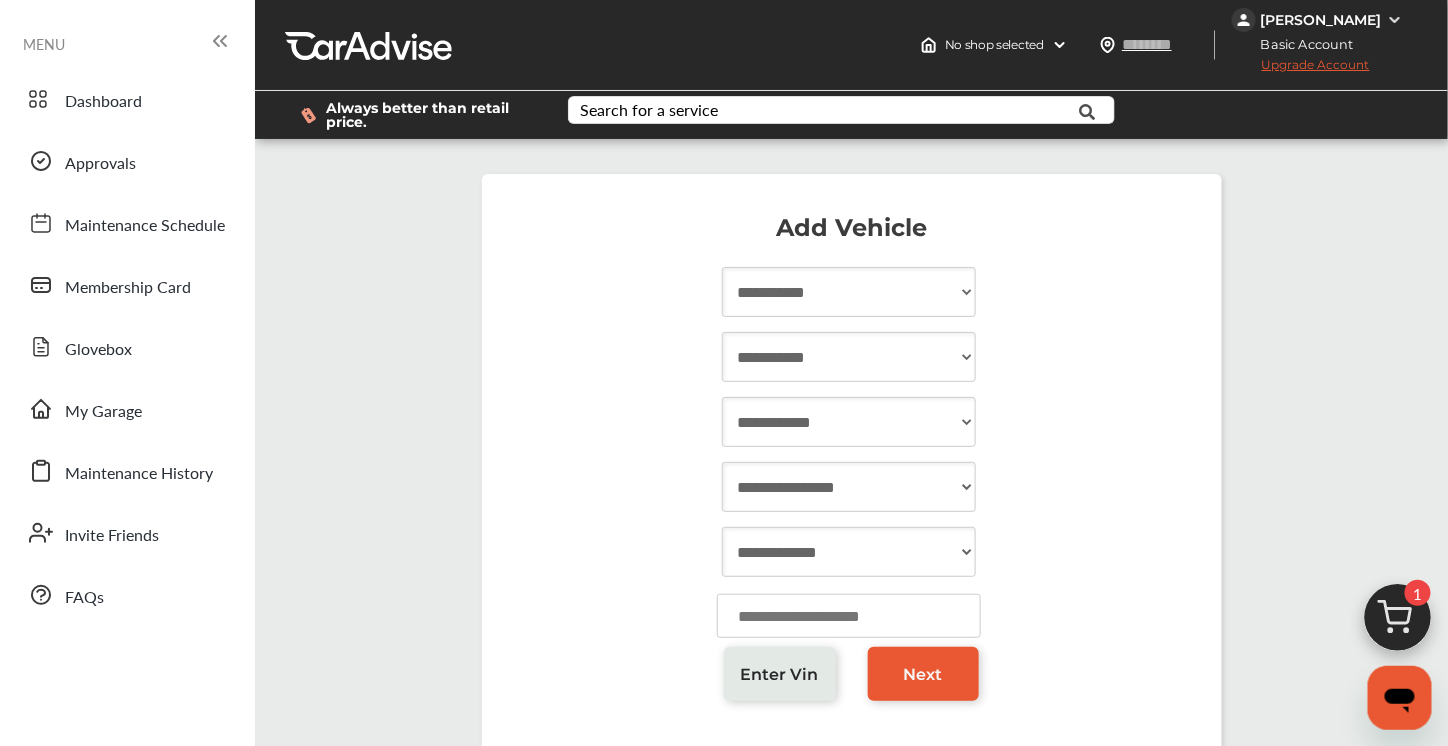 scroll, scrollTop: 0, scrollLeft: 0, axis: both 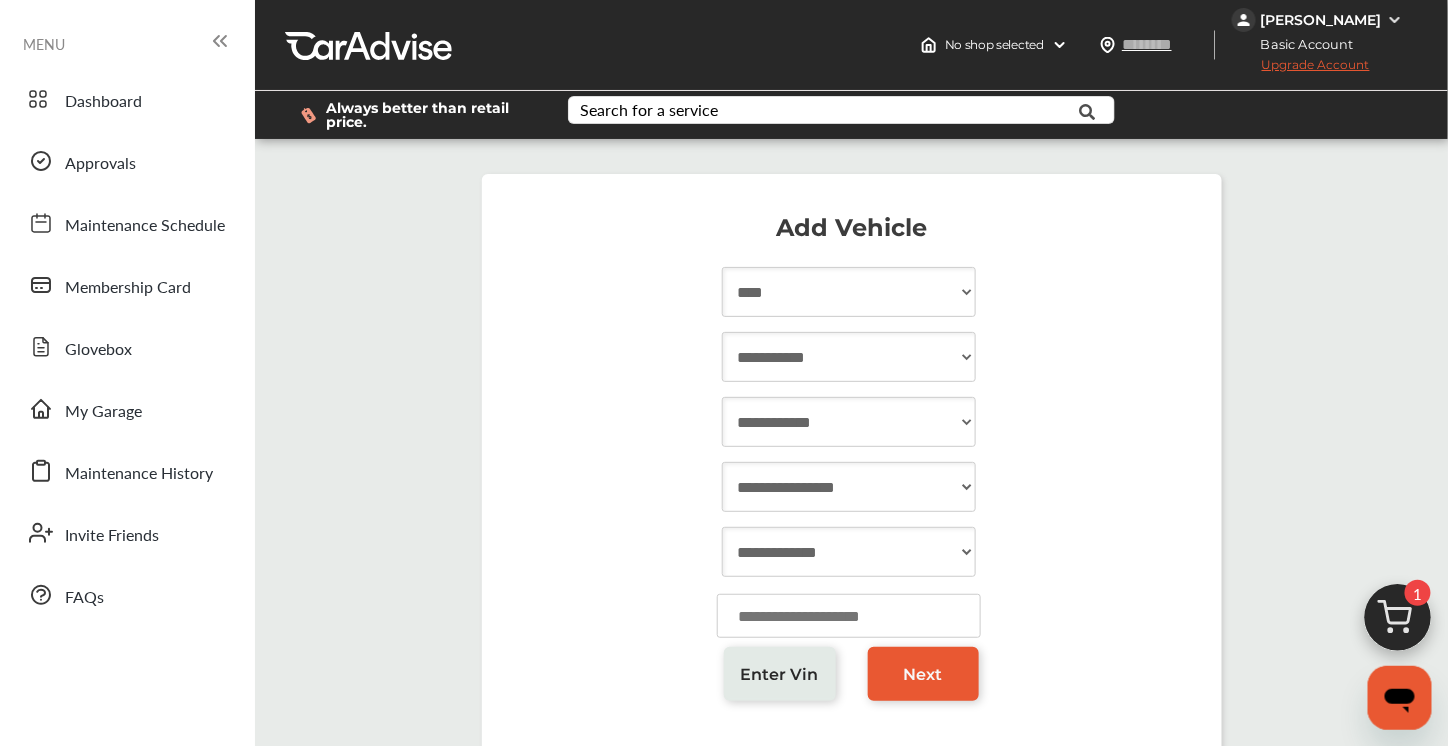 click on "**********" at bounding box center [849, 292] 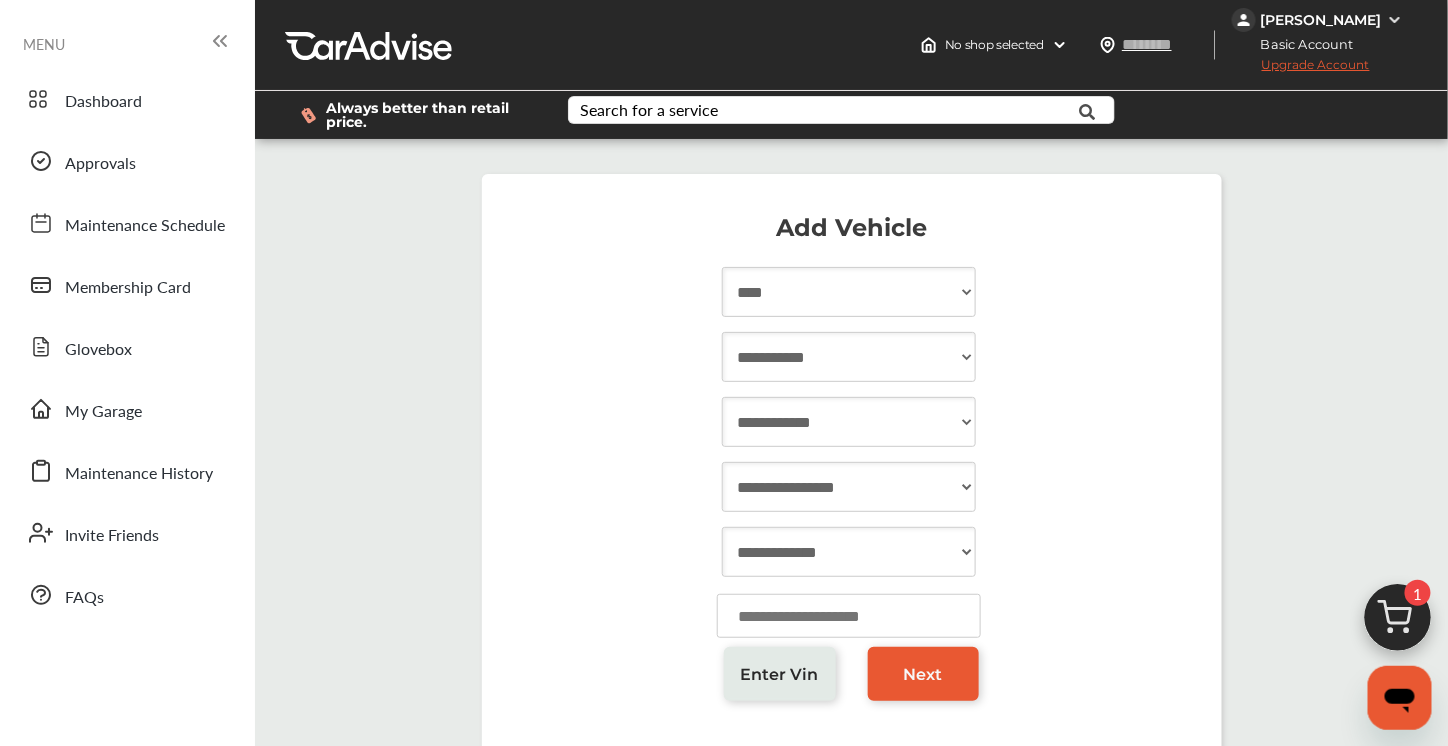 click on "**********" at bounding box center (849, 357) 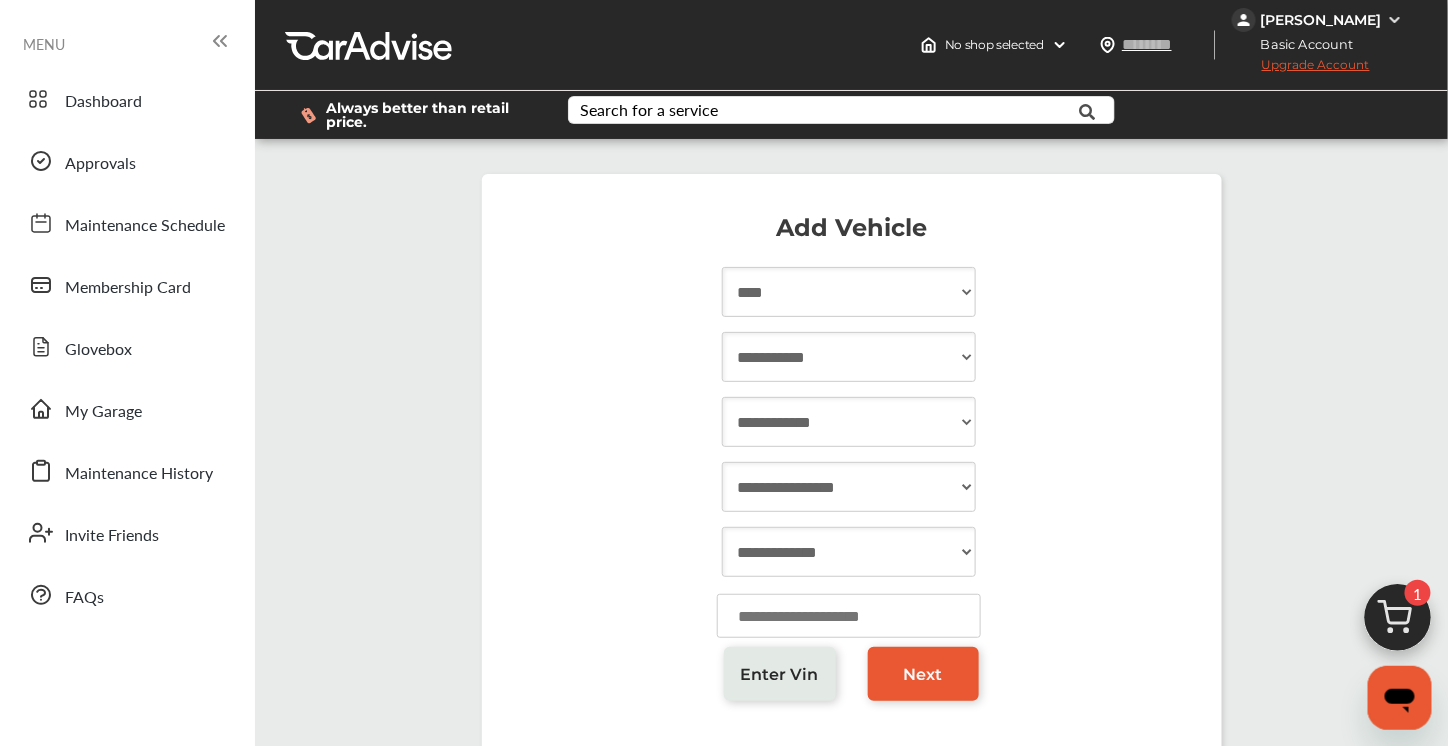 select on "*****" 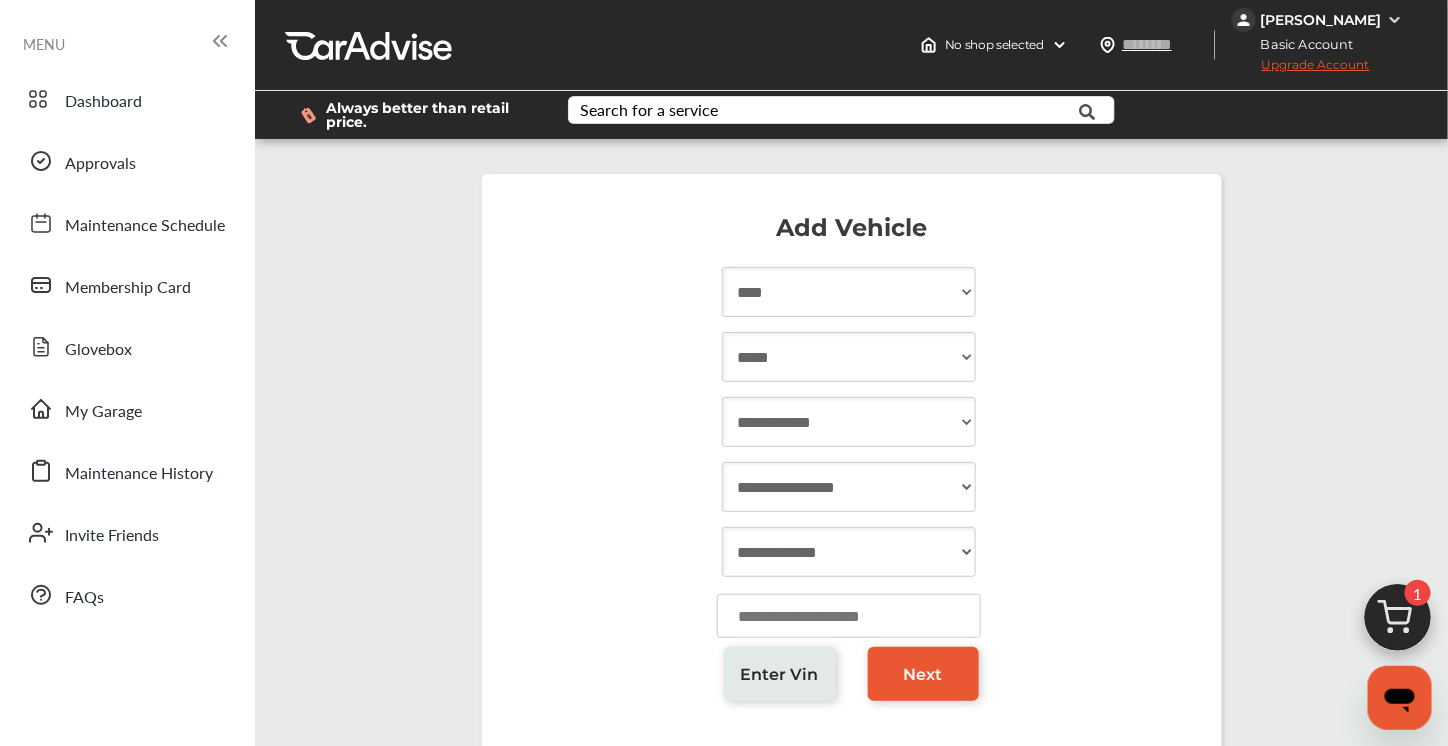 click on "**********" at bounding box center (849, 357) 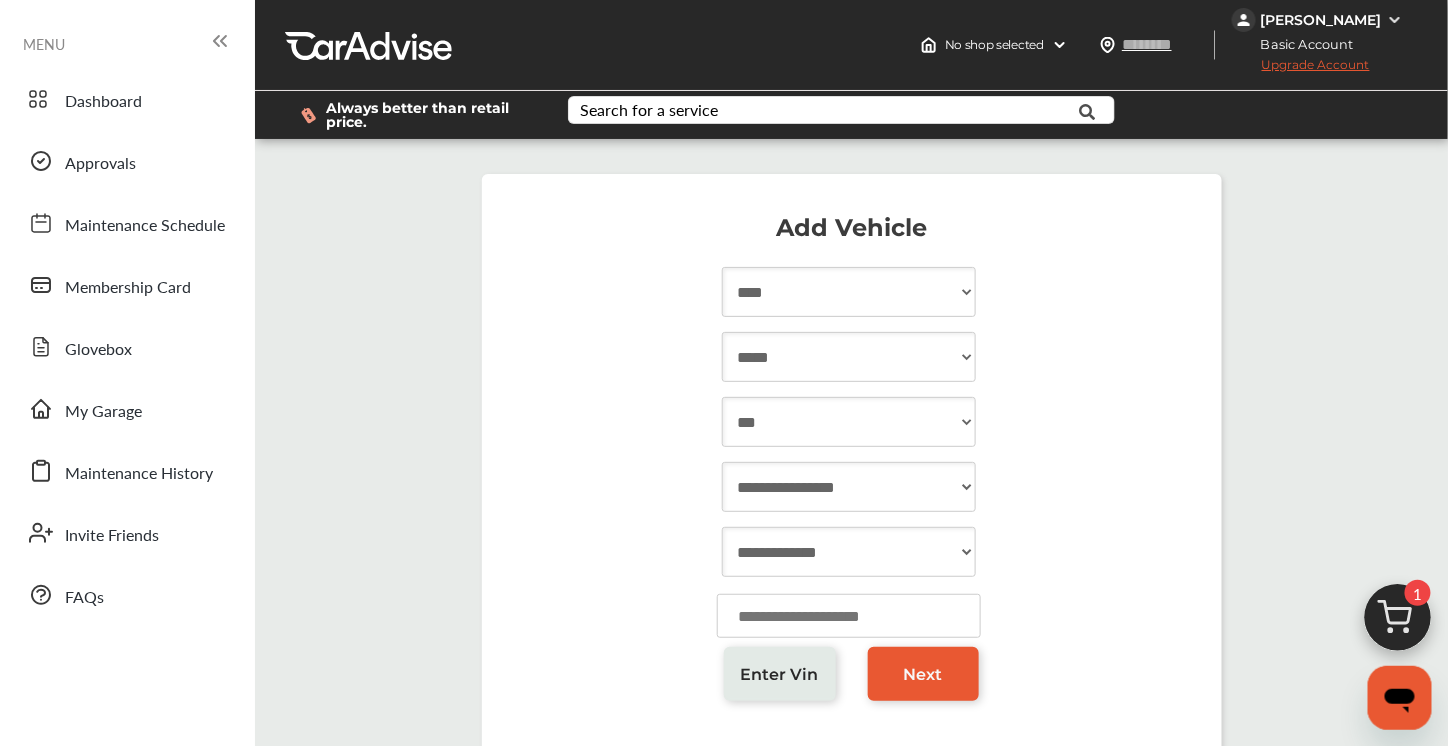 click on "**********" at bounding box center [849, 422] 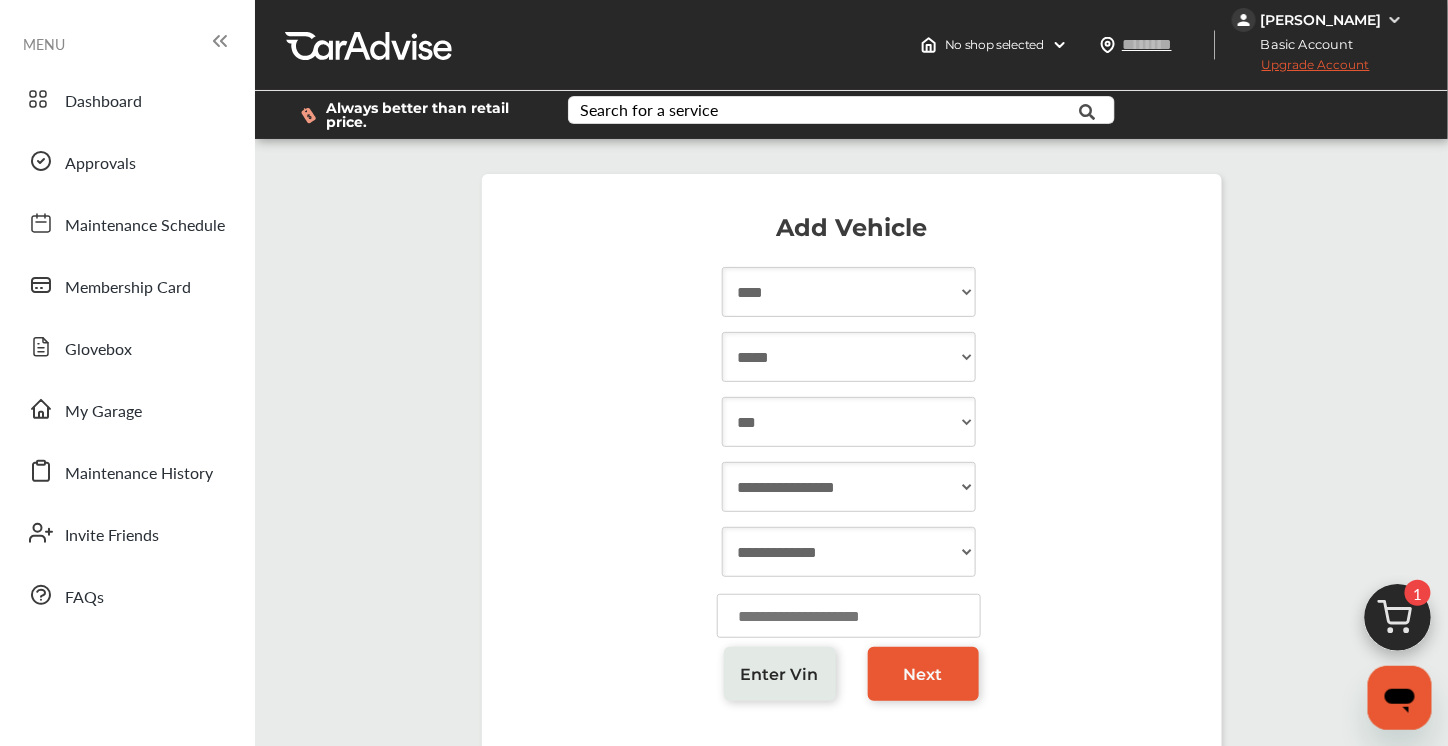 click on "**********" at bounding box center [849, 487] 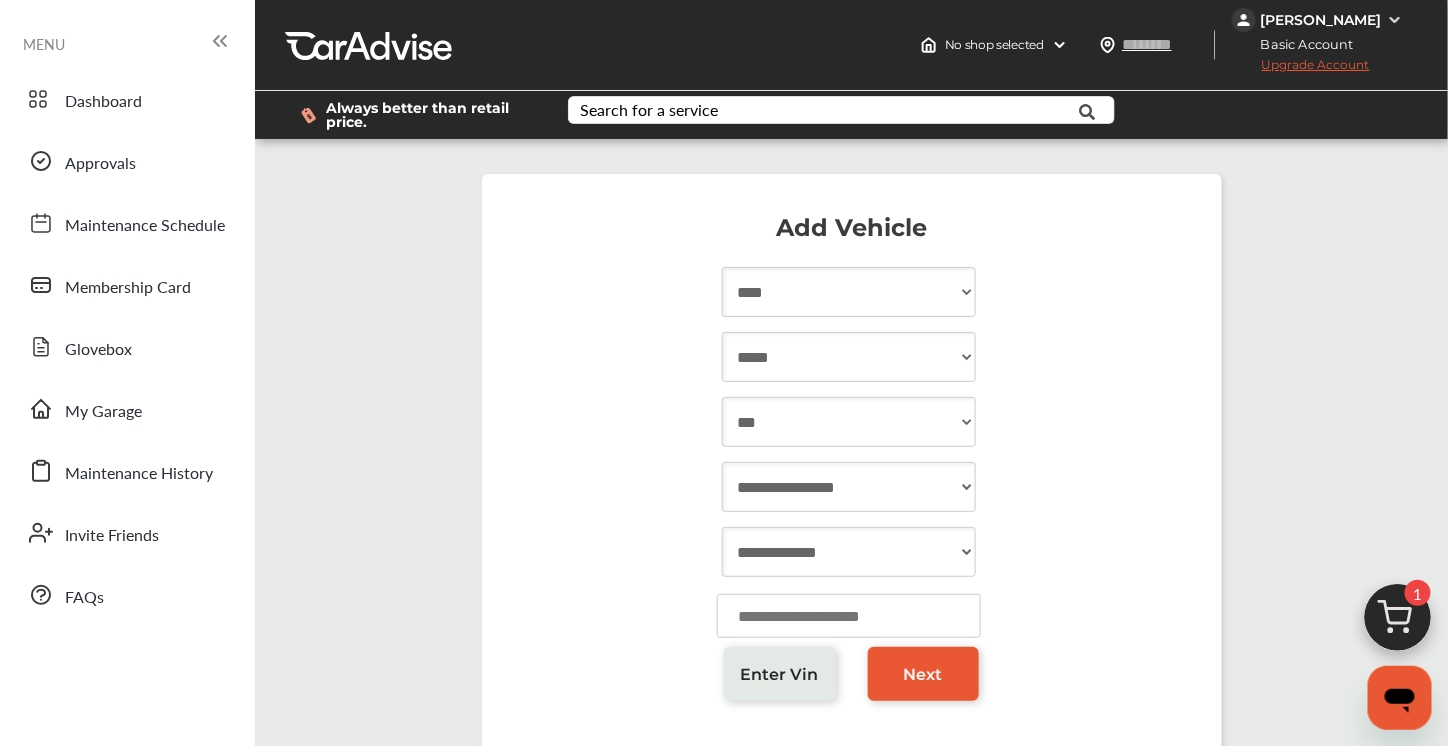 click on "**********" at bounding box center [849, 487] 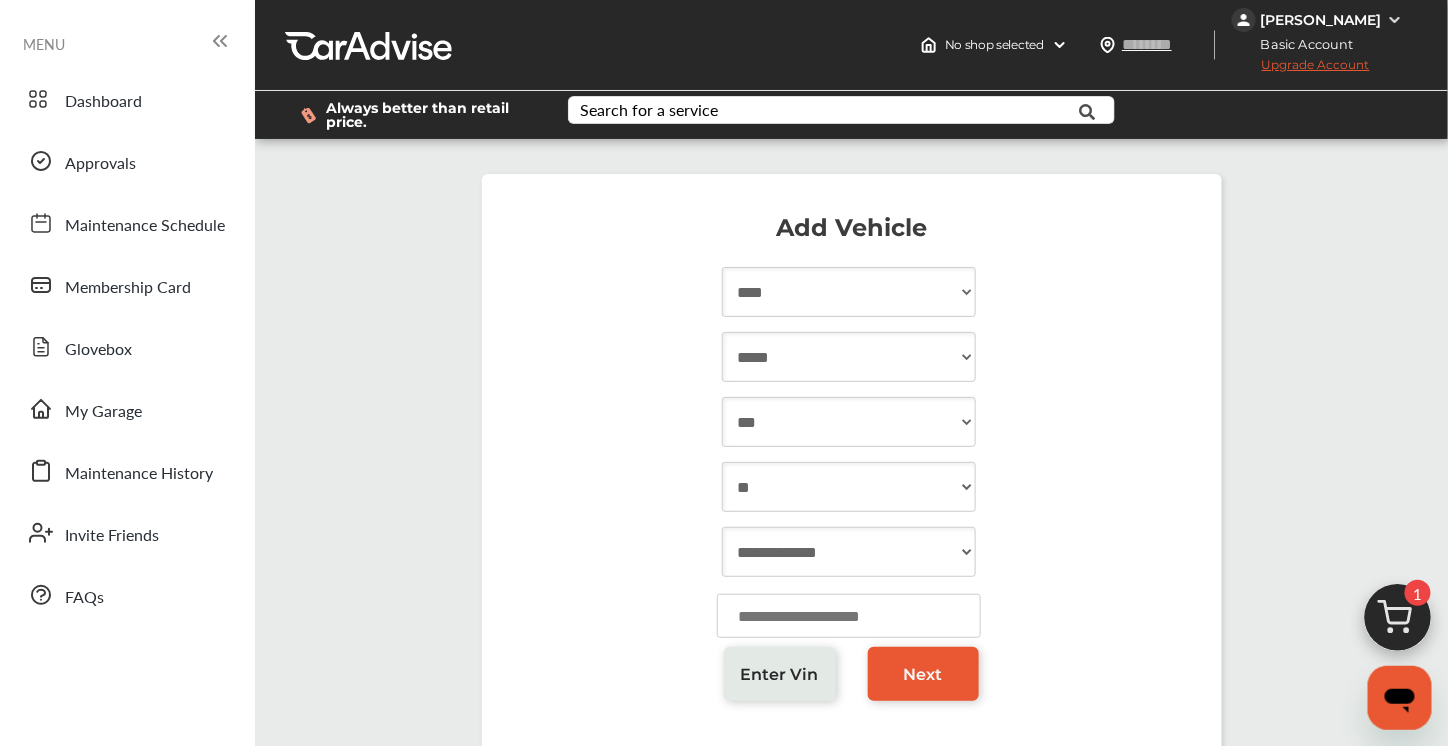 click on "**********" at bounding box center (849, 487) 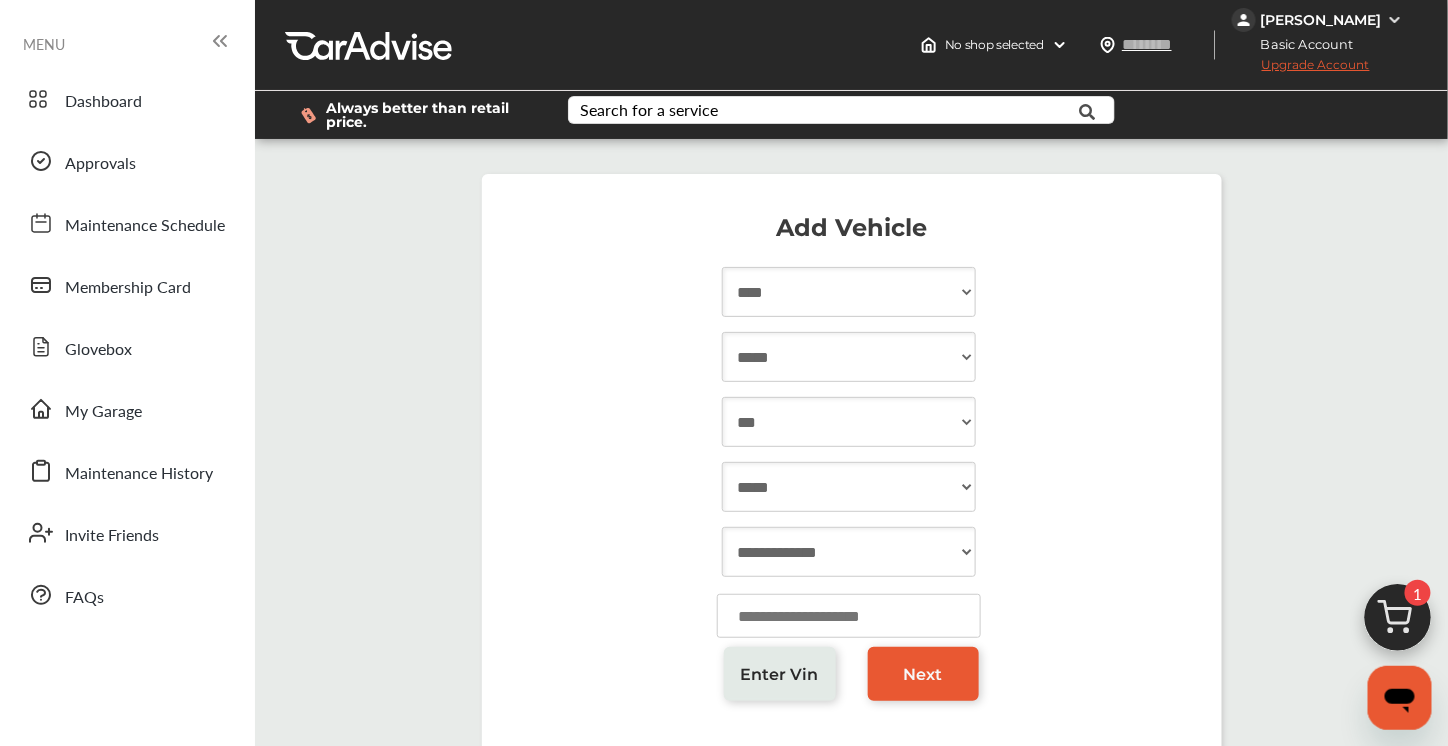 click on "**********" at bounding box center [849, 487] 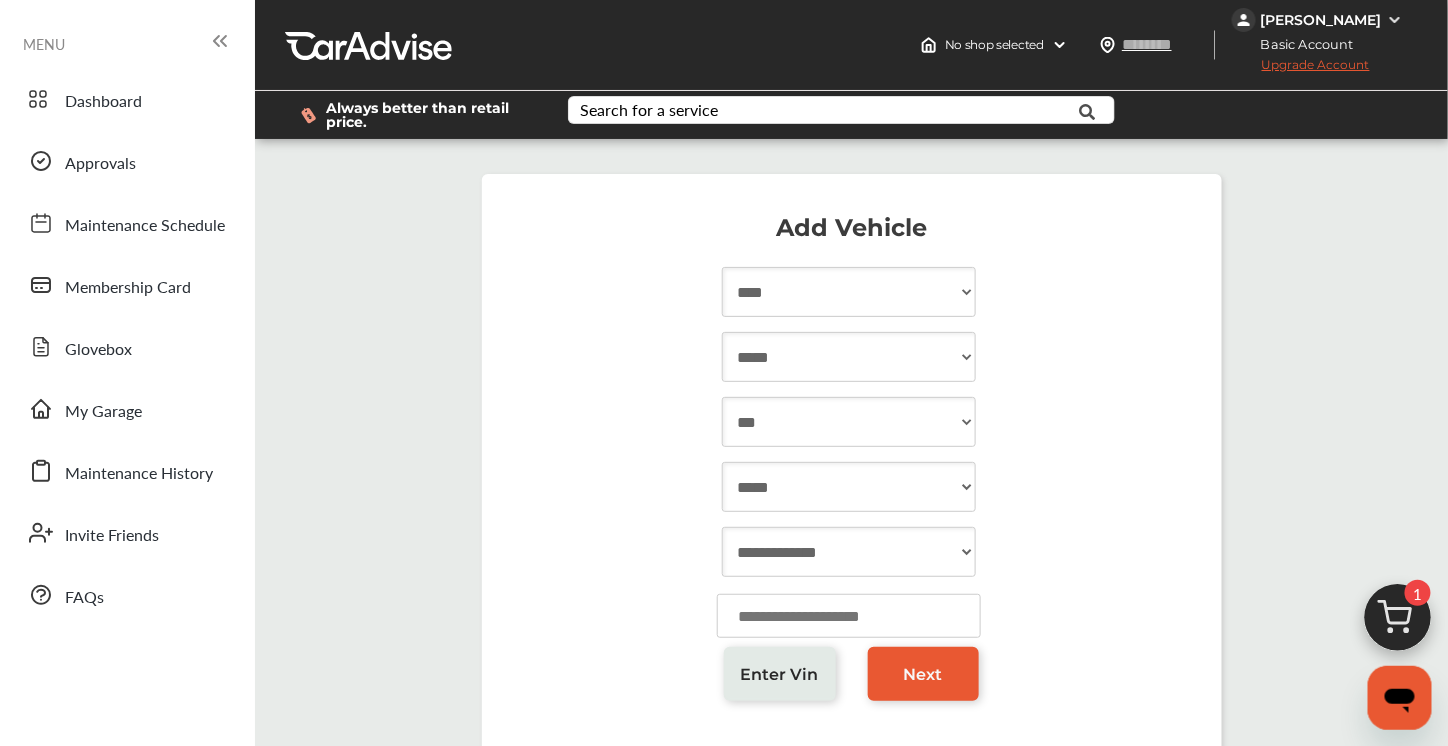 click on "**********" at bounding box center (852, 489) 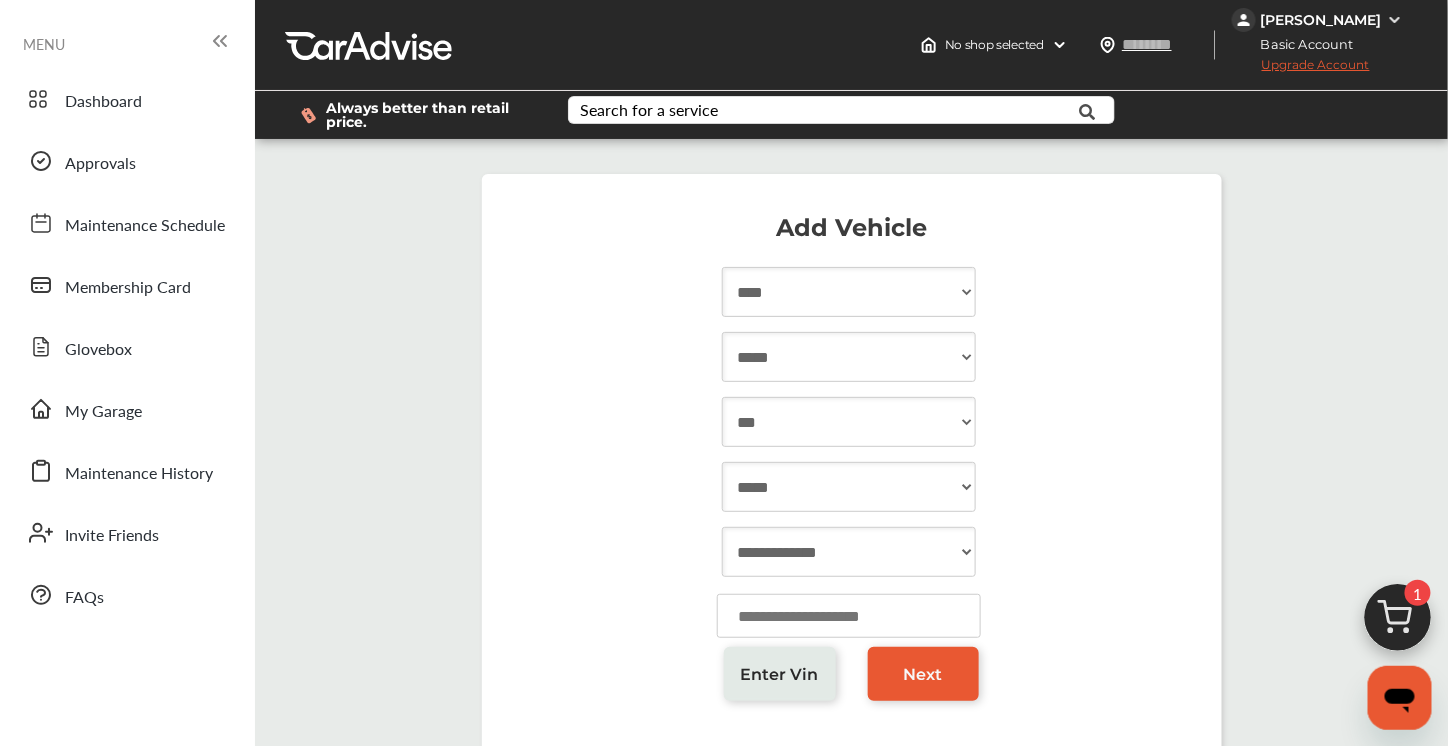 click on "**********" at bounding box center (849, 552) 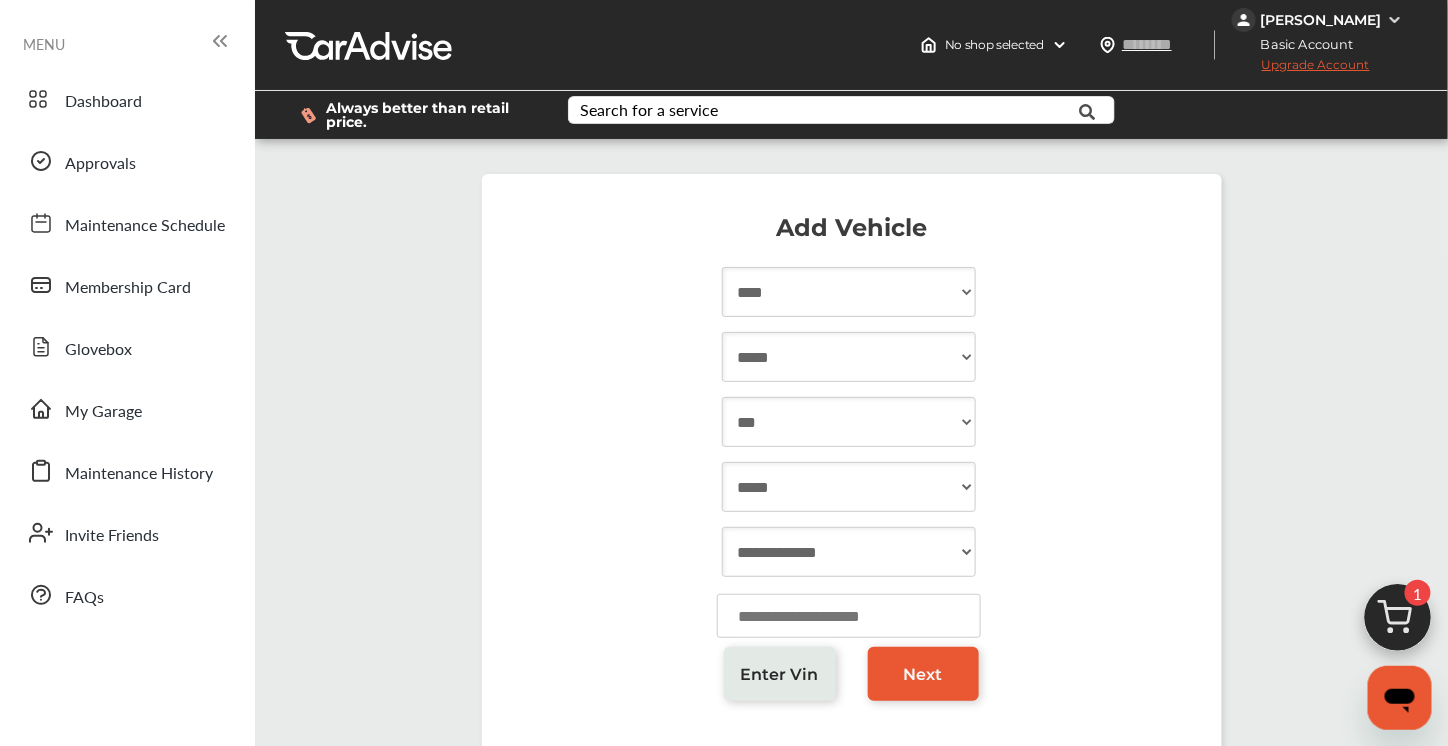 click at bounding box center (849, 616) 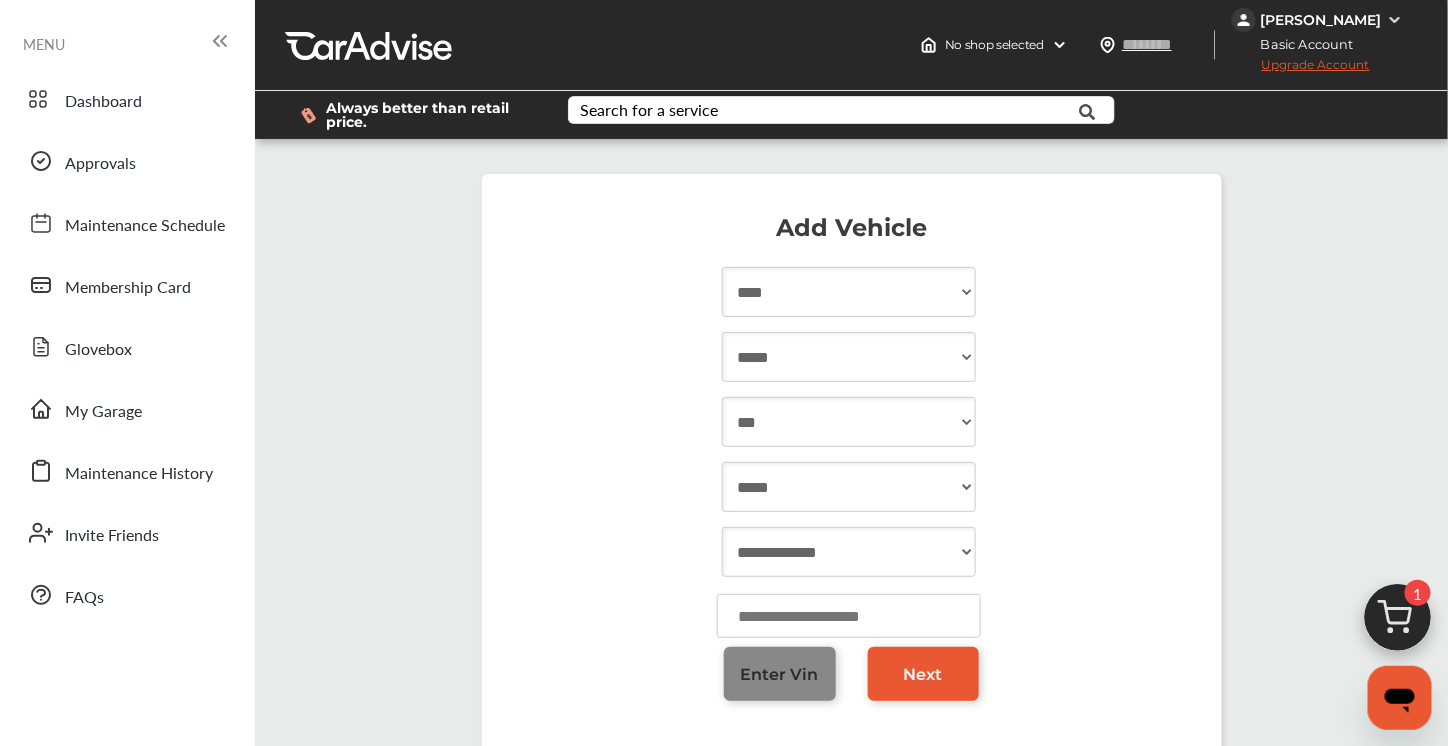 type on "*****" 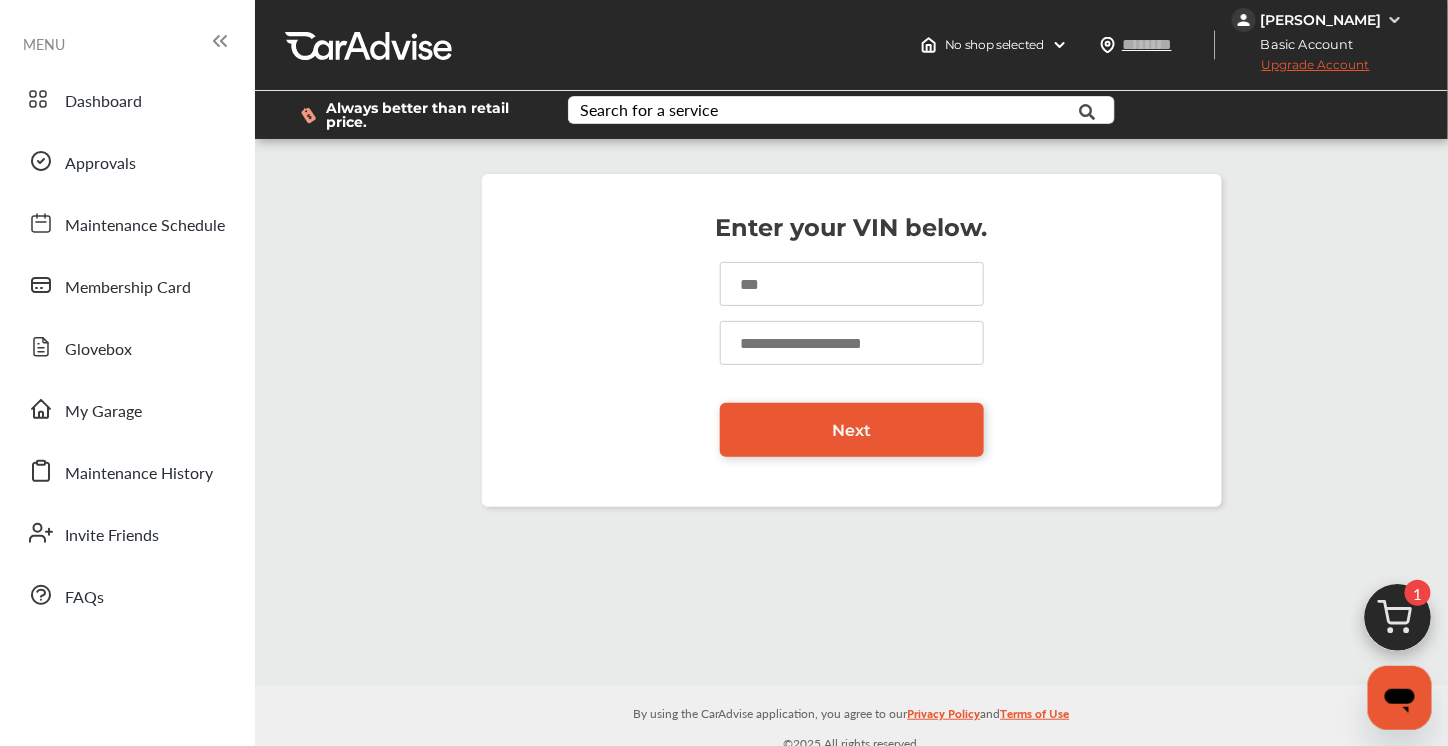 click at bounding box center (852, 343) 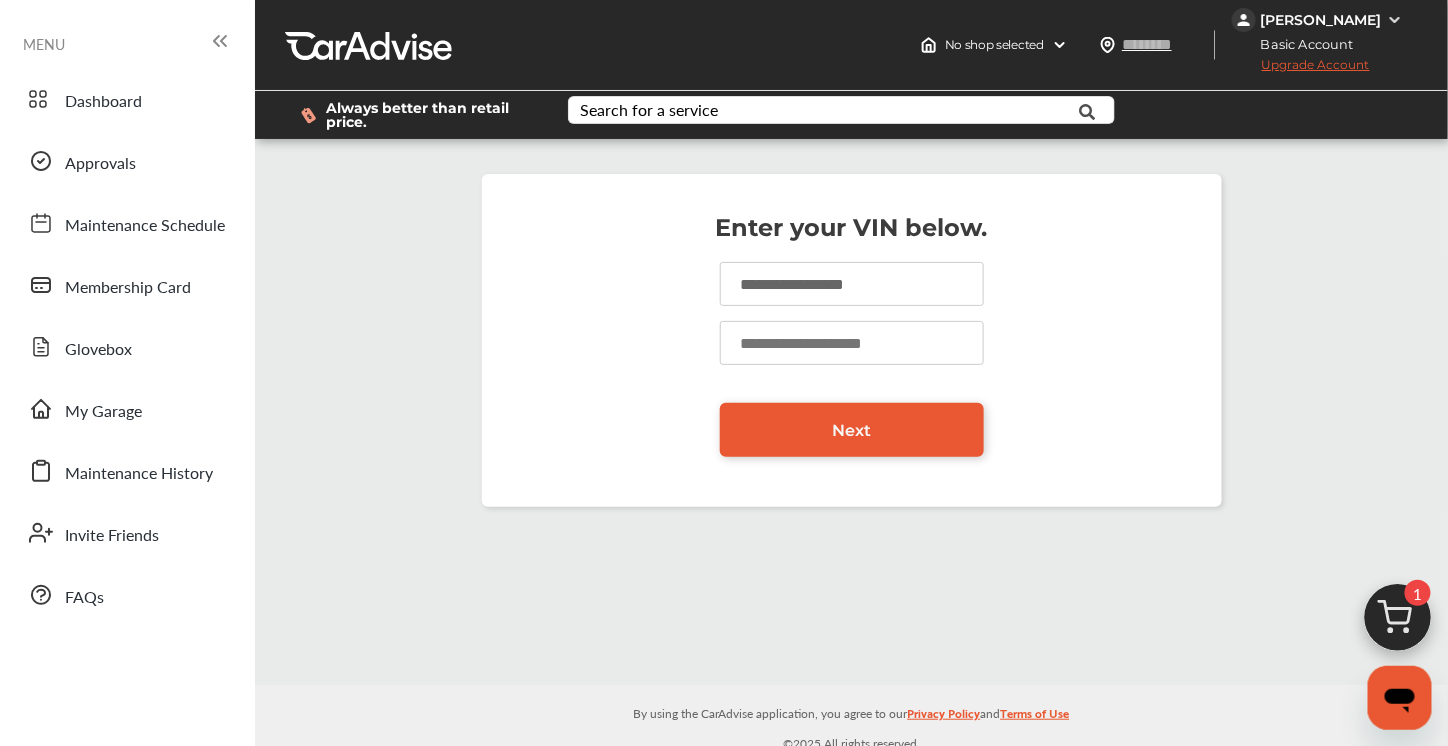 type on "**********" 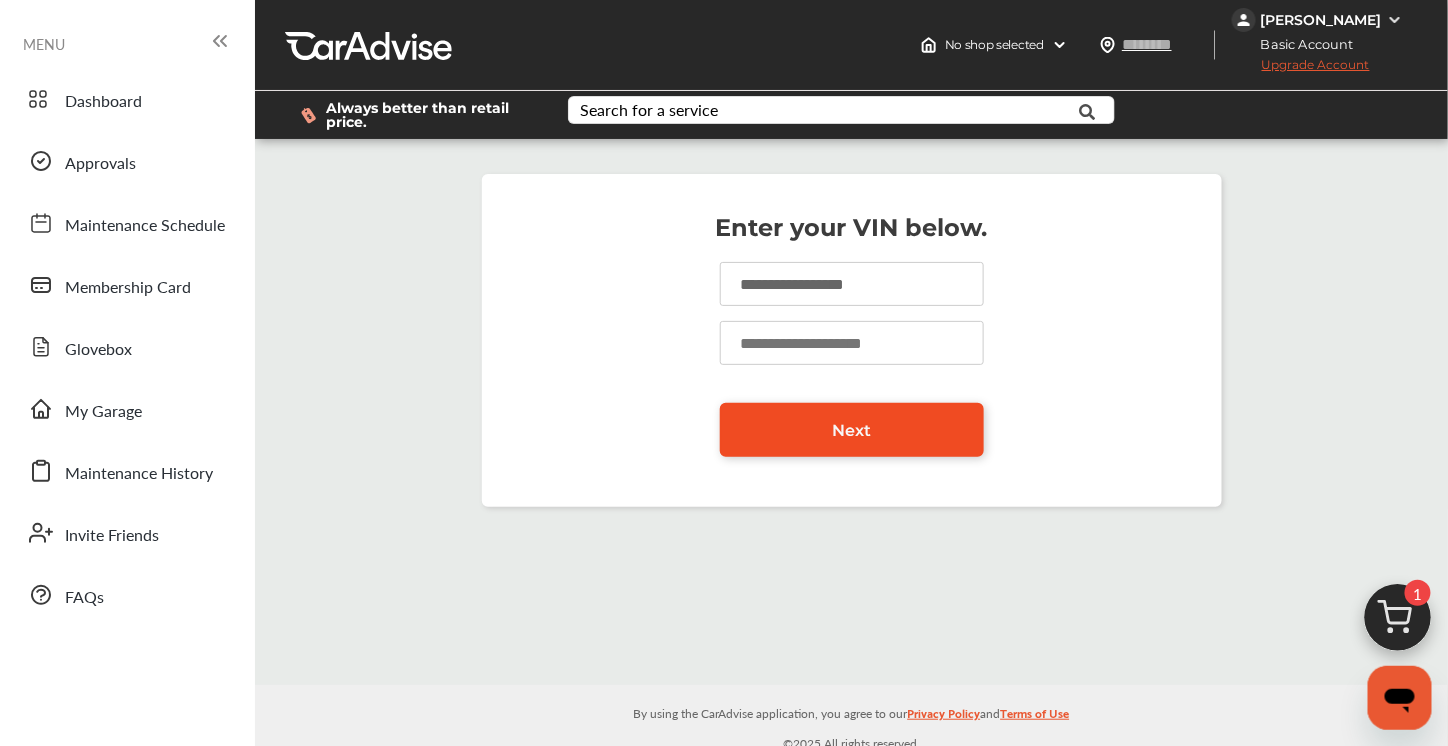 type on "******" 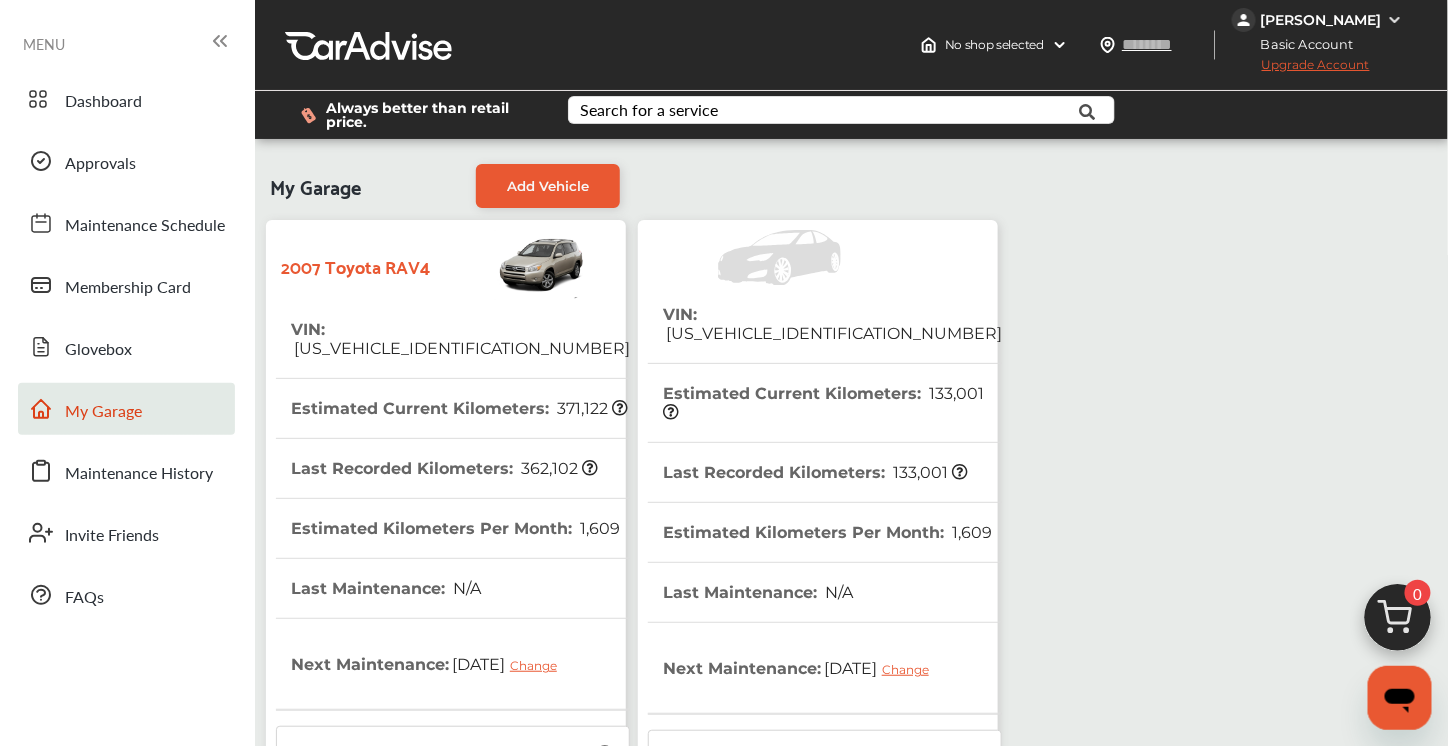 scroll, scrollTop: 277, scrollLeft: 0, axis: vertical 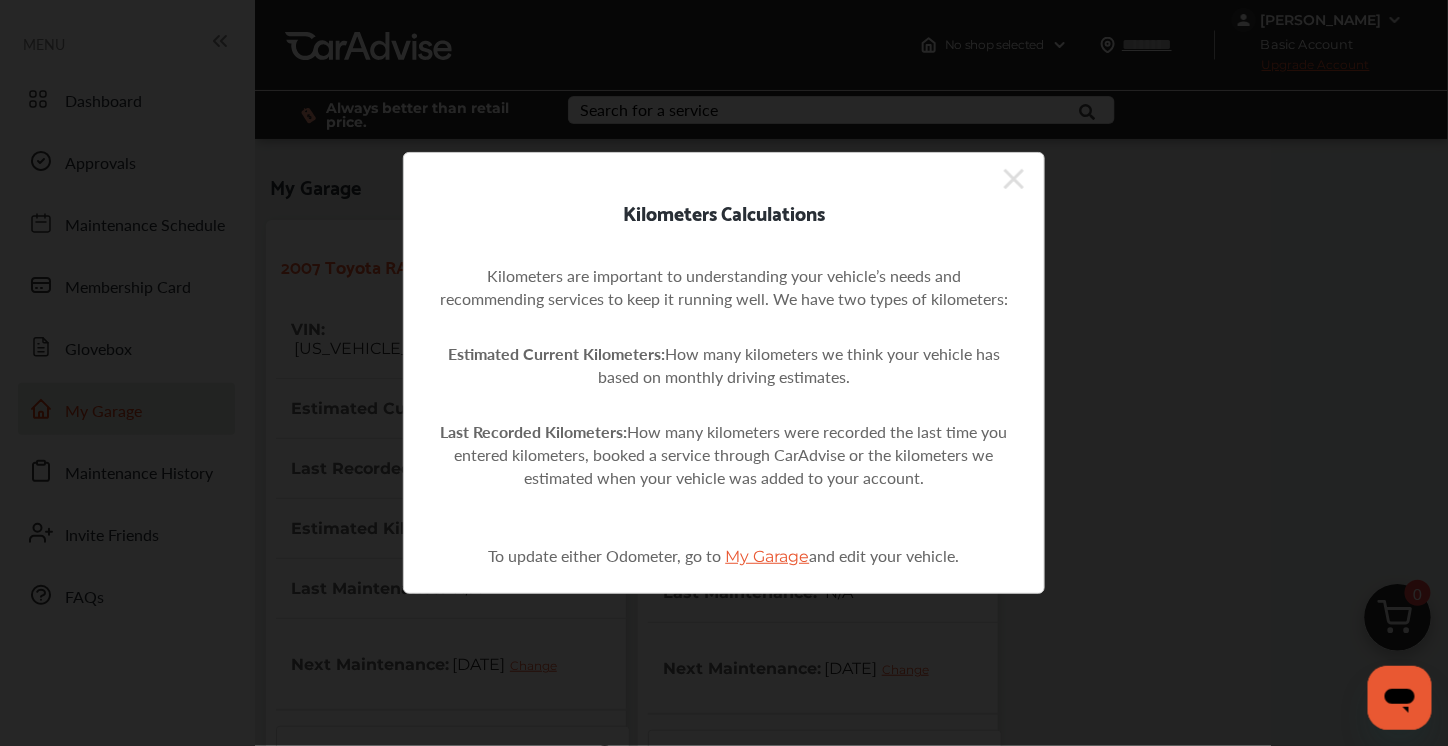 click on "Kilometers Calculations Kilometers are important to understanding your vehicle’s needs and recommending services to keep it running well. We have two types of kilometers: Estimated Current Kilometers:  How many kilometers we think your vehicle has based on monthly driving estimates. Last Recorded Kilometers:  How many kilometers were recorded the last time you entered kilometers, booked a service through CarAdvise or the kilometers we estimated when your vehicle was added to your account. To update either Odometer, go to   My Garage  and edit your vehicle." at bounding box center [724, 373] 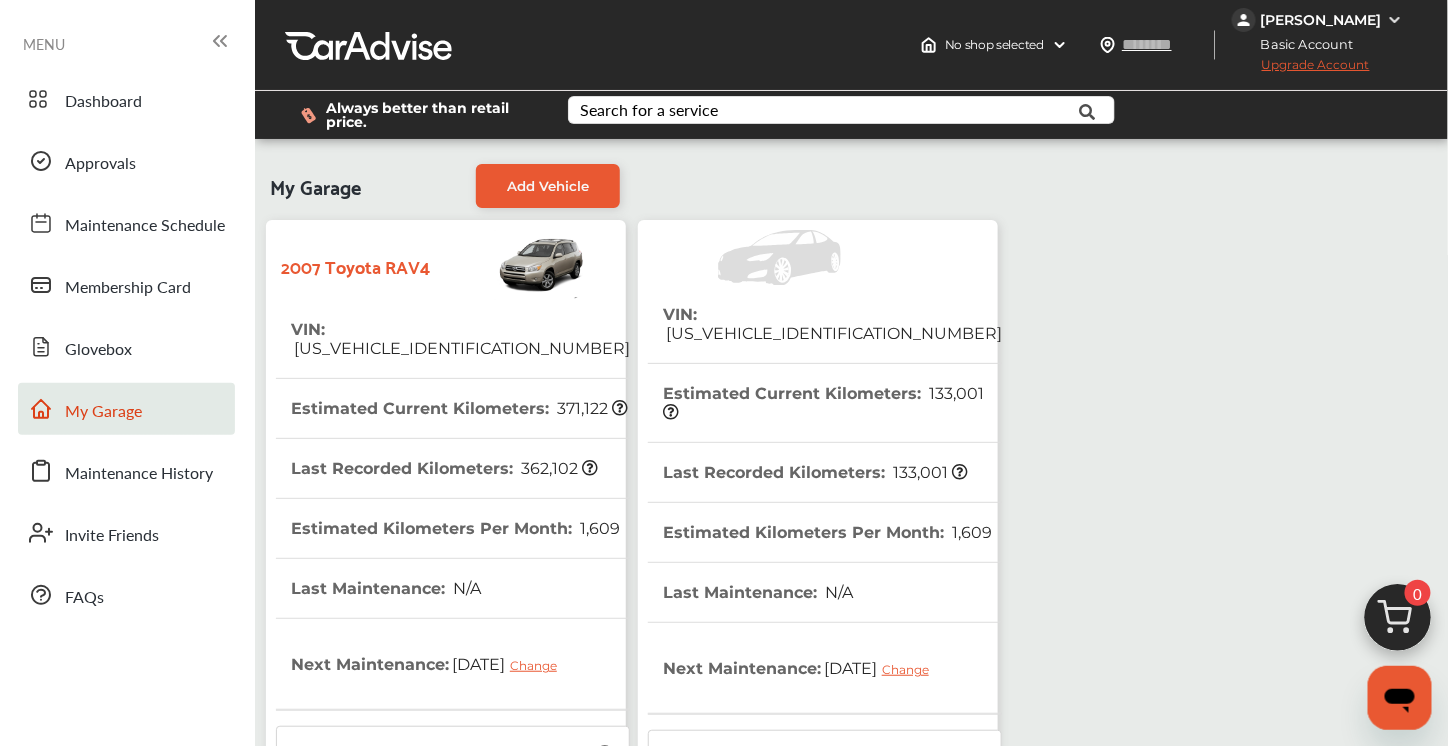 scroll, scrollTop: 542, scrollLeft: 0, axis: vertical 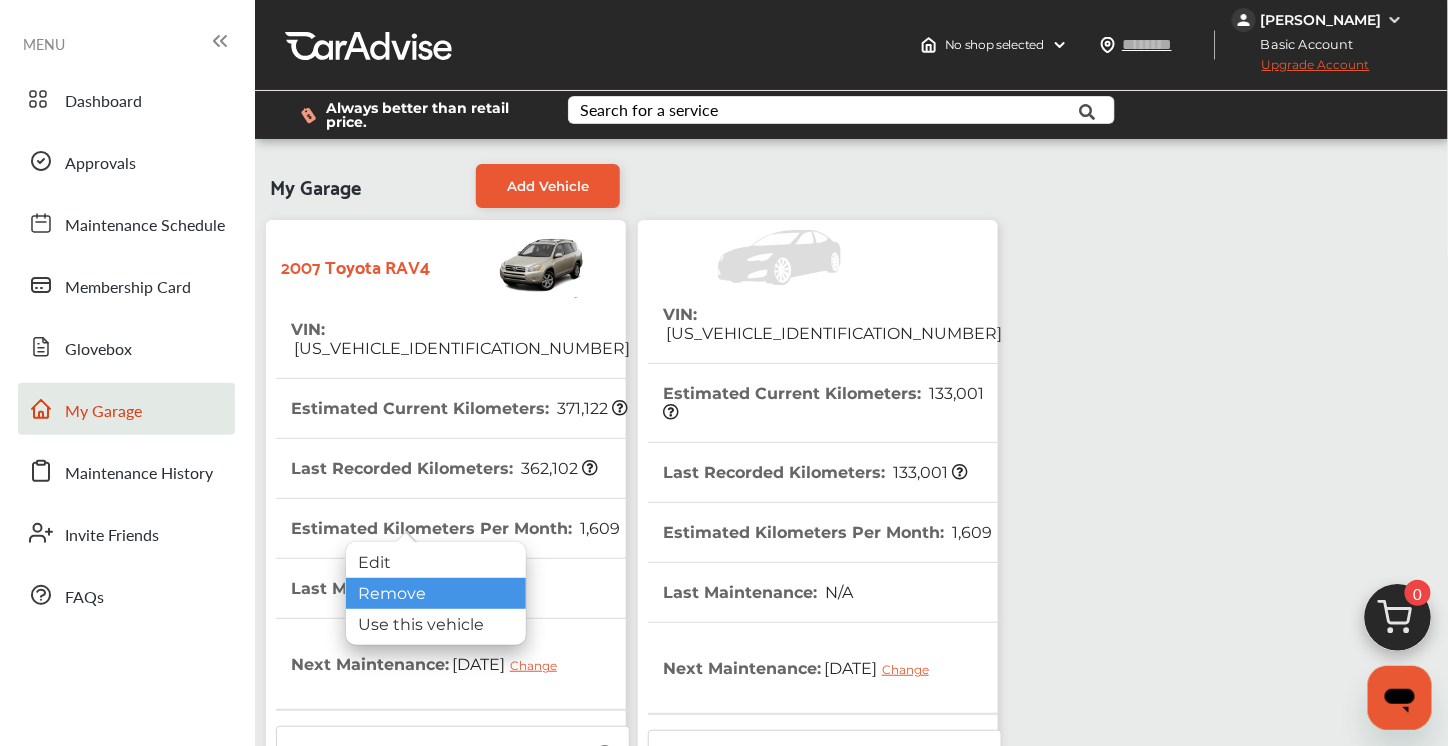 click on "Remove" at bounding box center (436, 593) 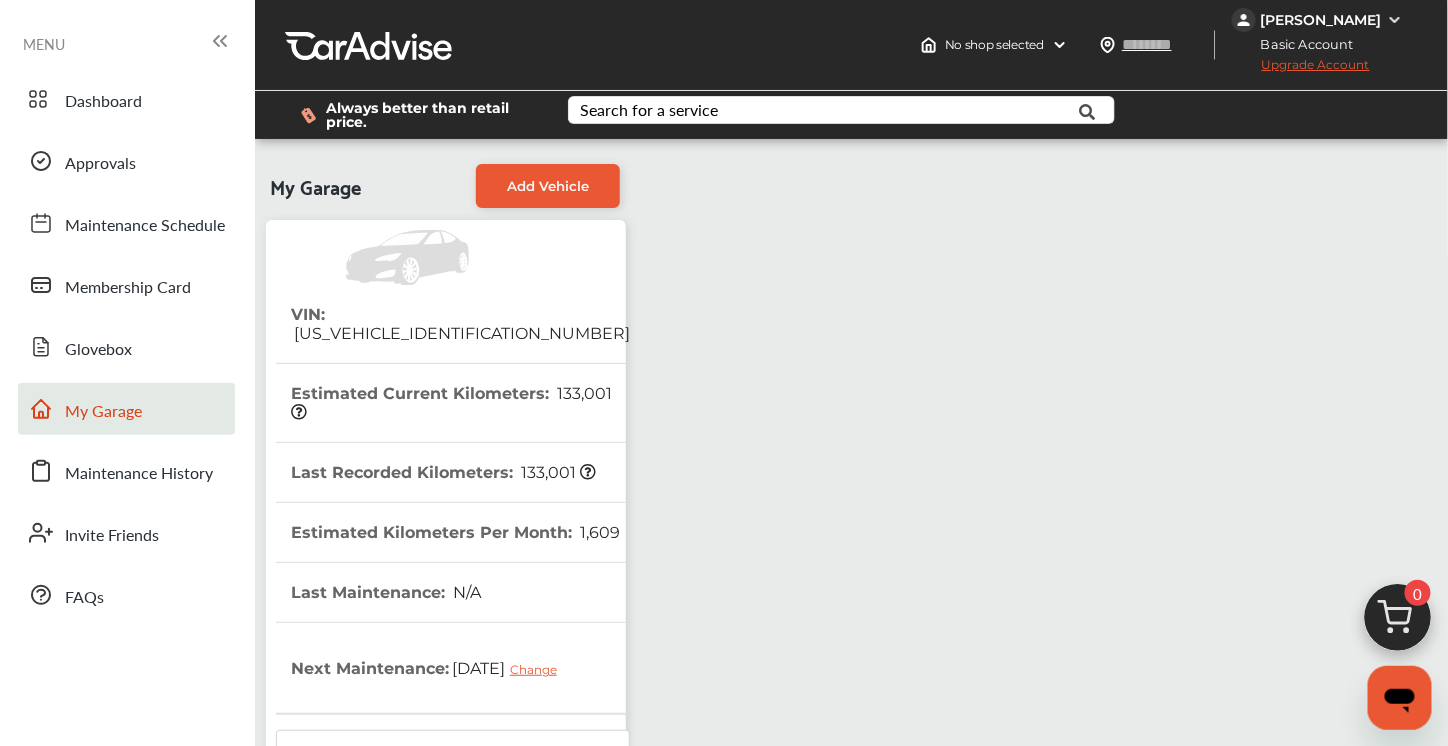 scroll, scrollTop: 527, scrollLeft: 0, axis: vertical 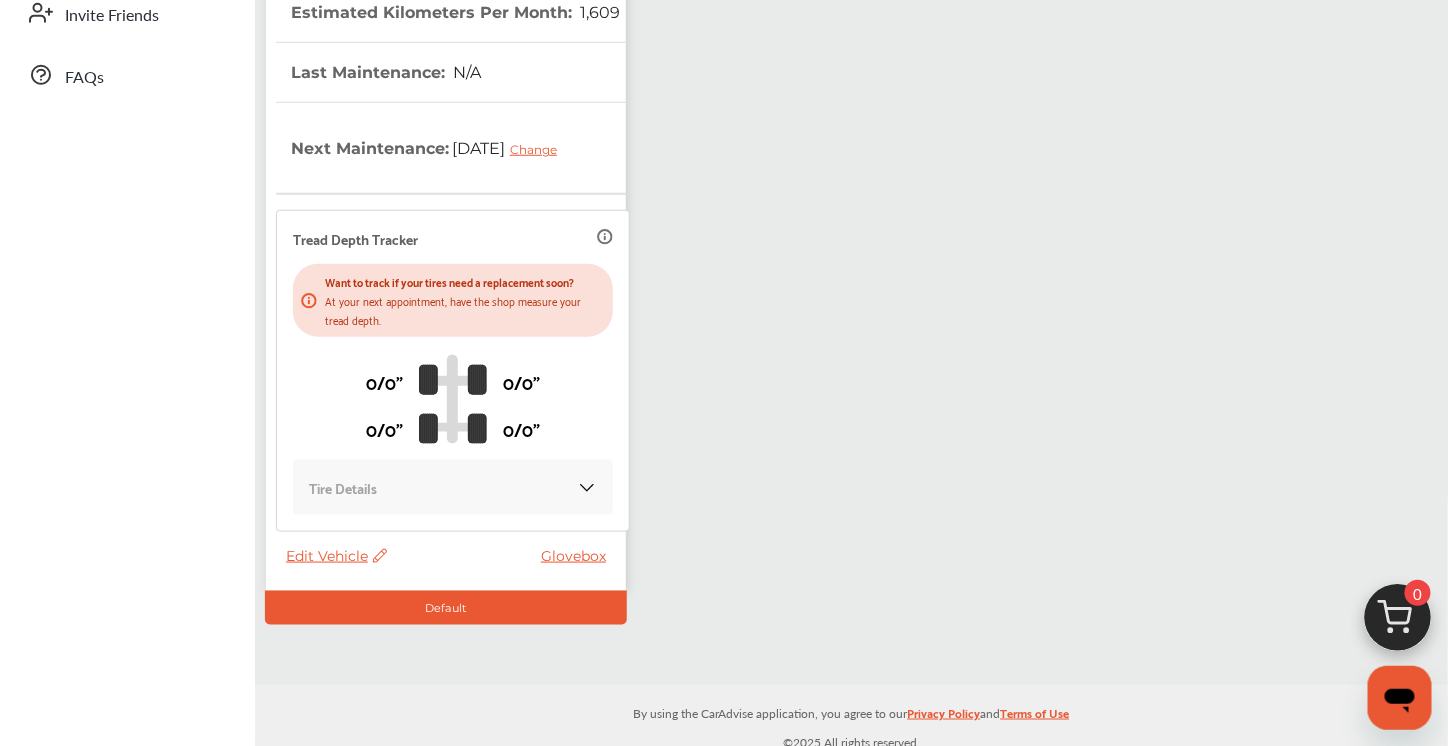 click on "Edit Vehicle" at bounding box center [336, 556] 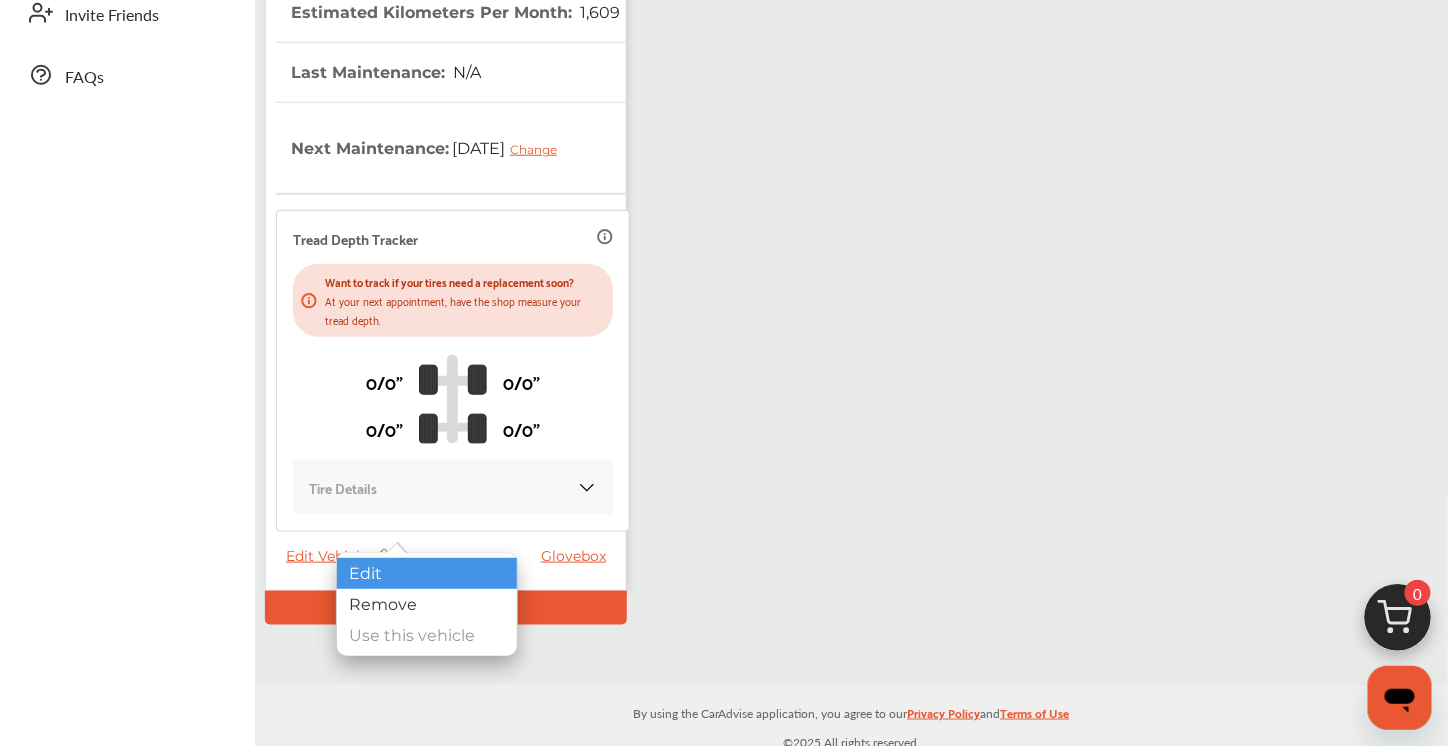 click on "Edit" at bounding box center [427, 573] 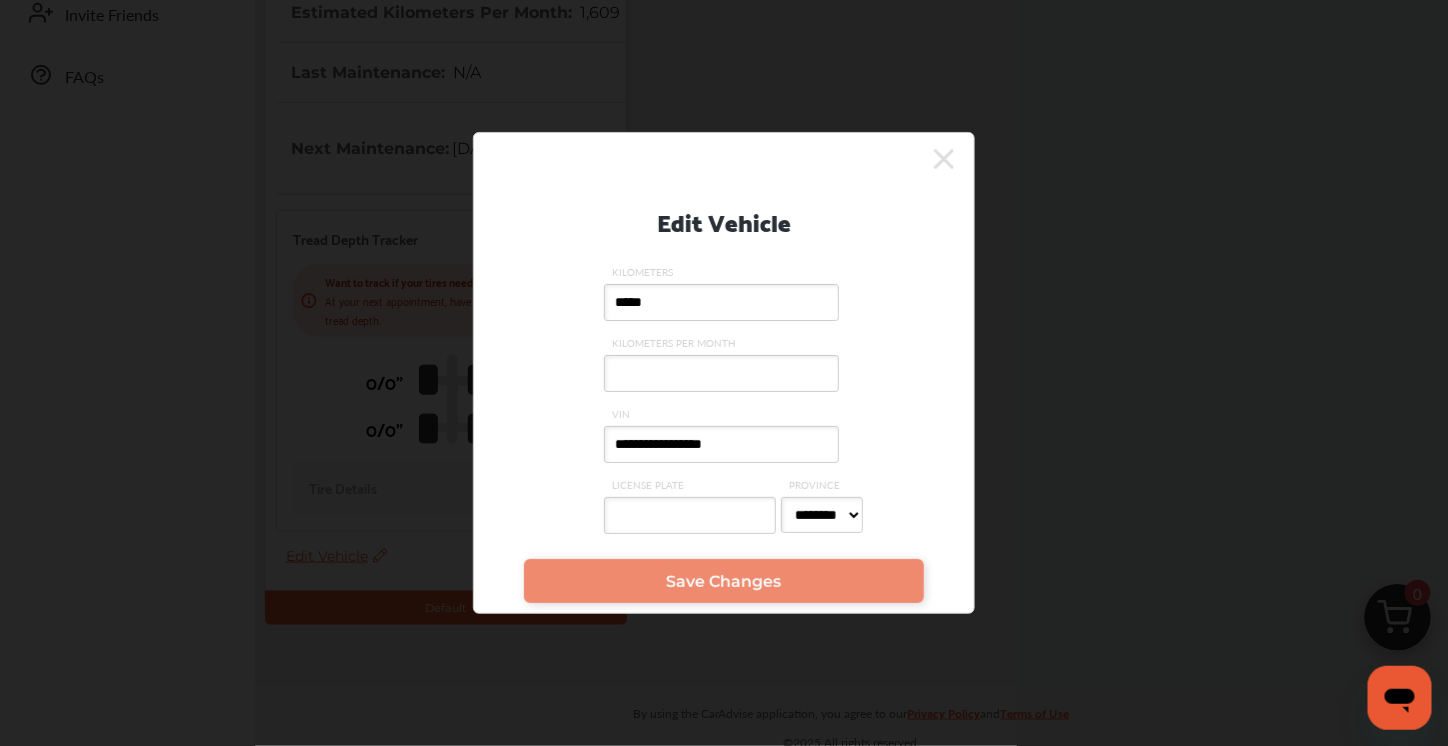 click on "*****" at bounding box center [721, 302] 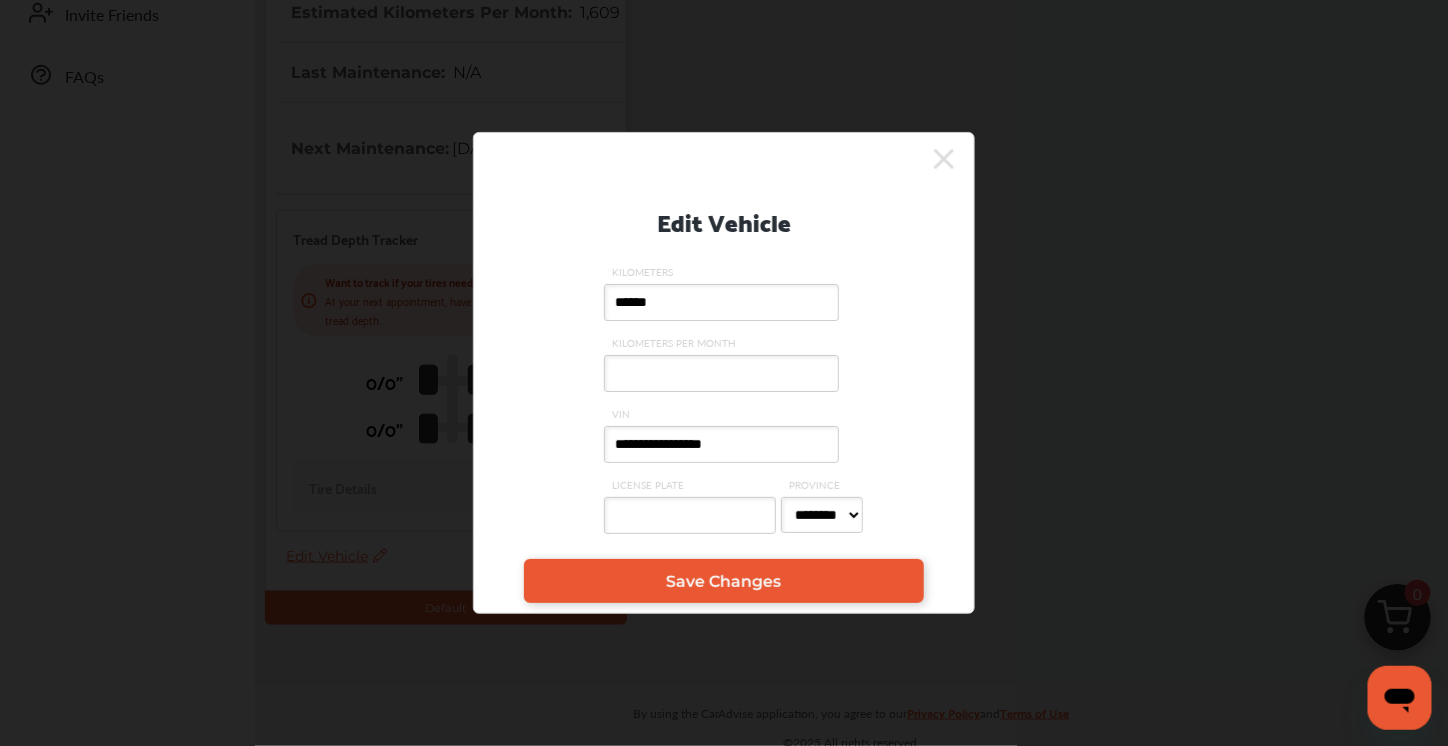 type on "******" 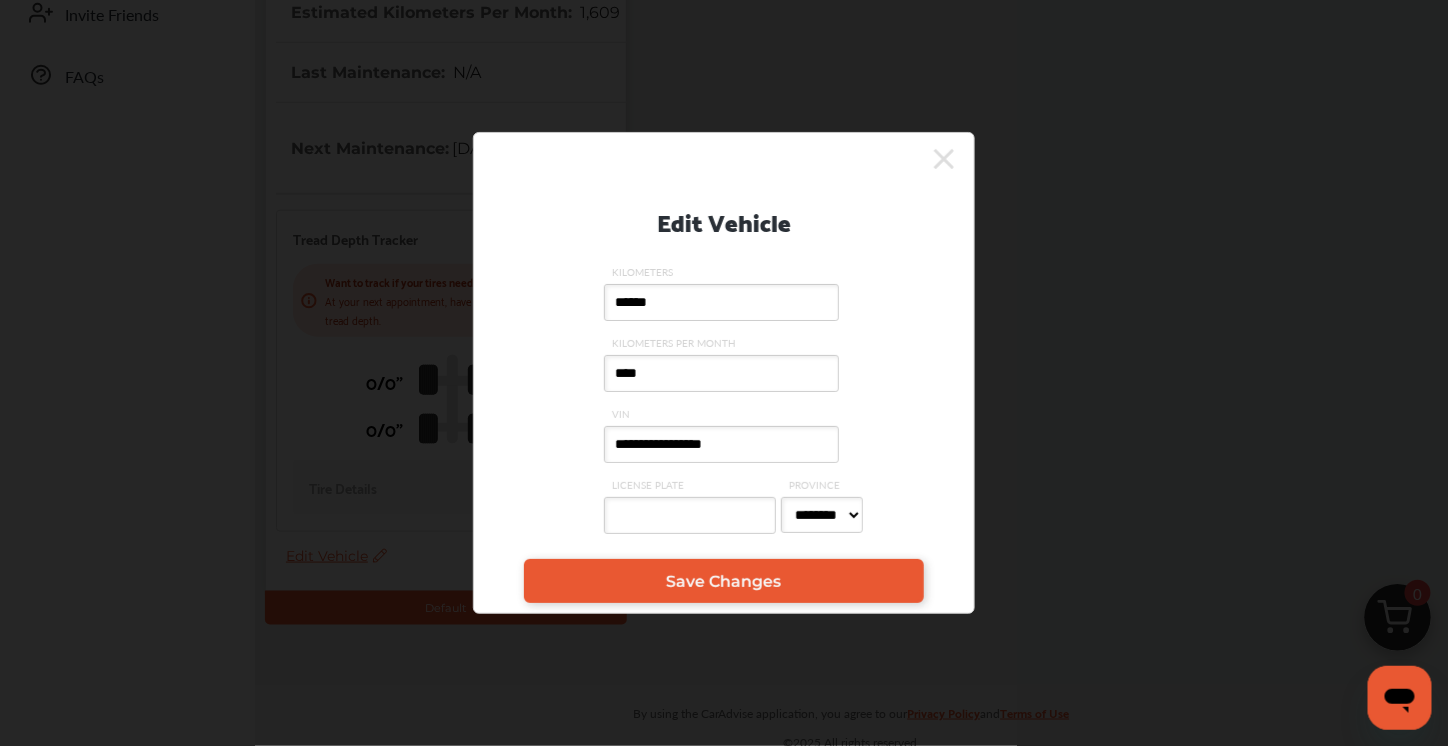 type on "****" 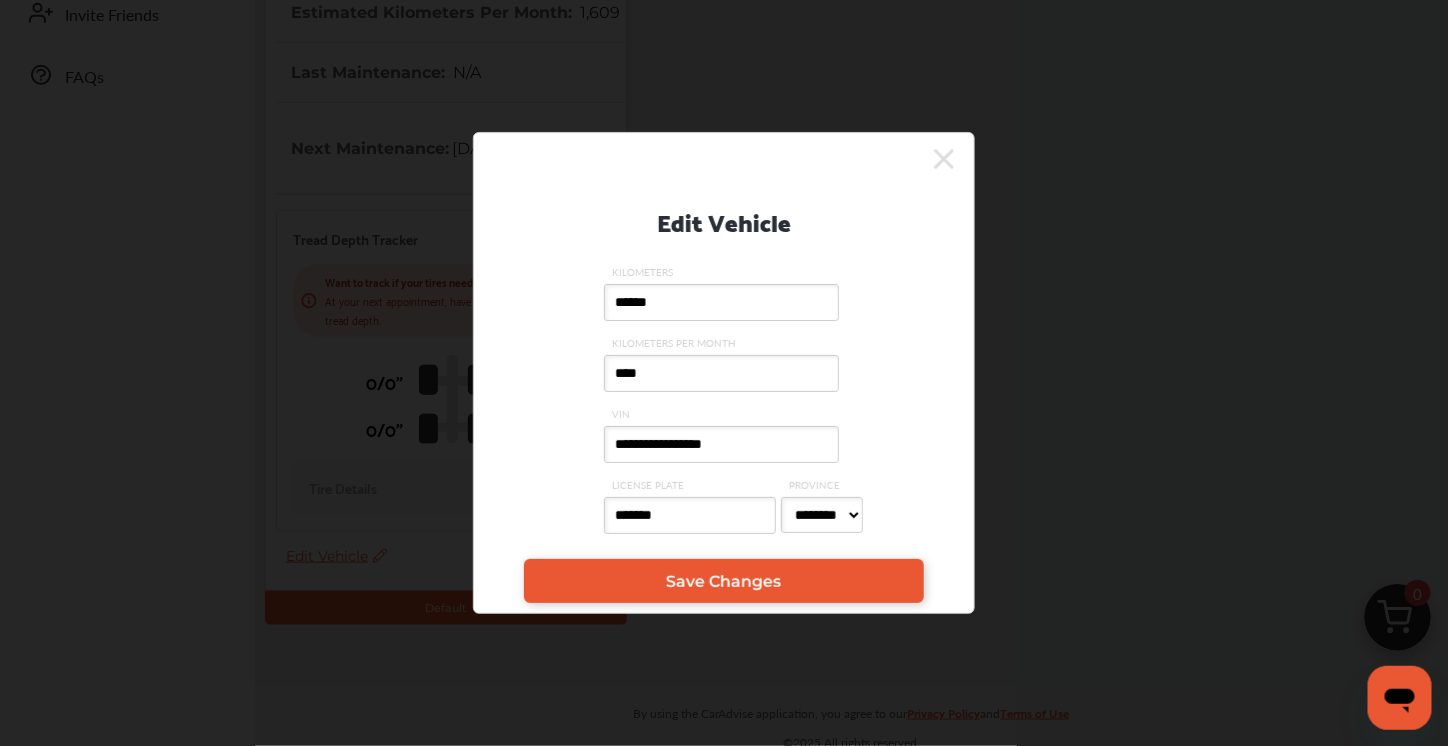type on "*******" 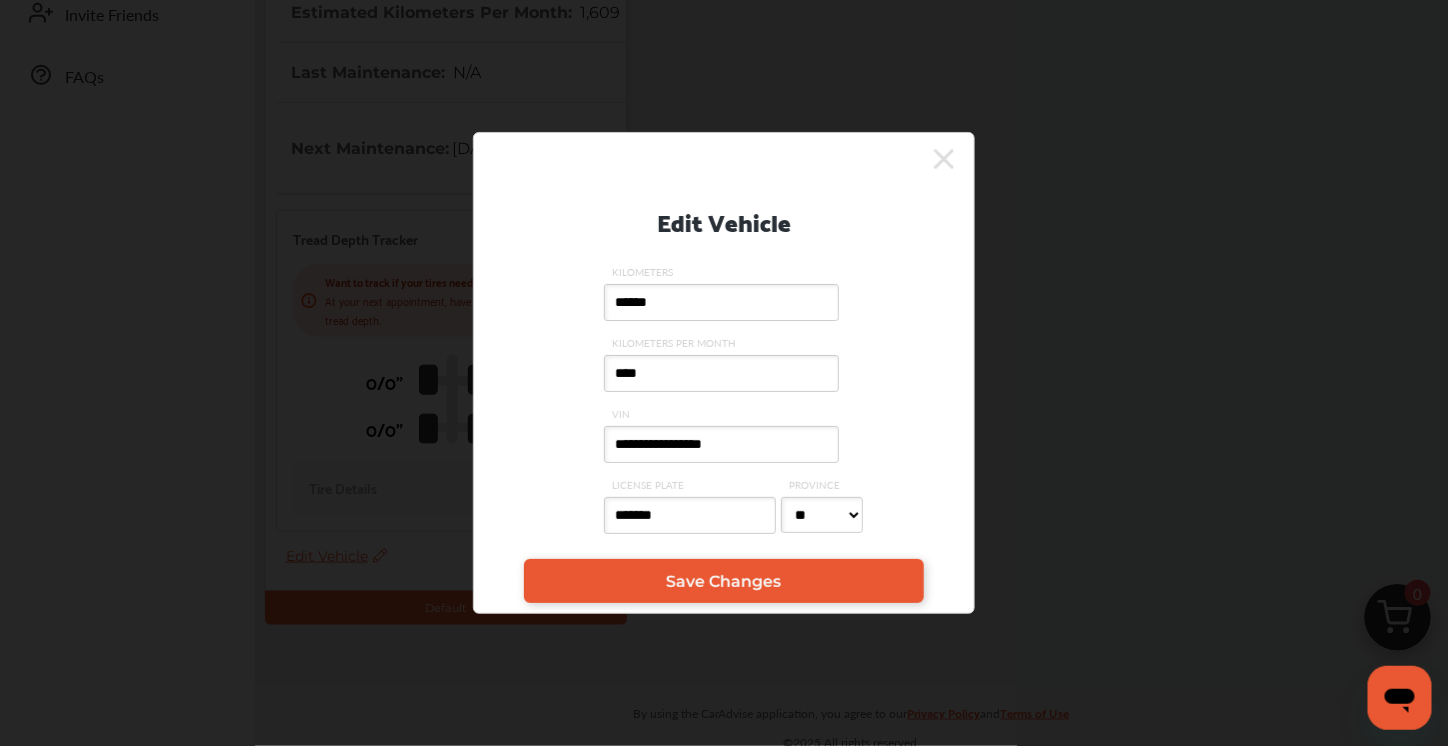click on "******** ** ** ** ** ** ** ** ** ** ** ** ** **" at bounding box center (822, 515) 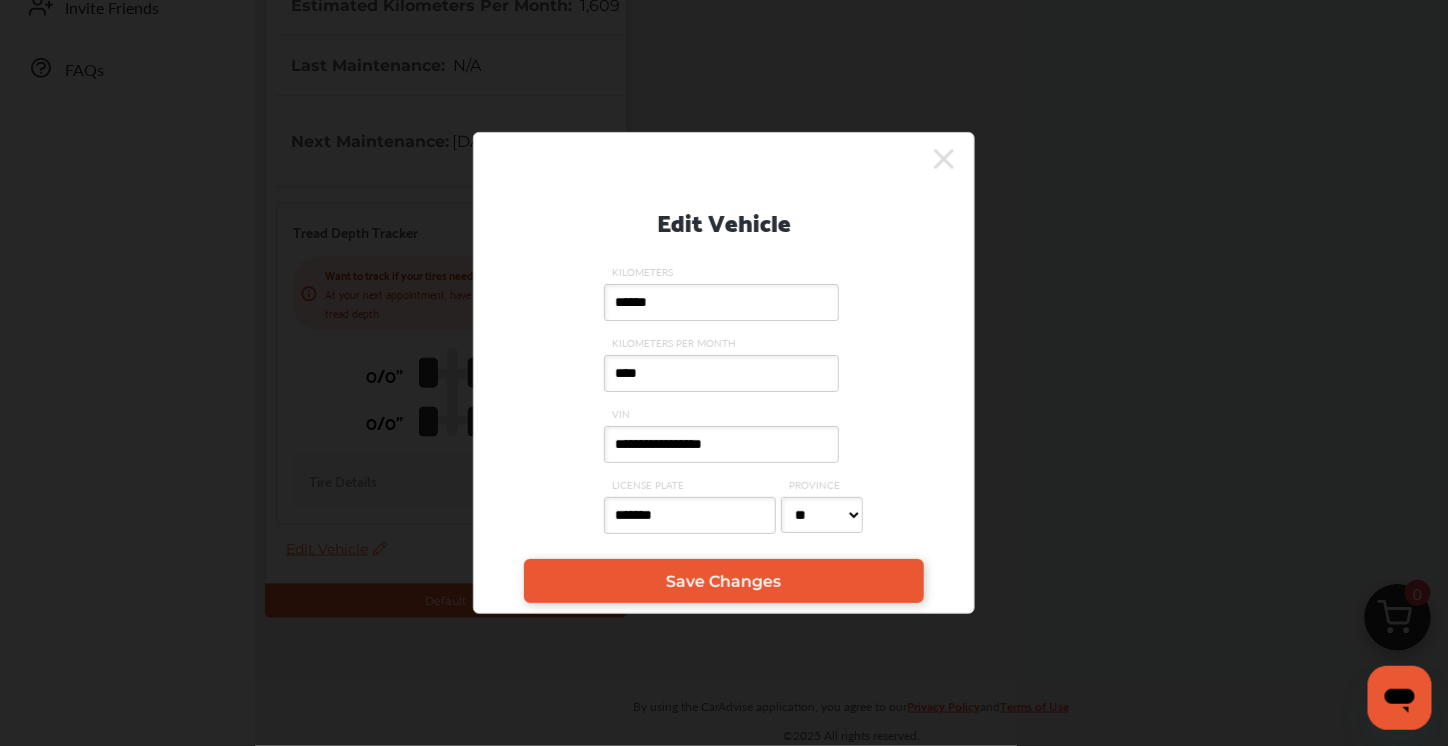 scroll, scrollTop: 520, scrollLeft: 0, axis: vertical 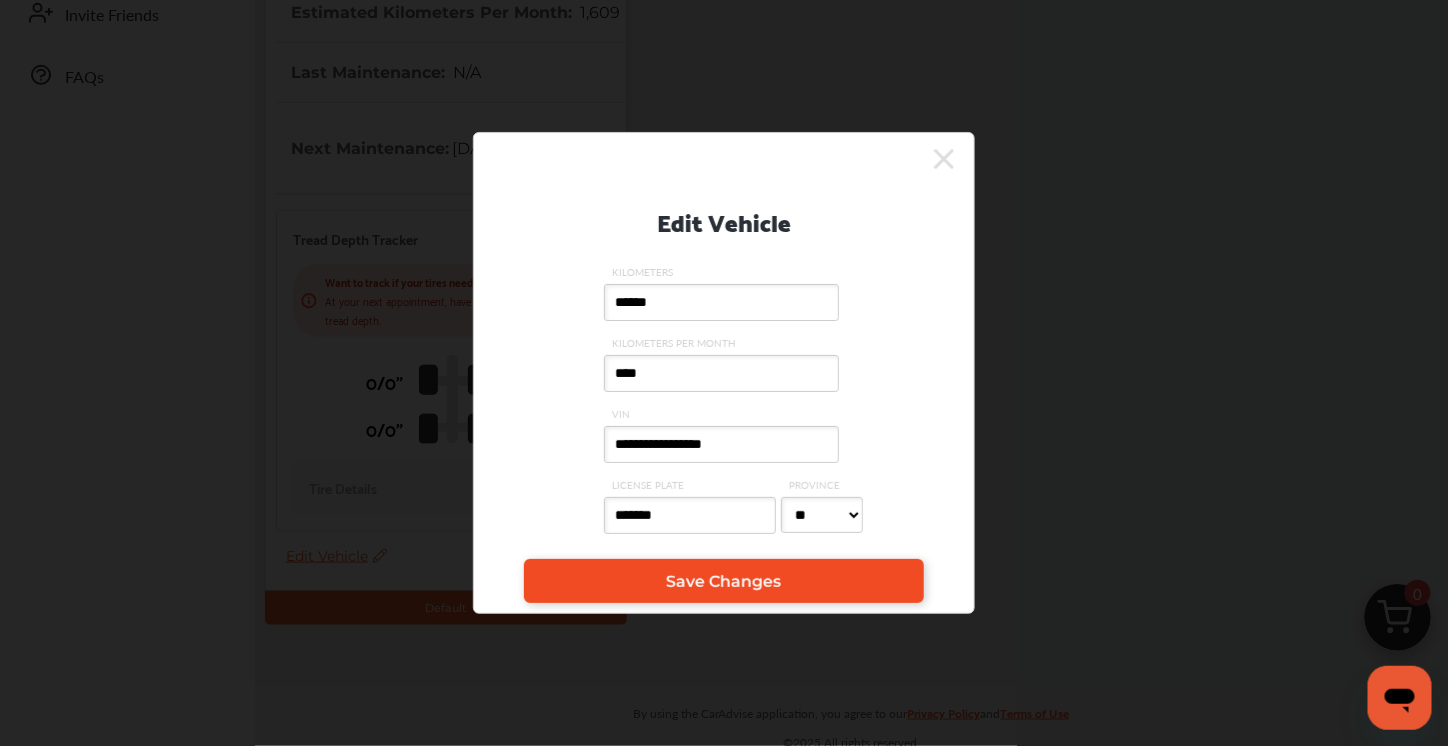 click on "Save Changes" at bounding box center (724, 581) 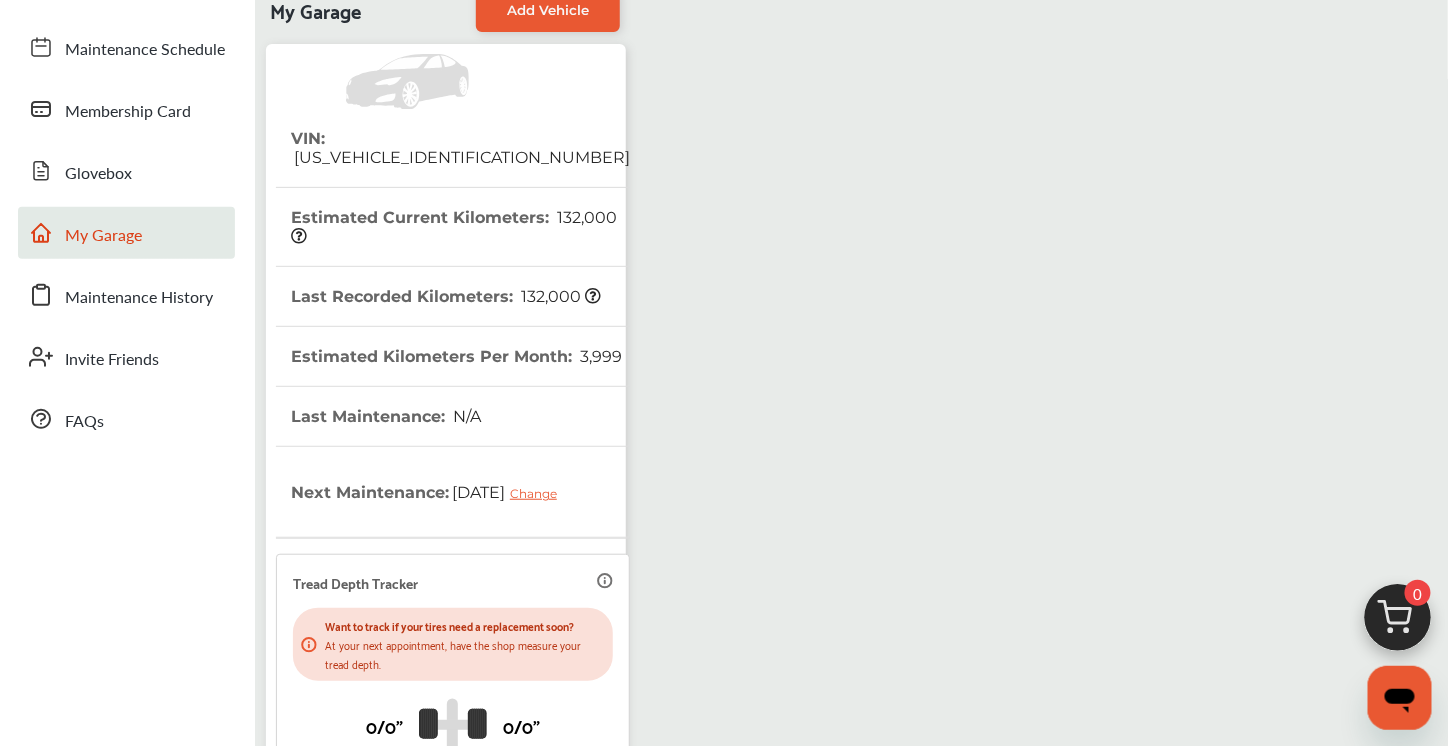 scroll, scrollTop: 0, scrollLeft: 0, axis: both 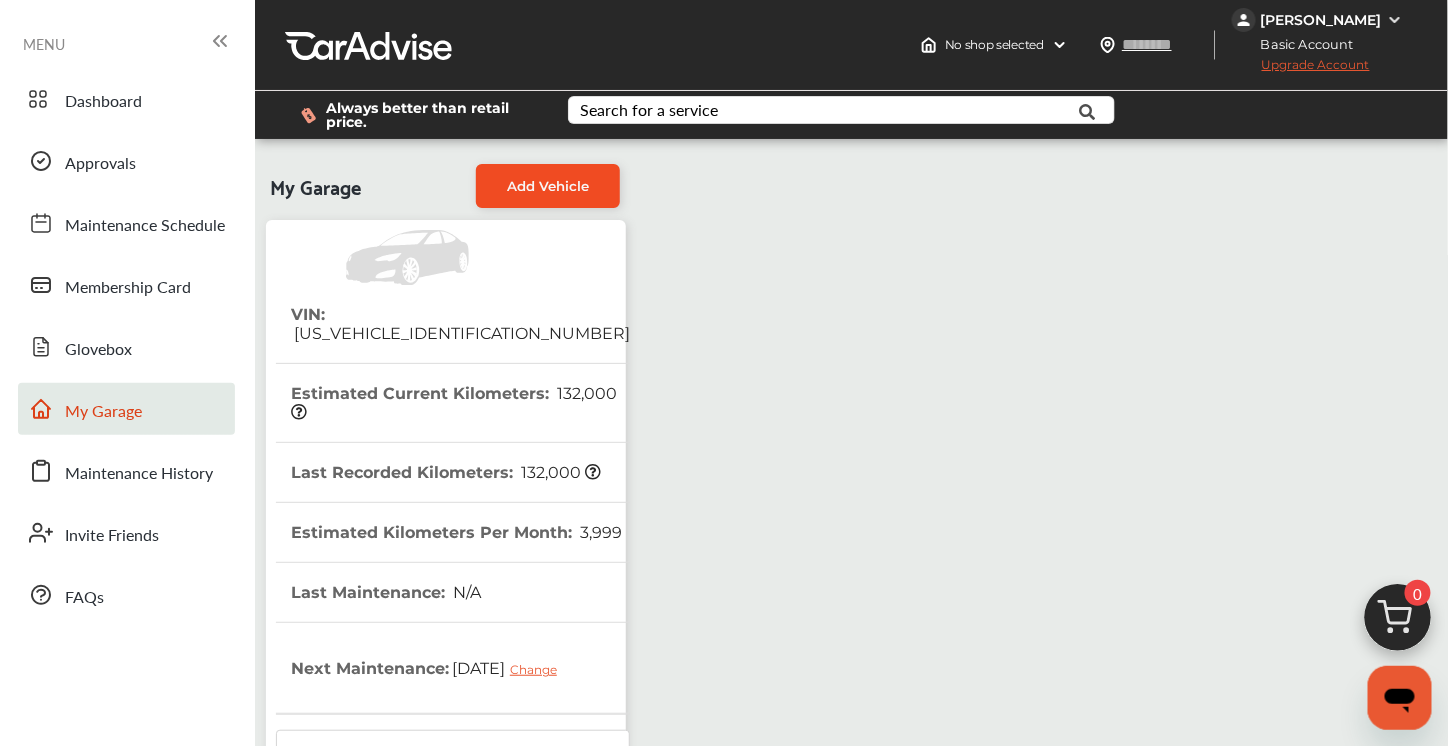 click on "Add Vehicle" at bounding box center (548, 186) 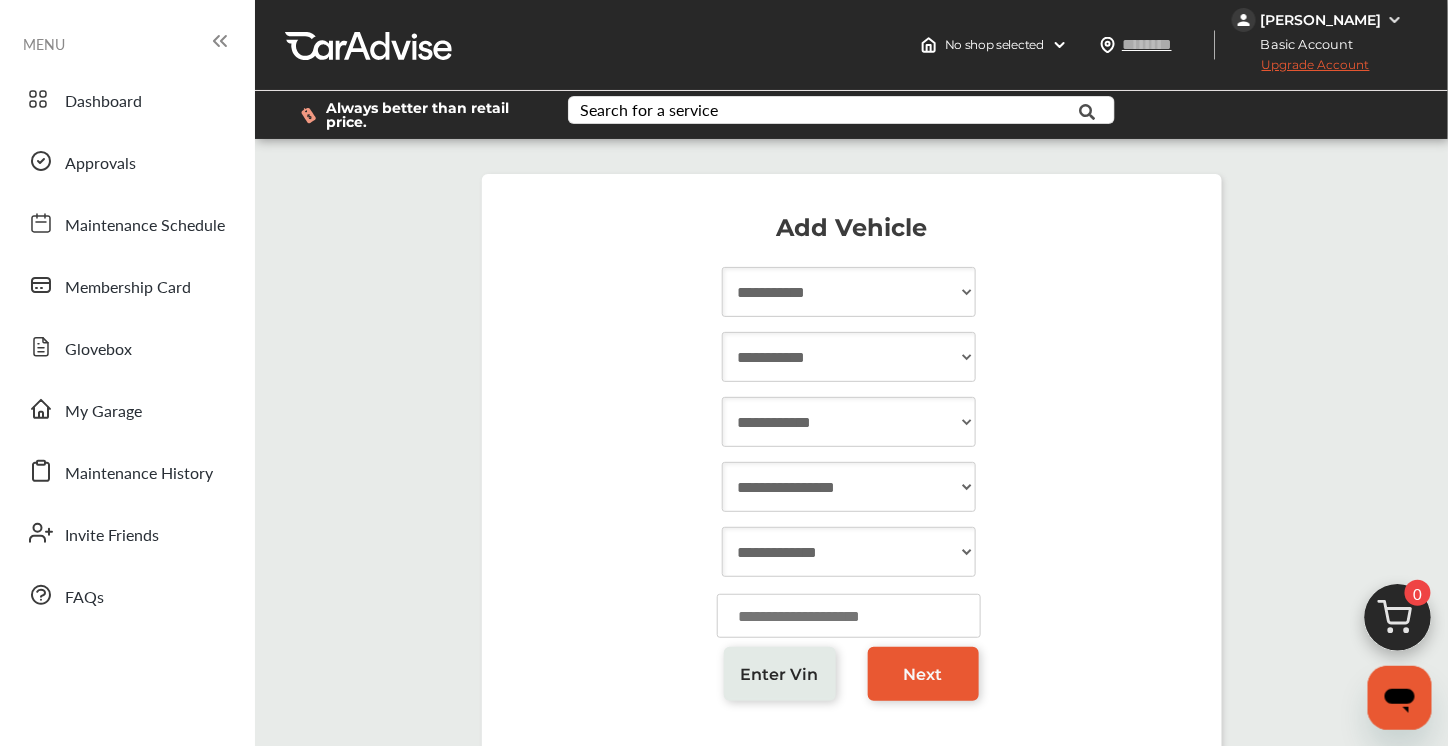 click on "**********" at bounding box center (849, 292) 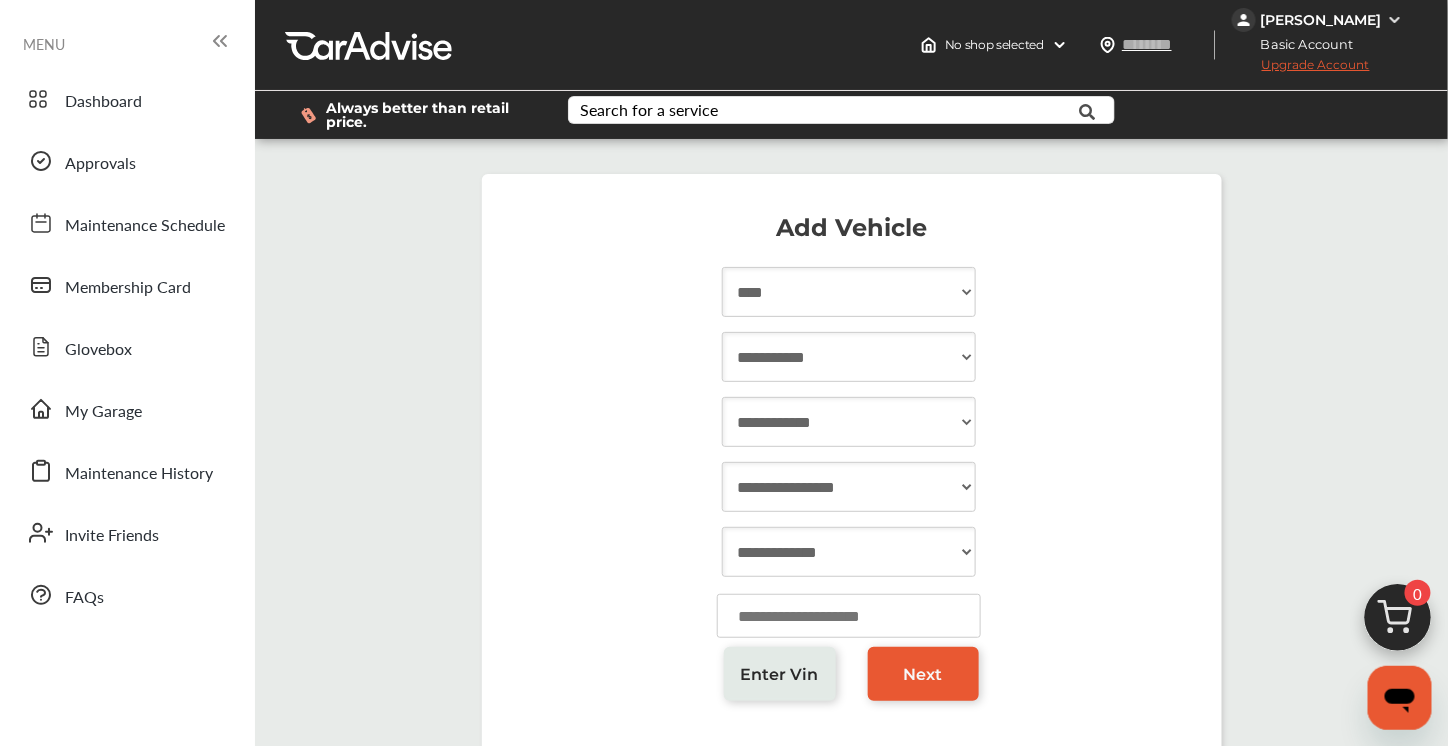 click on "**********" at bounding box center (849, 292) 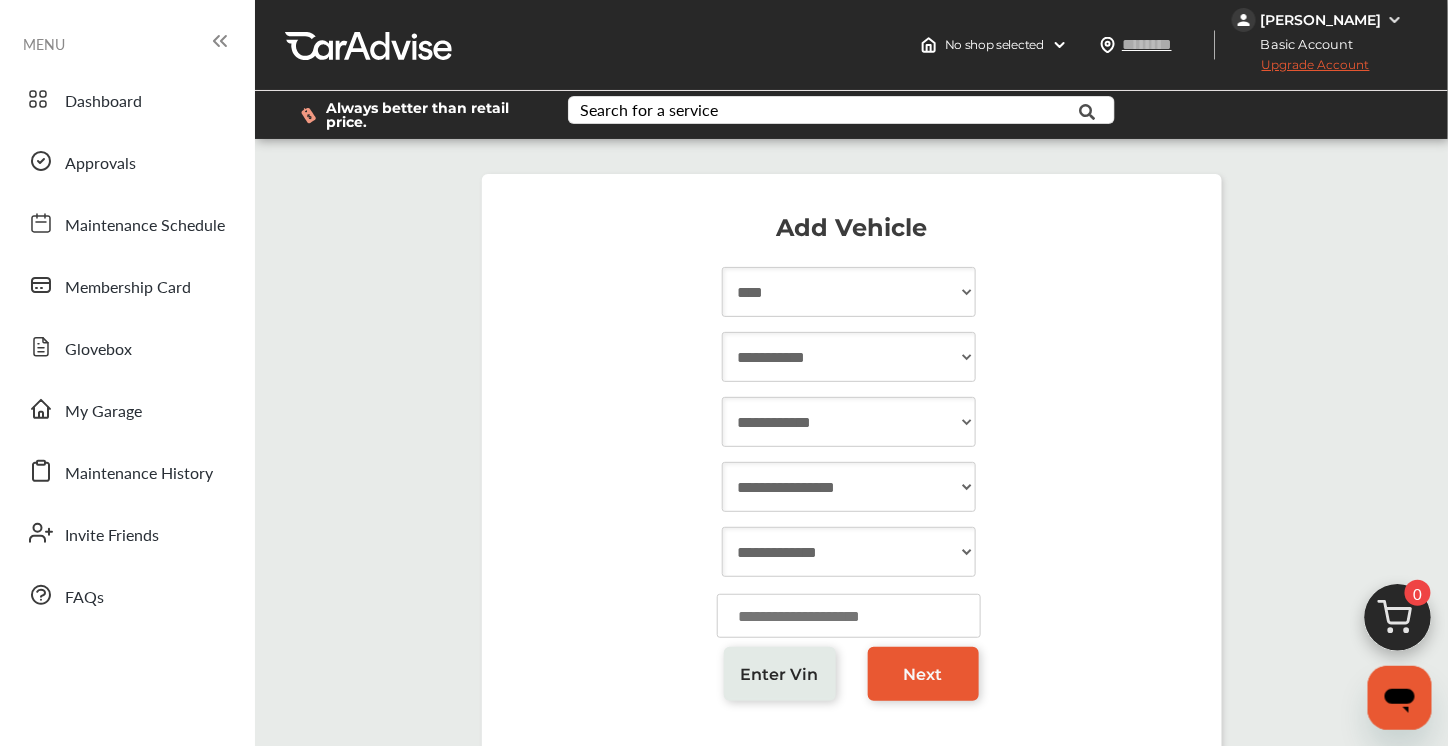 click on "**********" at bounding box center [849, 357] 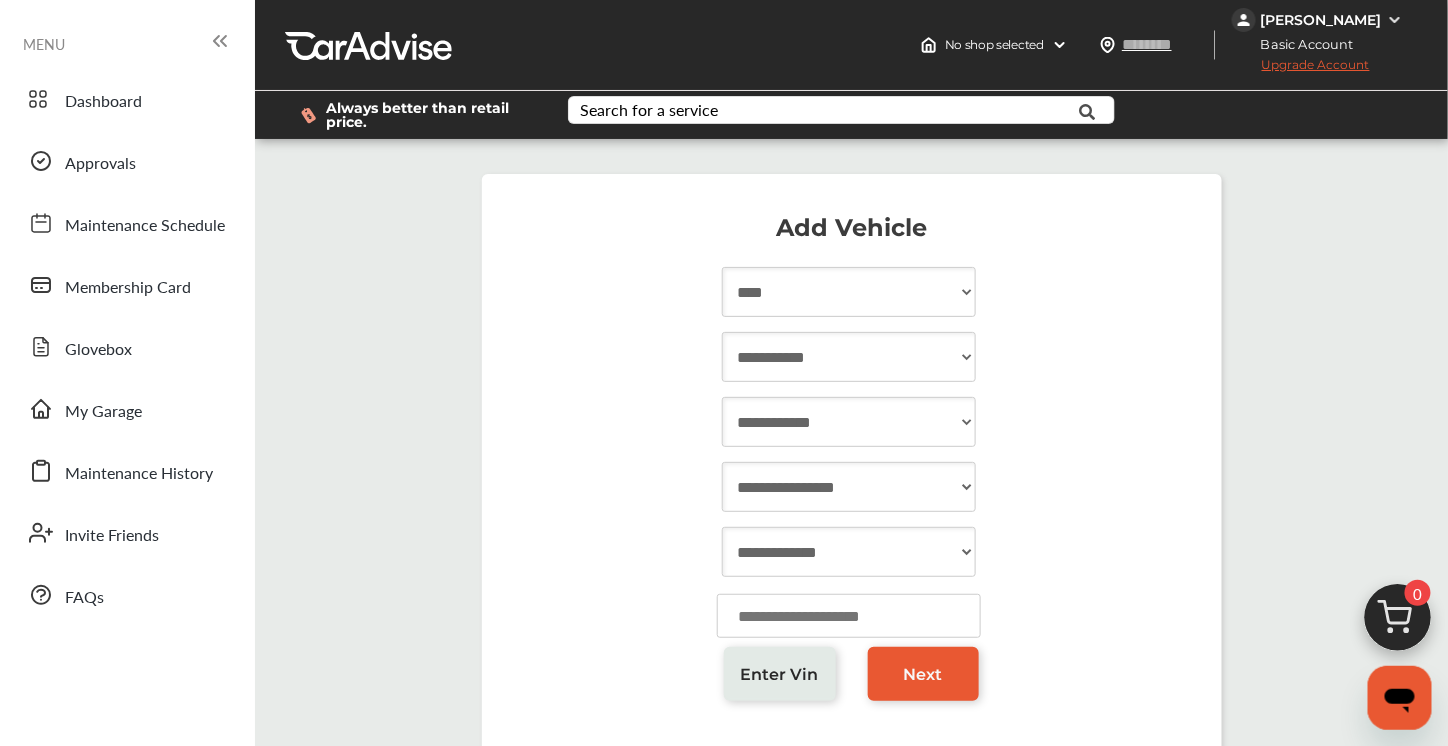 select on "*****" 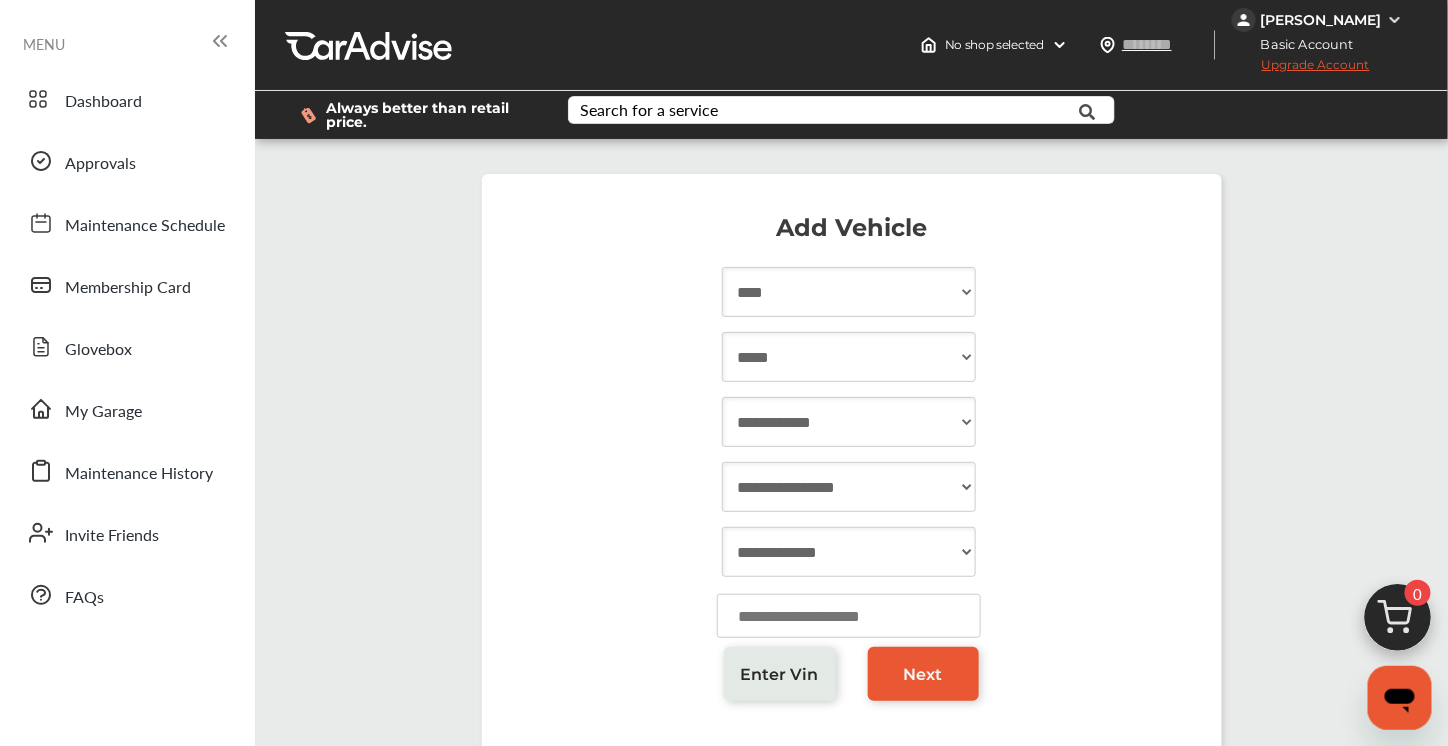 click on "**********" at bounding box center (849, 357) 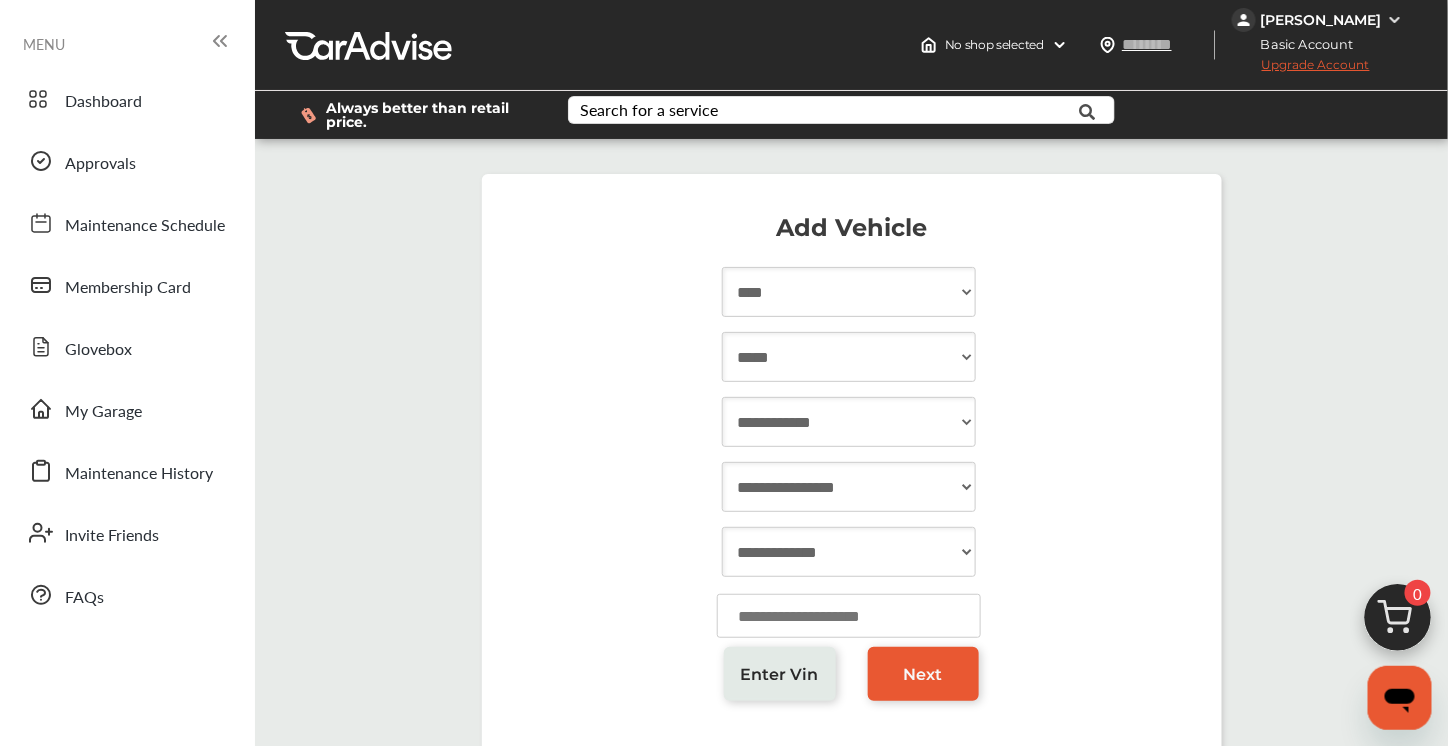 click on "**********" at bounding box center (849, 422) 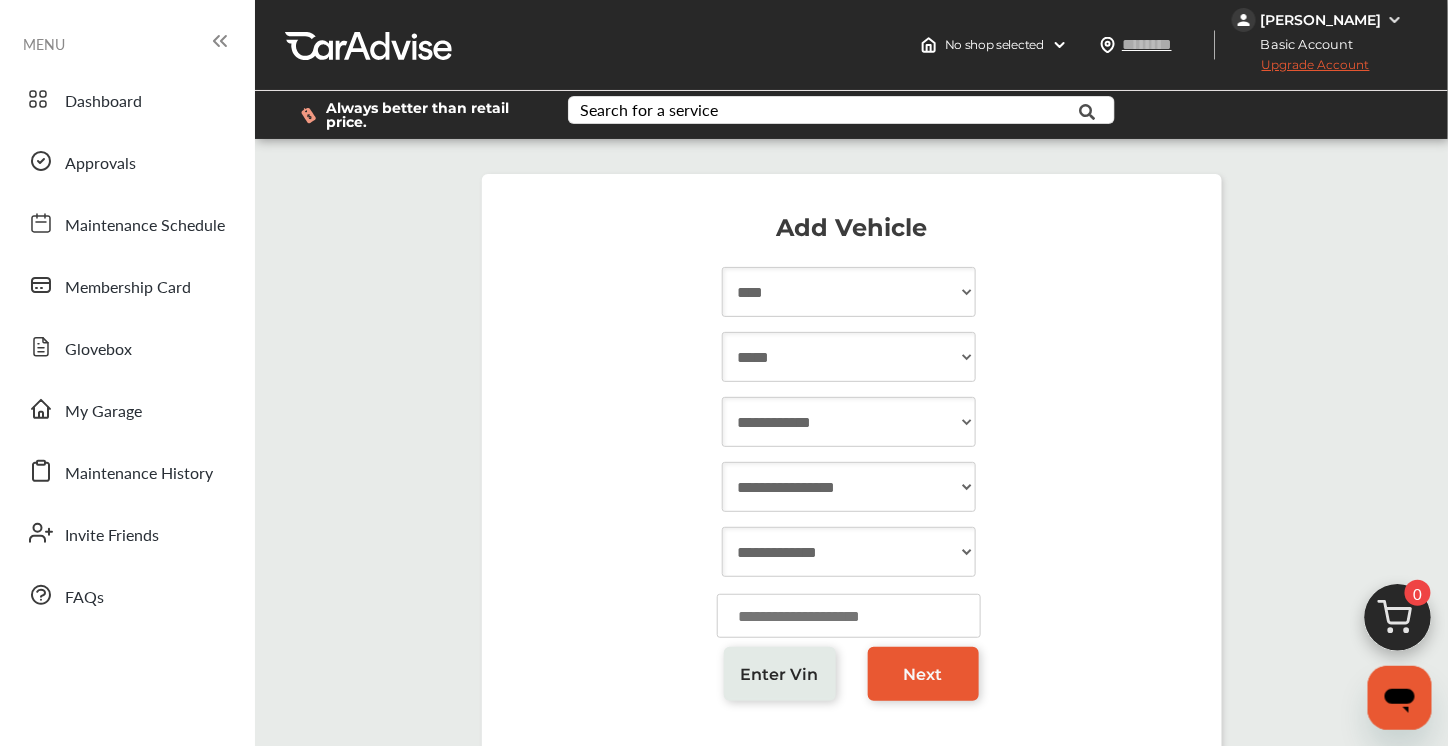 select on "***" 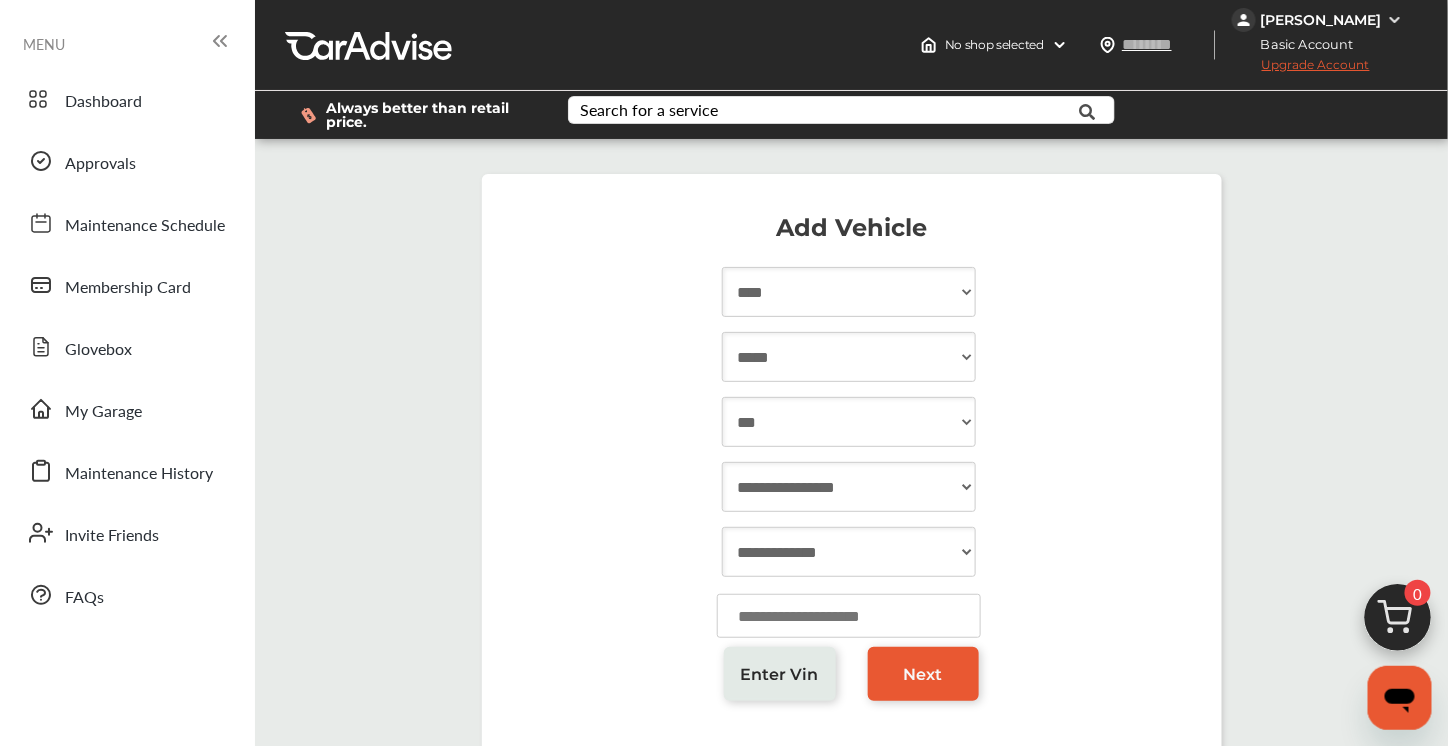 click on "**********" at bounding box center [849, 422] 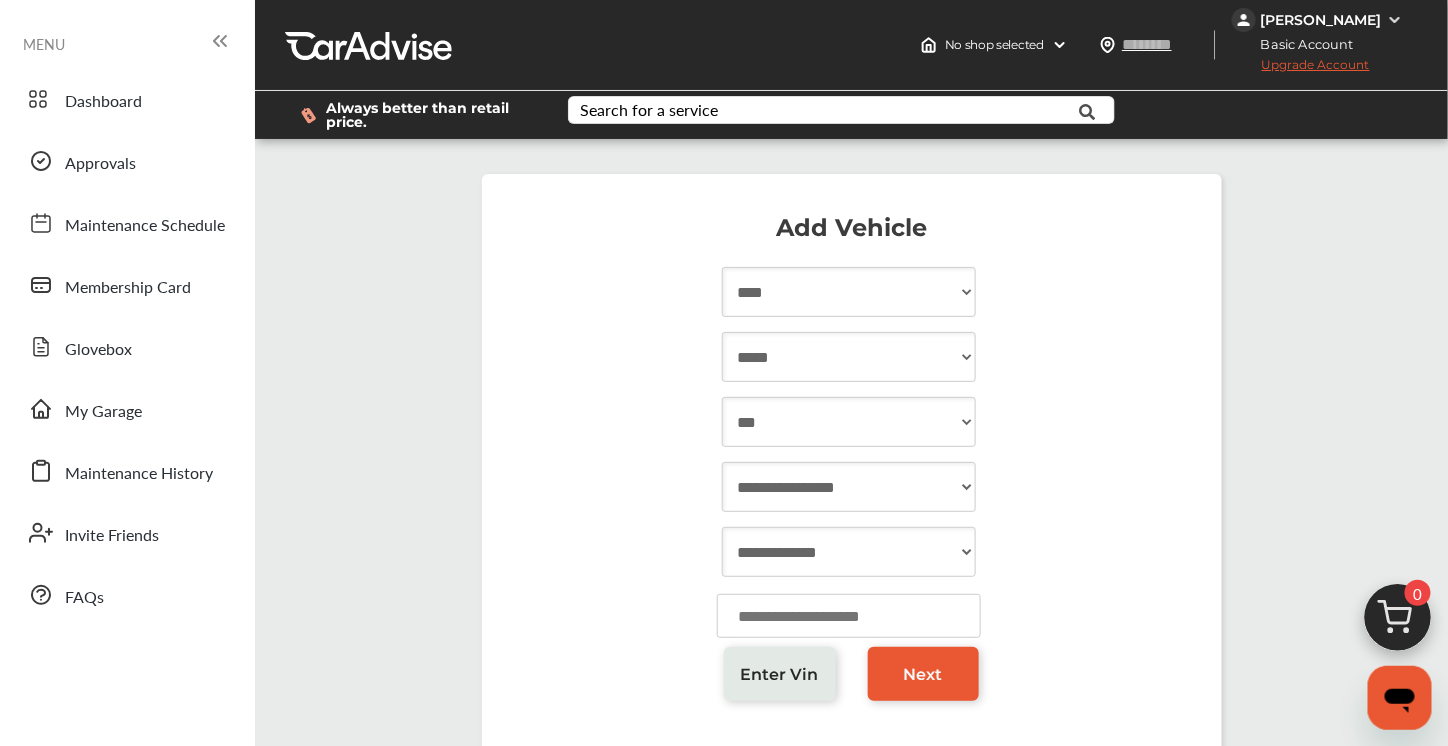 click on "**********" at bounding box center [849, 487] 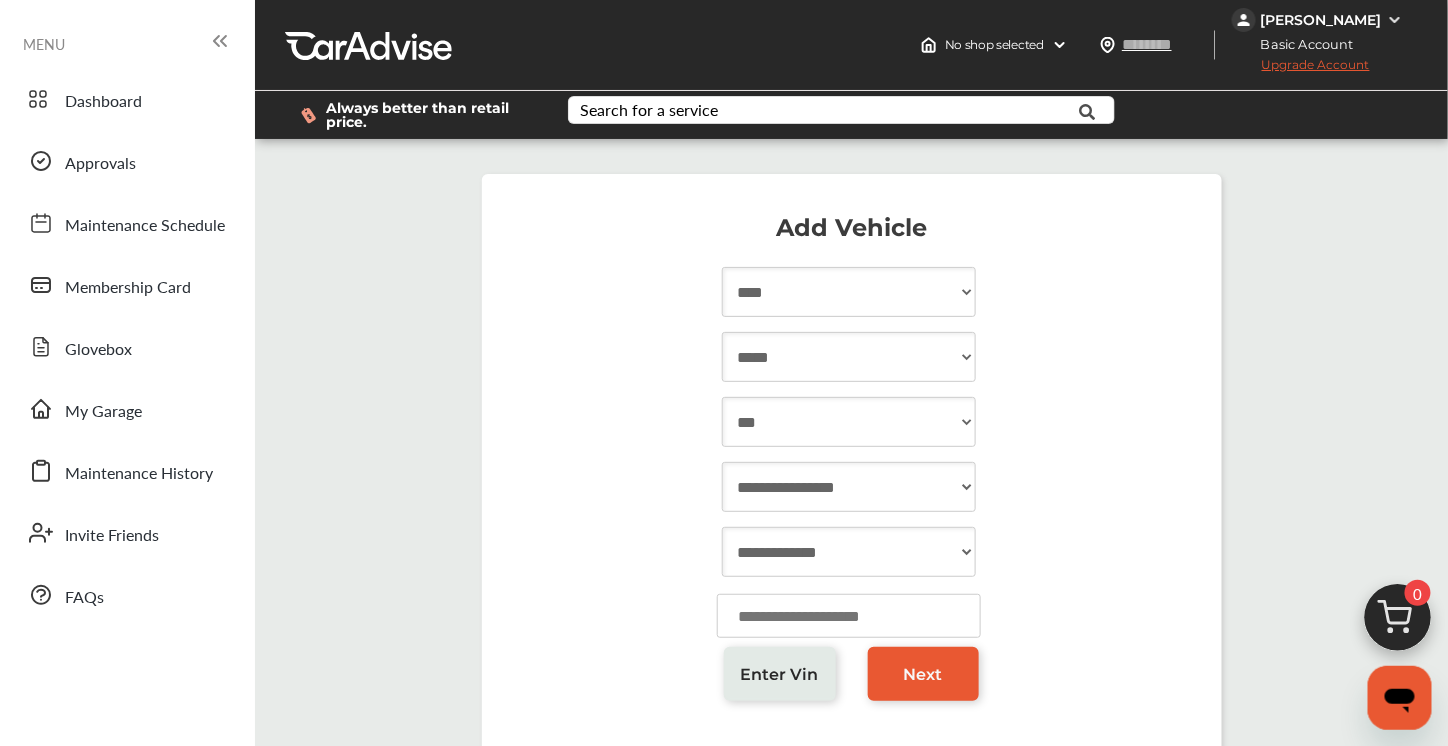 select on "*****" 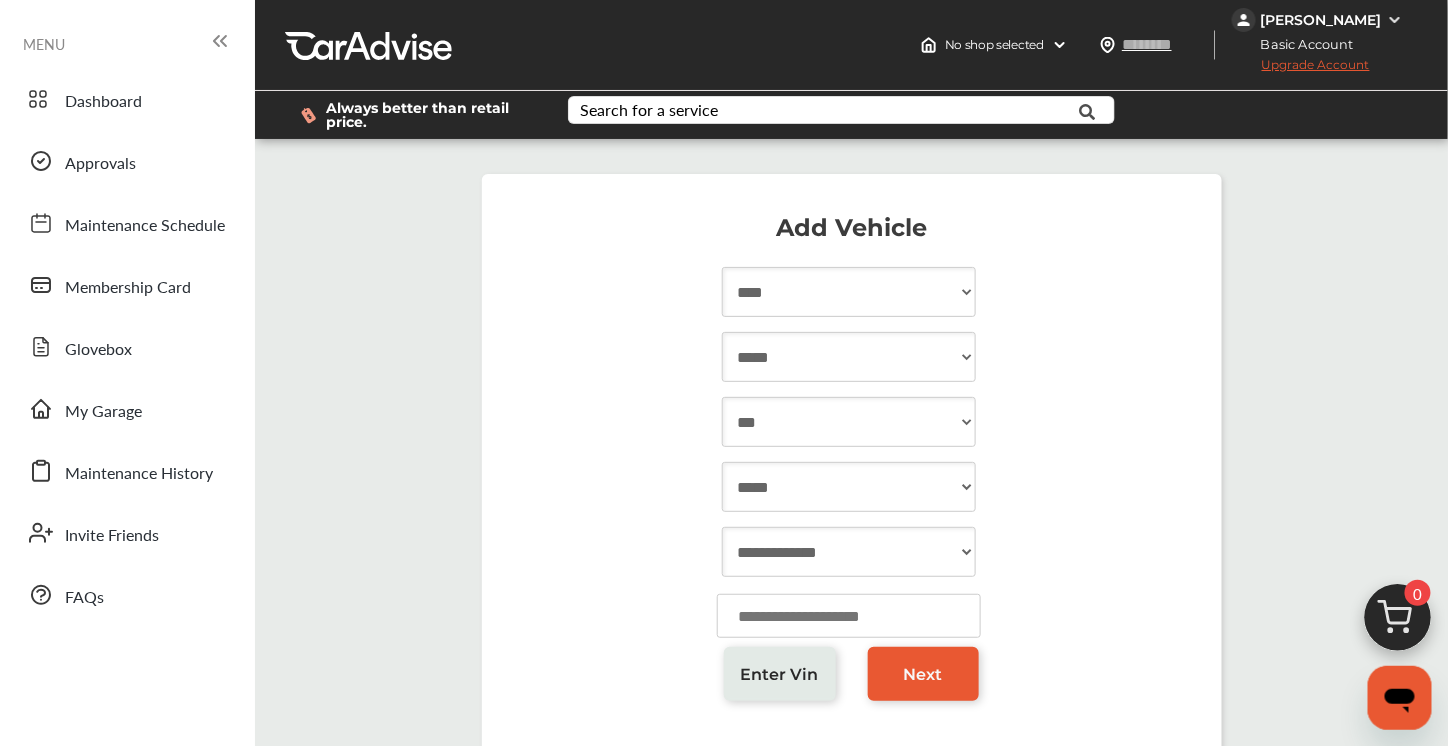 click on "**********" at bounding box center [849, 487] 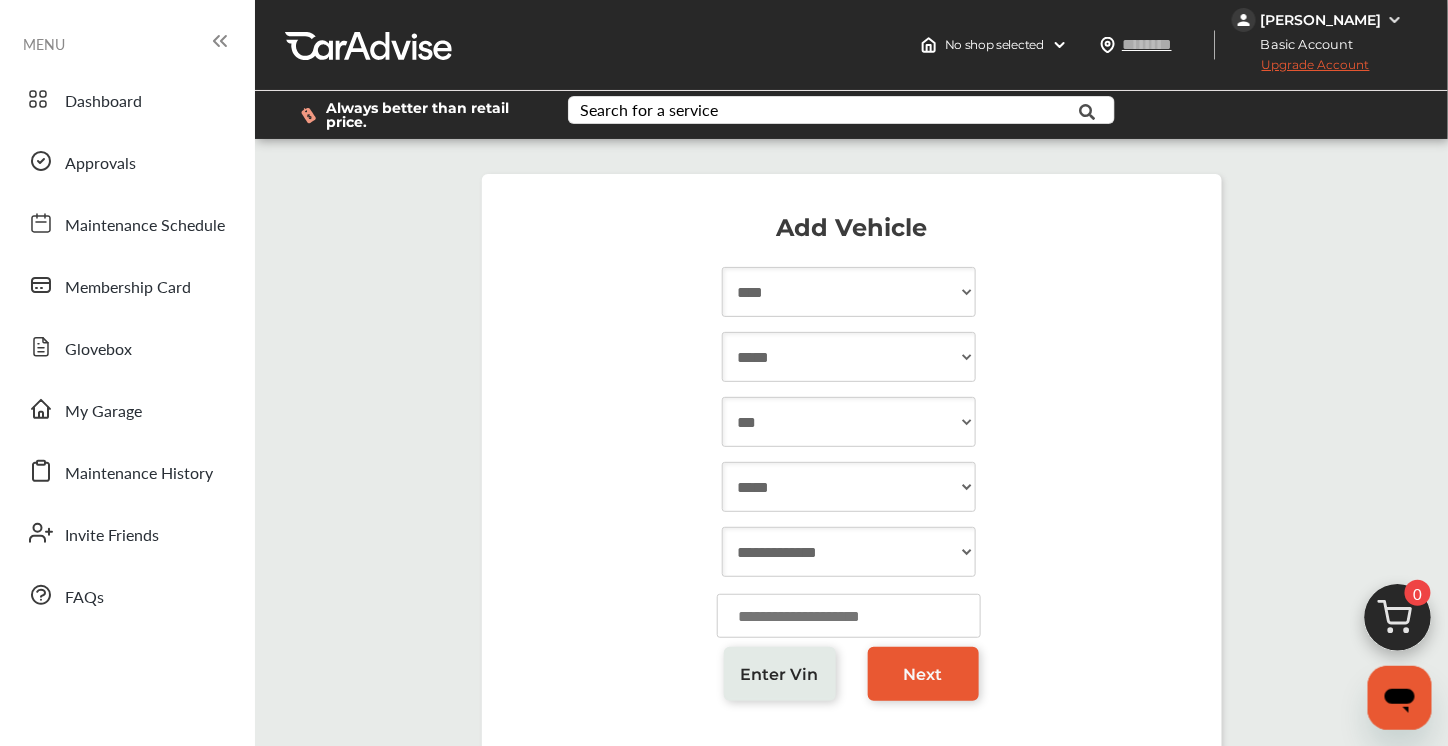 type on "******" 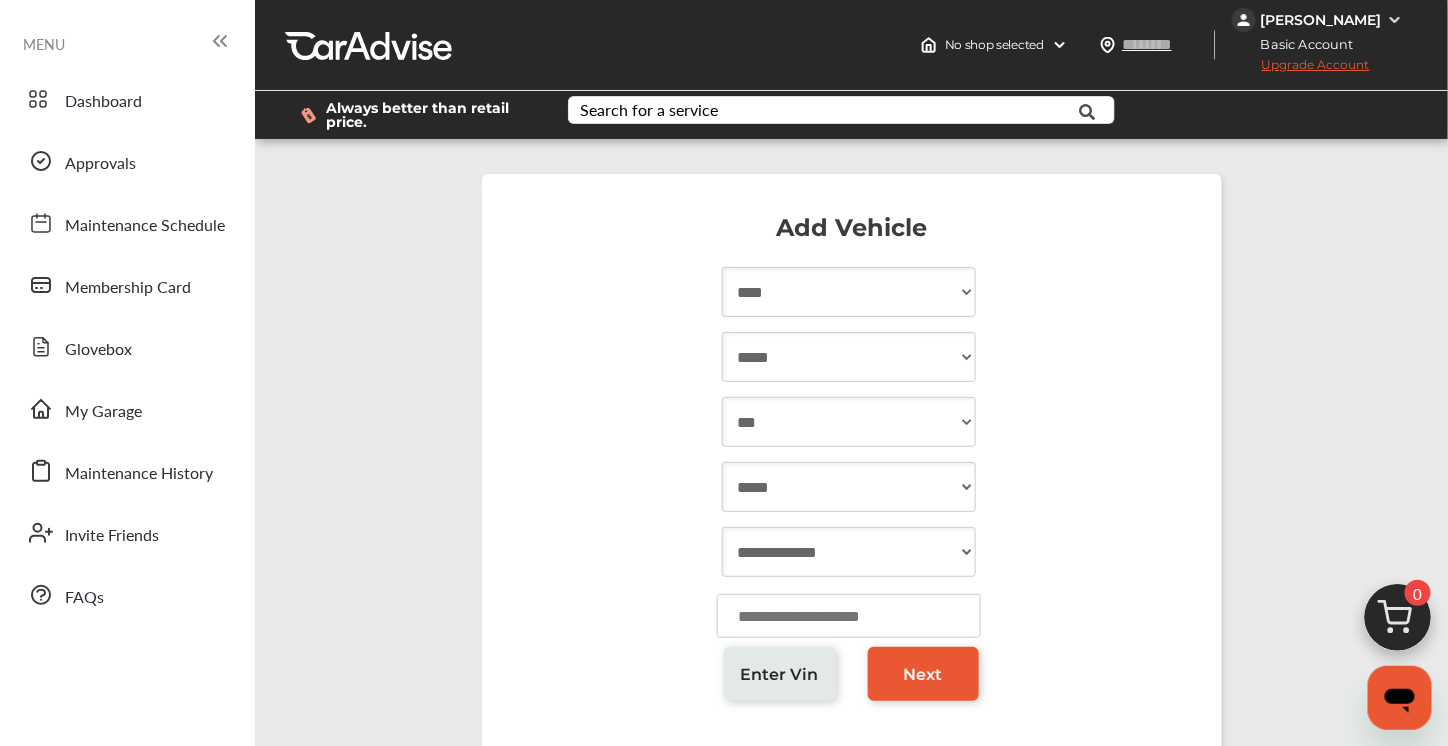 click on "**********" at bounding box center (849, 552) 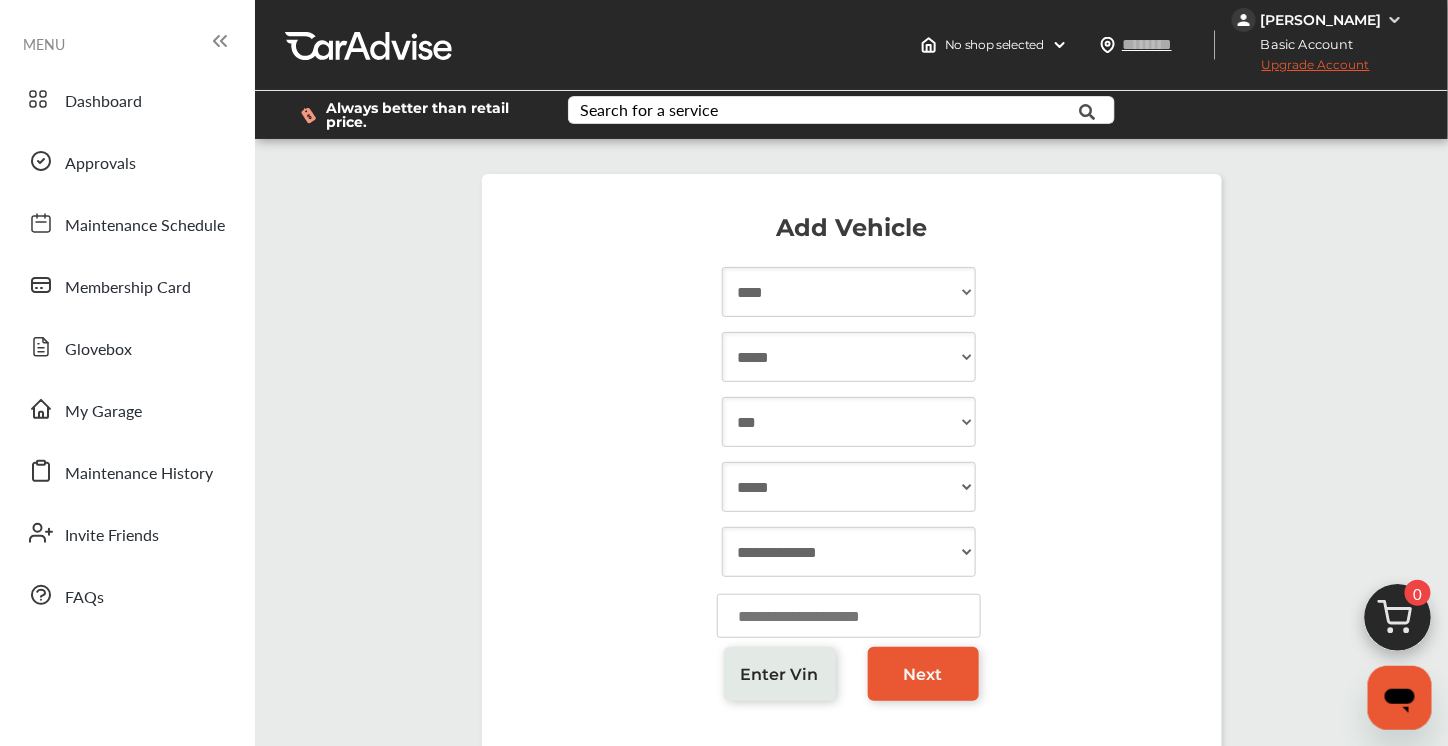 select on "***" 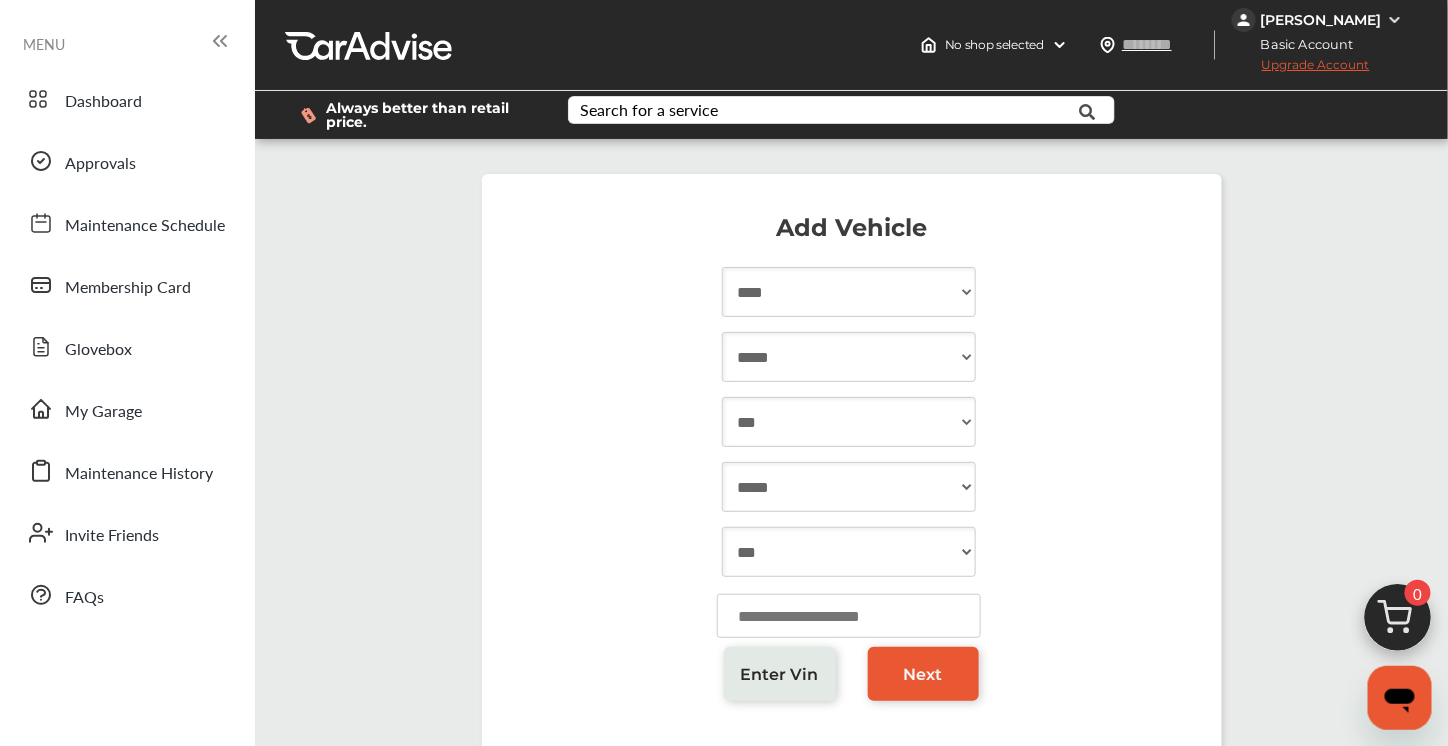 click on "**********" at bounding box center (849, 552) 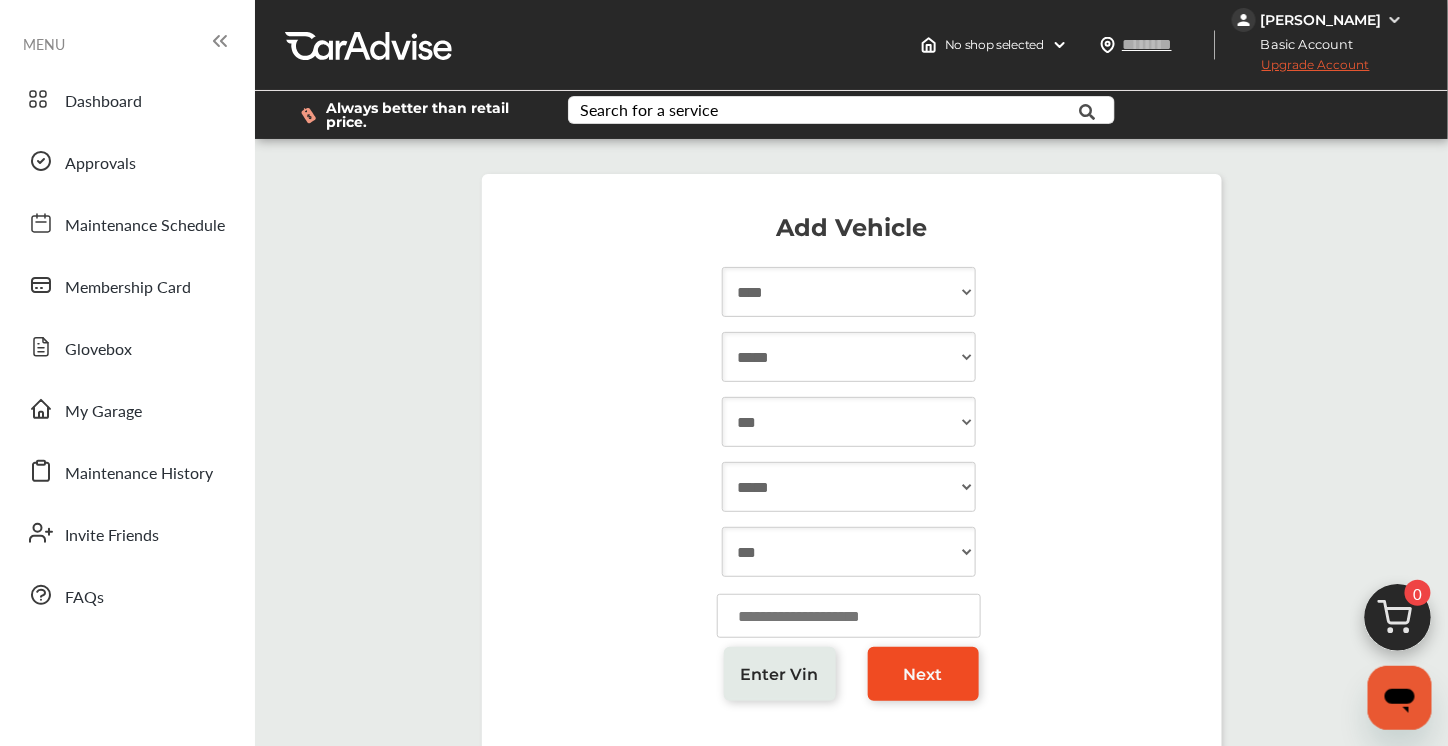 click on "Next" at bounding box center (924, 674) 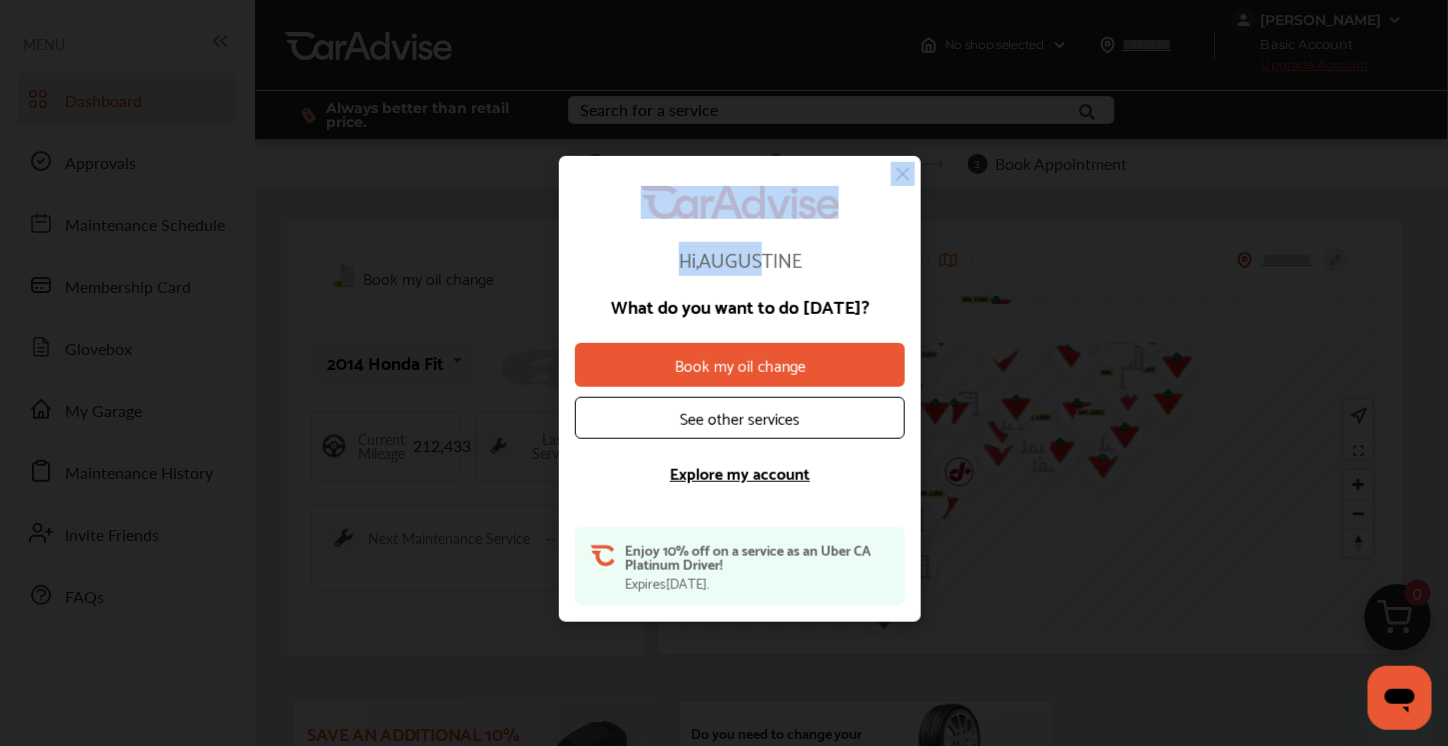 drag, startPoint x: 717, startPoint y: 181, endPoint x: 764, endPoint y: 233, distance: 70.0928 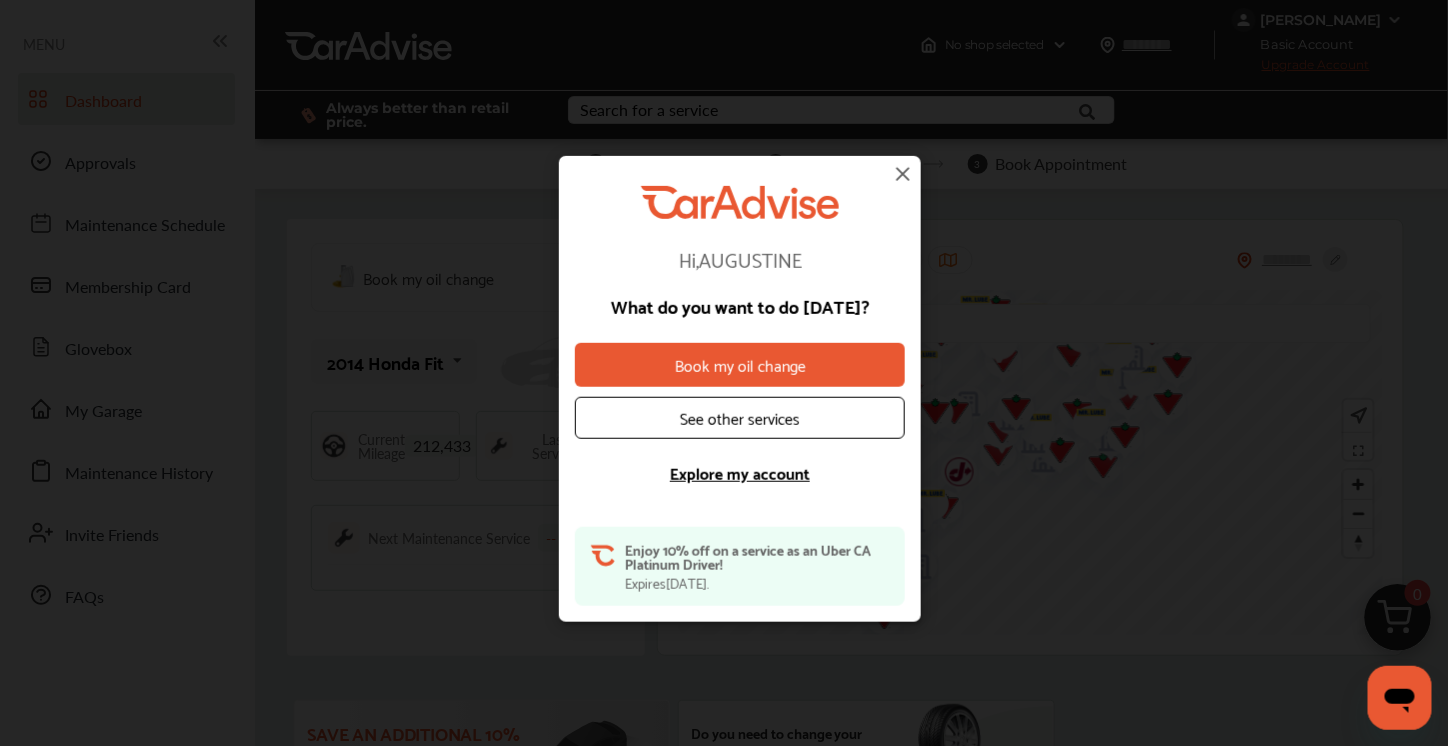 click at bounding box center [903, 174] 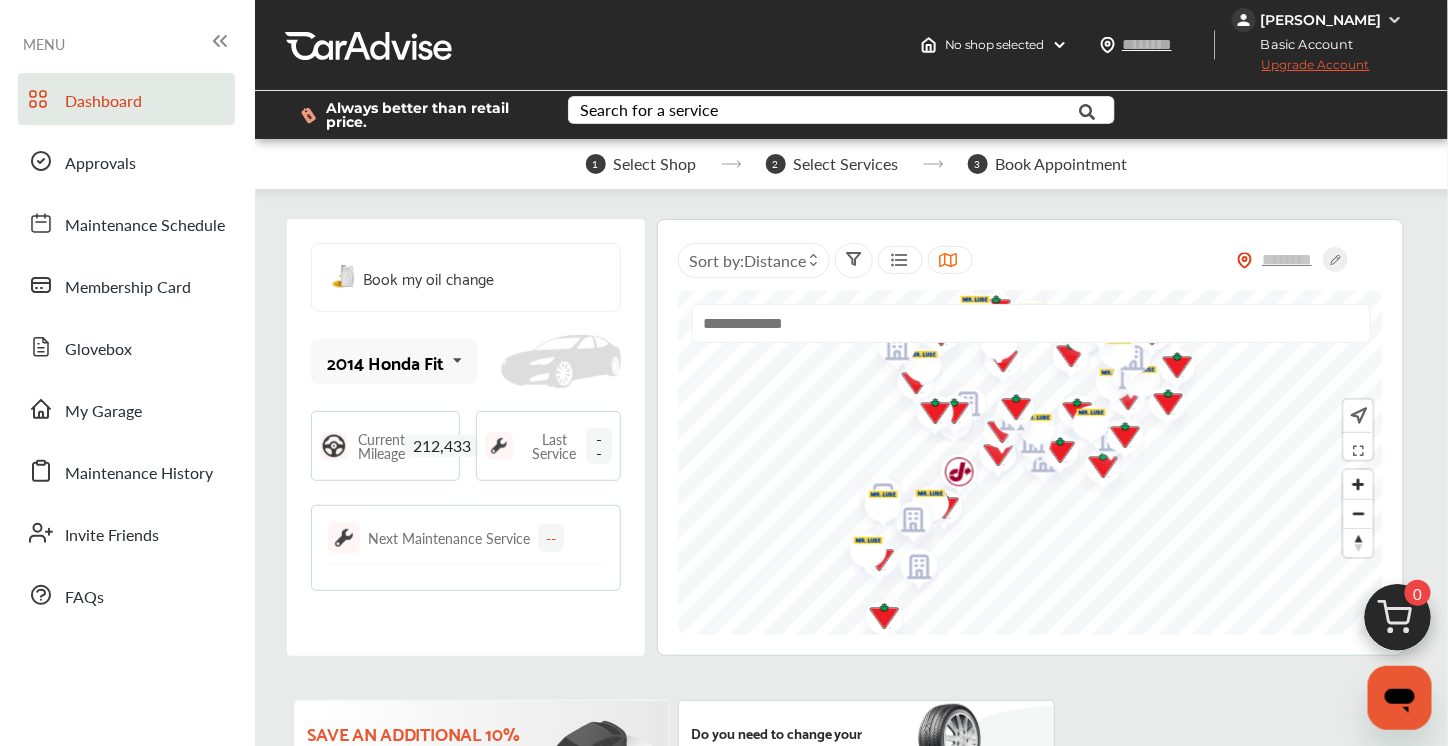click on "Current Mileage" at bounding box center [381, 446] 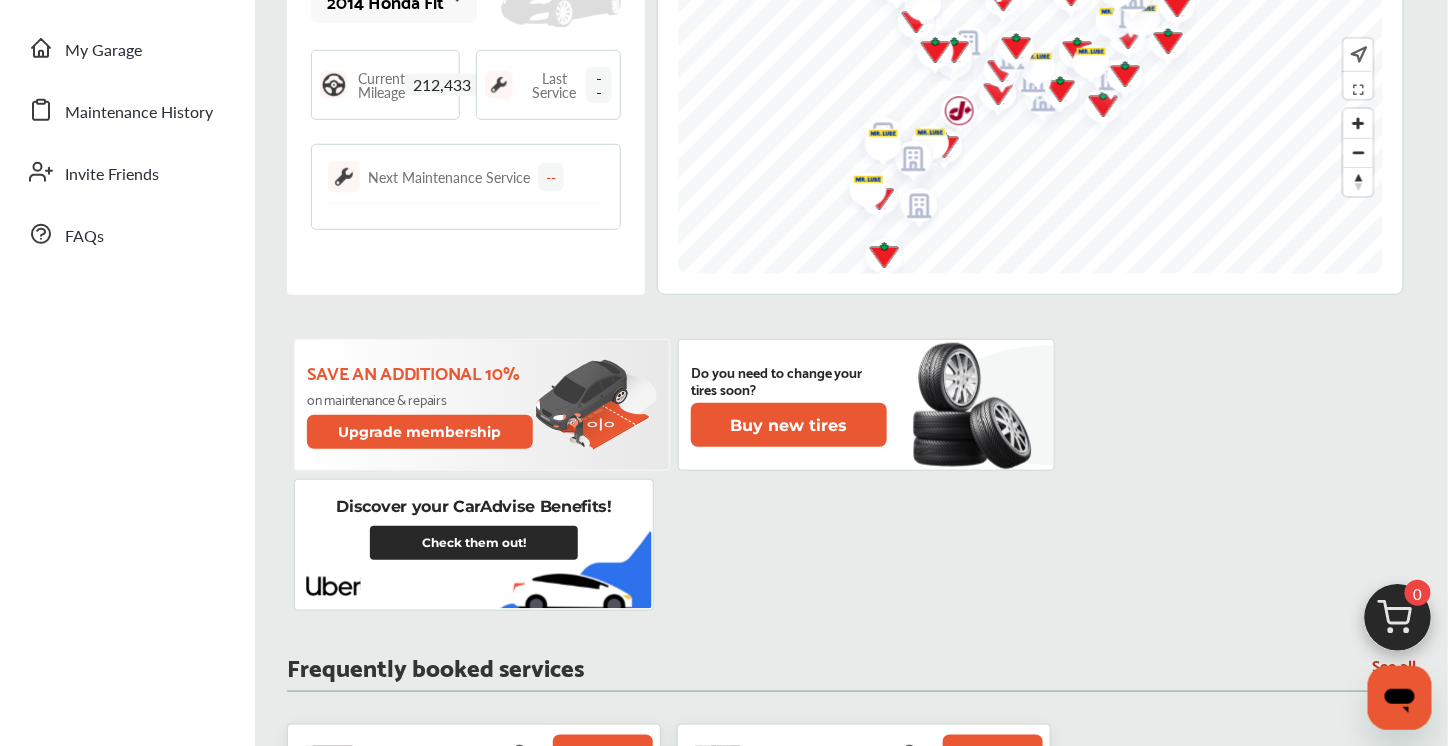 scroll, scrollTop: 0, scrollLeft: 0, axis: both 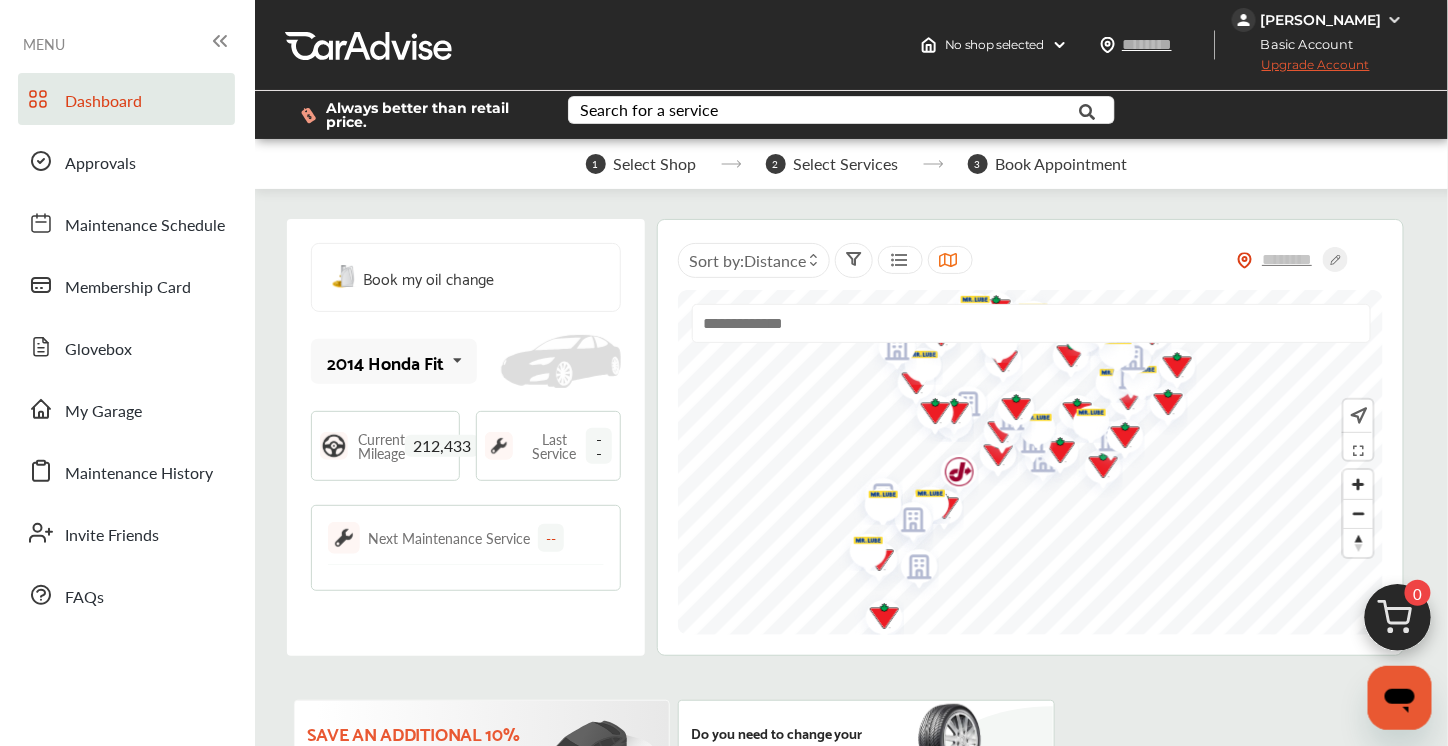 click on "Book my oil change" at bounding box center (428, 277) 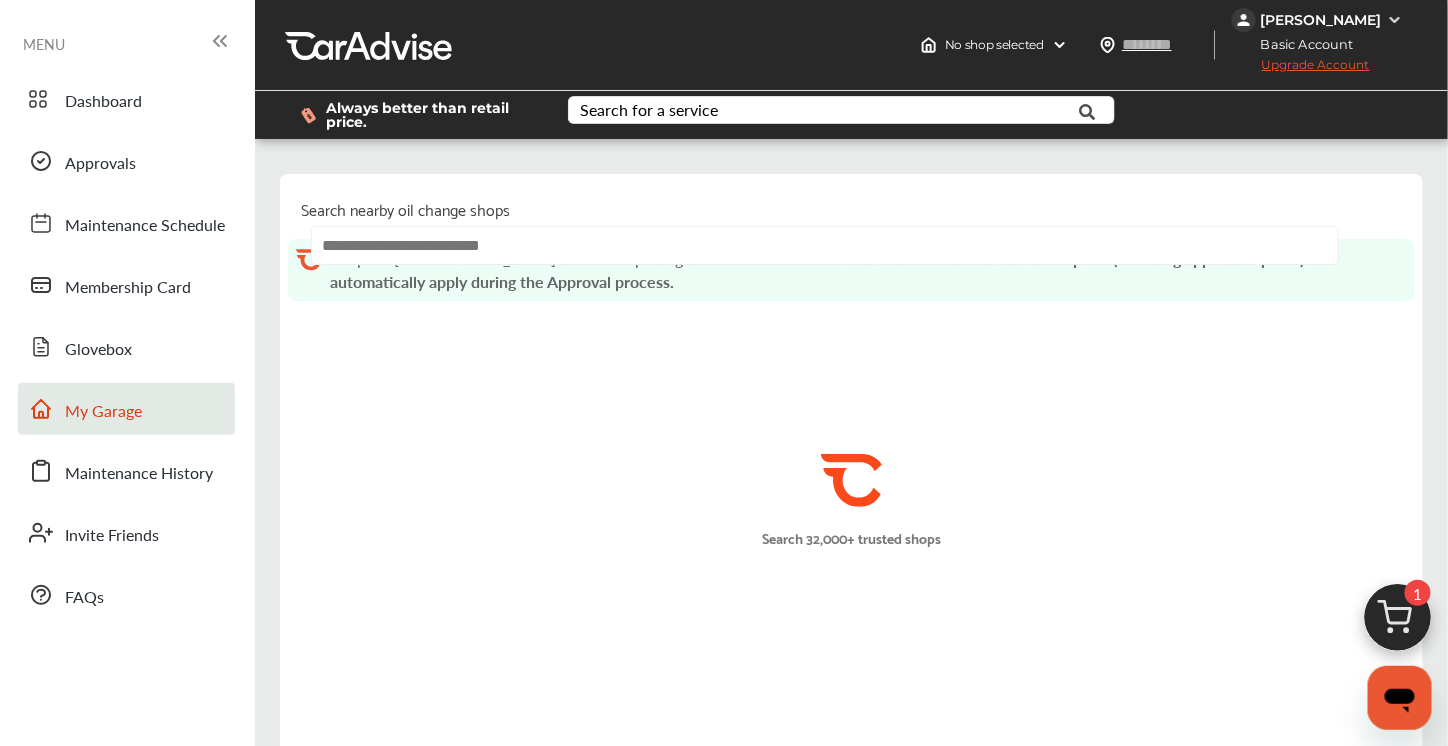 click on "My Garage" at bounding box center [126, 409] 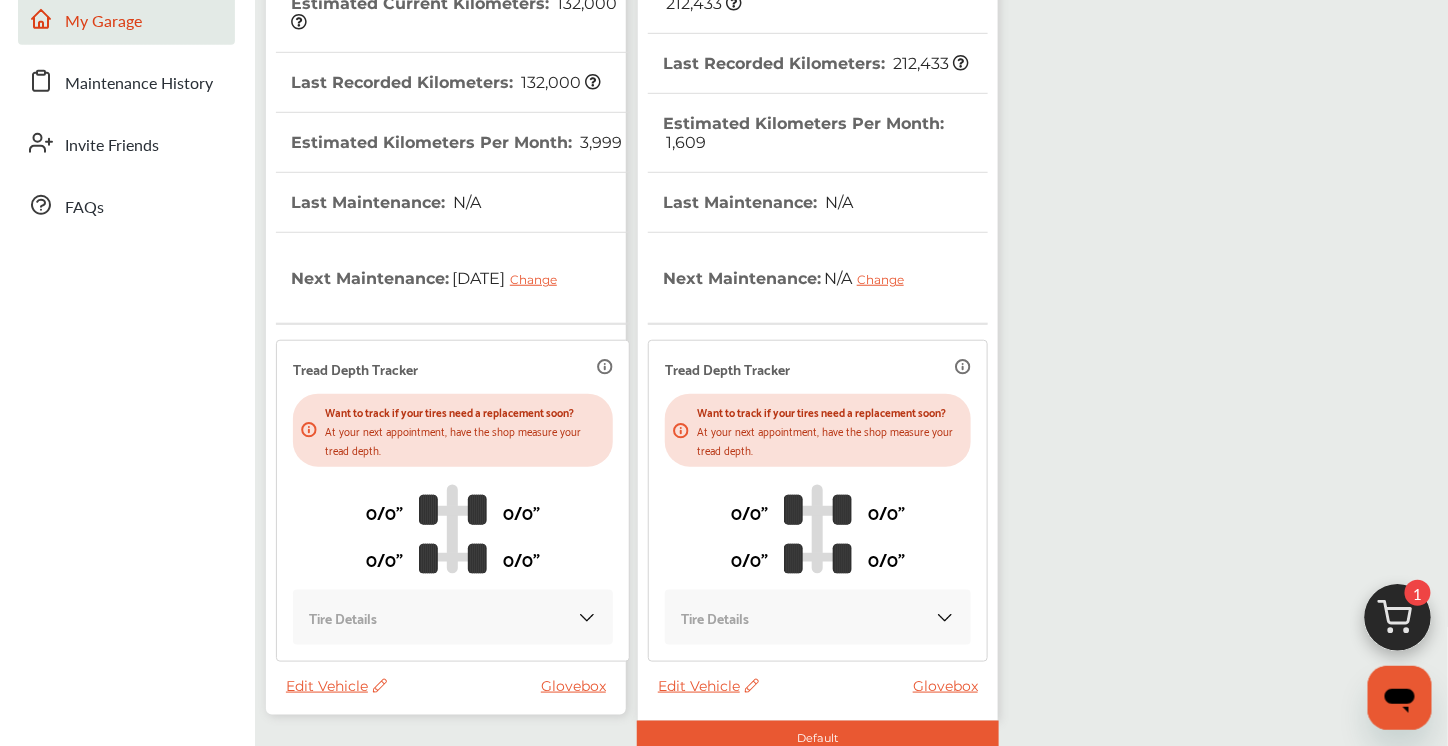 scroll, scrollTop: 393, scrollLeft: 0, axis: vertical 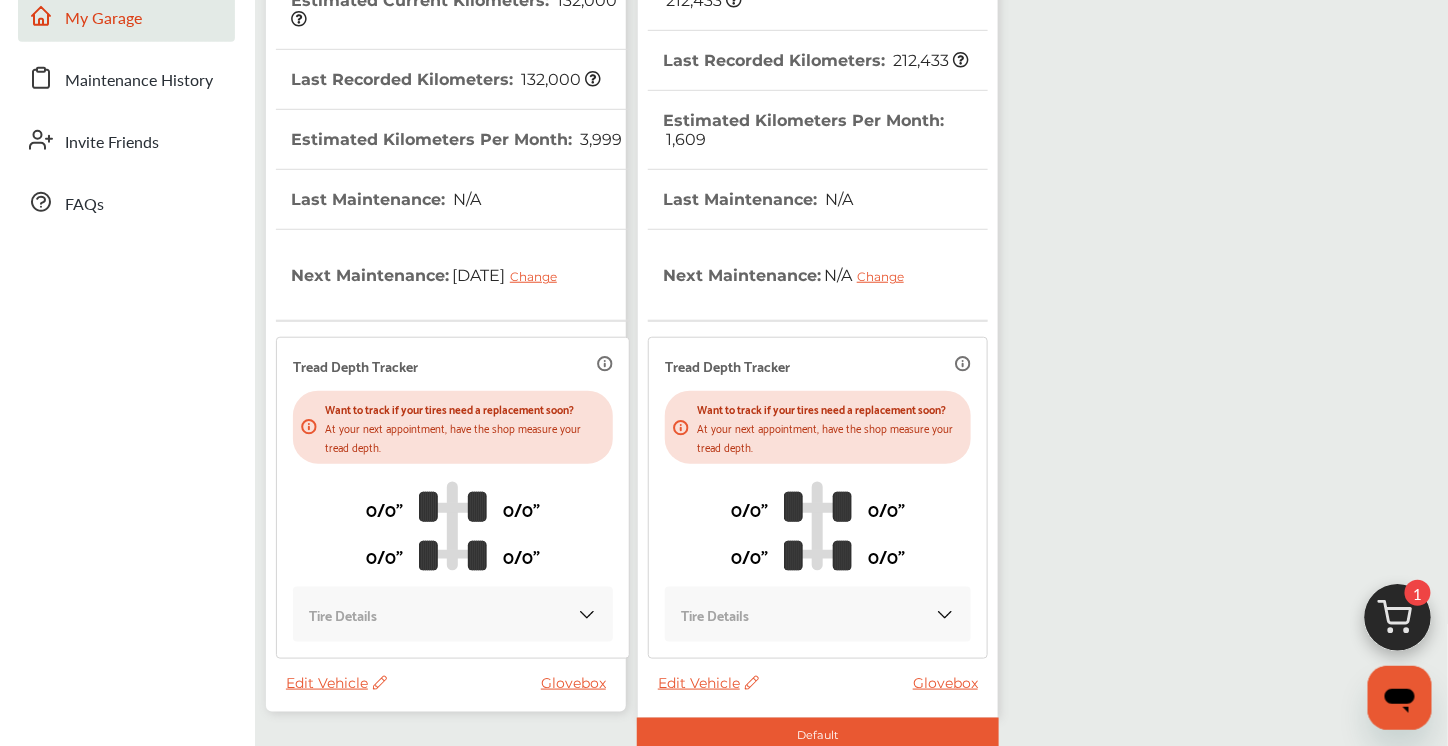 click on "Edit Vehicle" at bounding box center (708, 683) 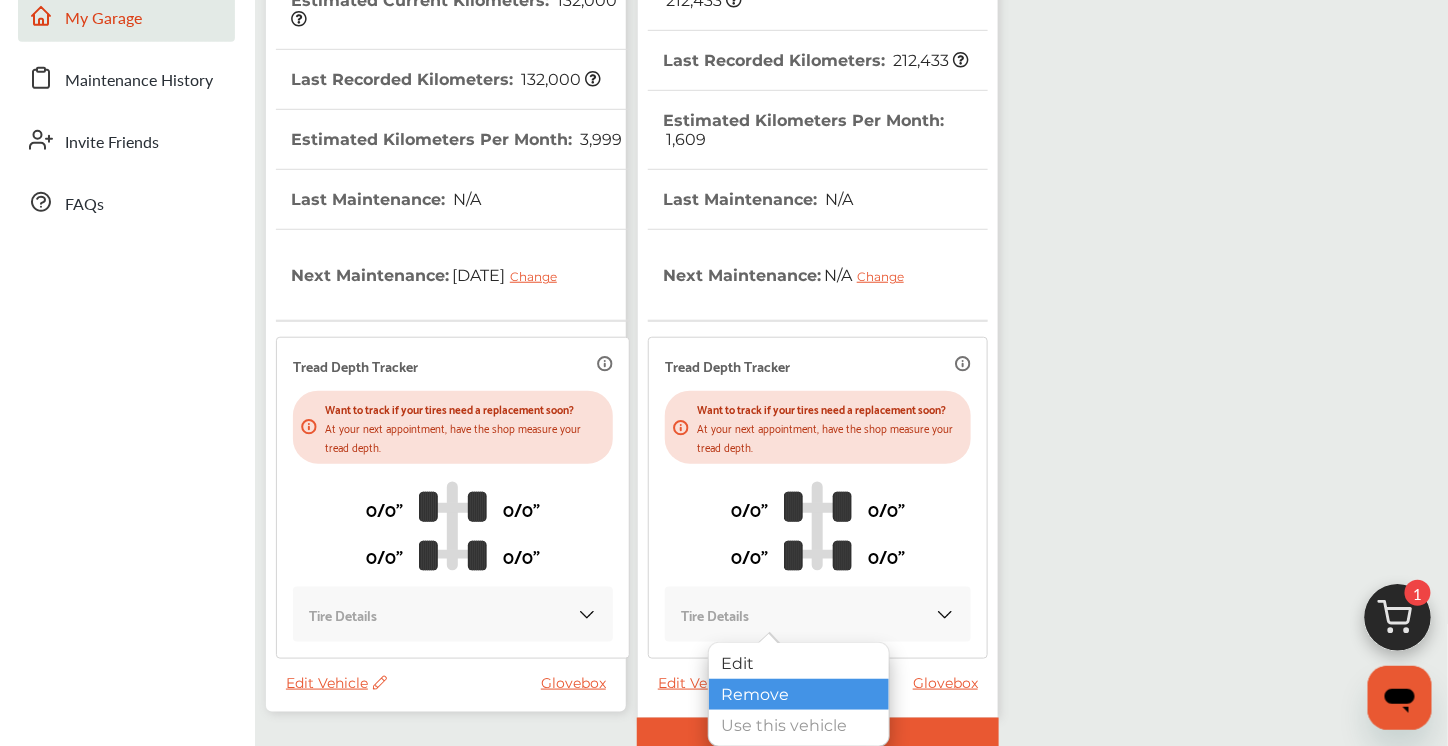 click on "Remove" at bounding box center (799, 694) 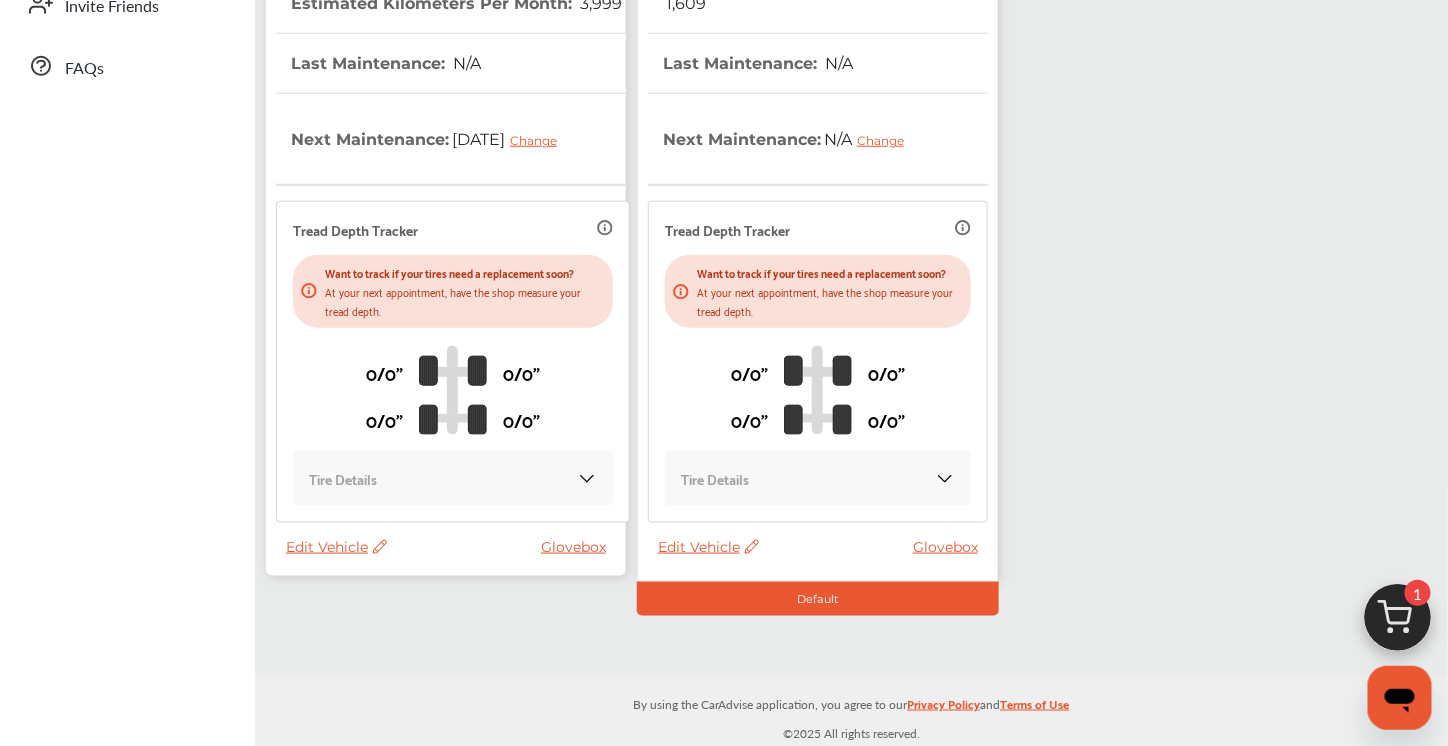 scroll, scrollTop: 546, scrollLeft: 0, axis: vertical 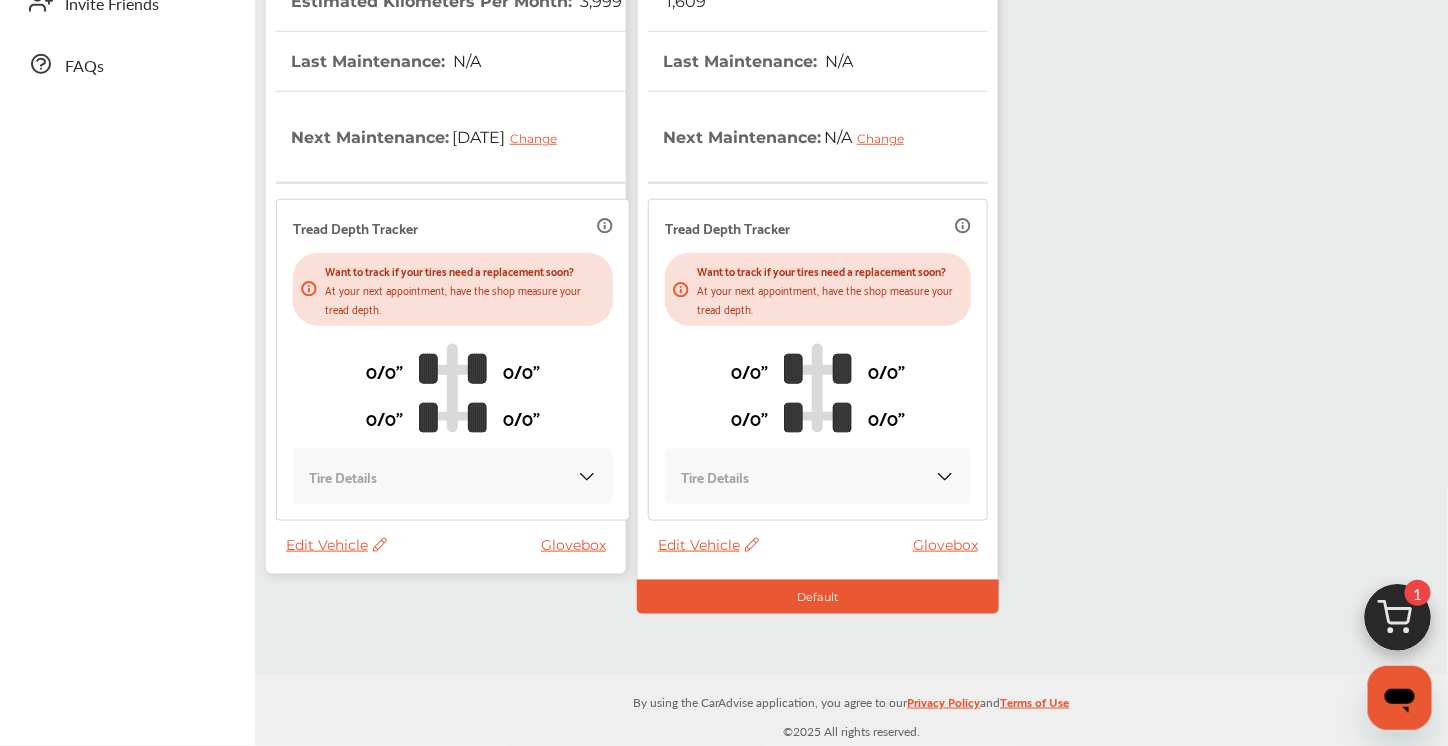 click on "0/0" 0/0" 0/0" 0/0"" at bounding box center [453, 387] 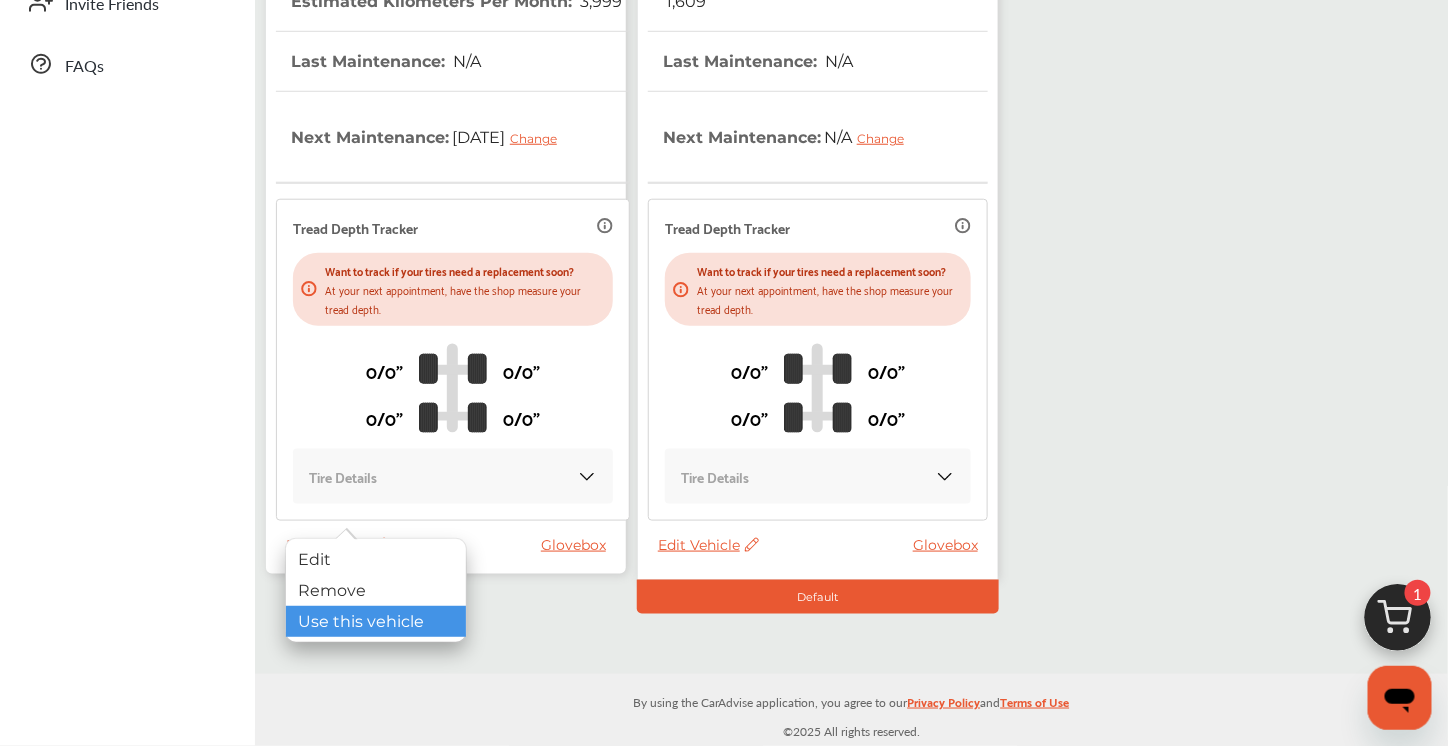 click on "Use this vehicle" at bounding box center (376, 621) 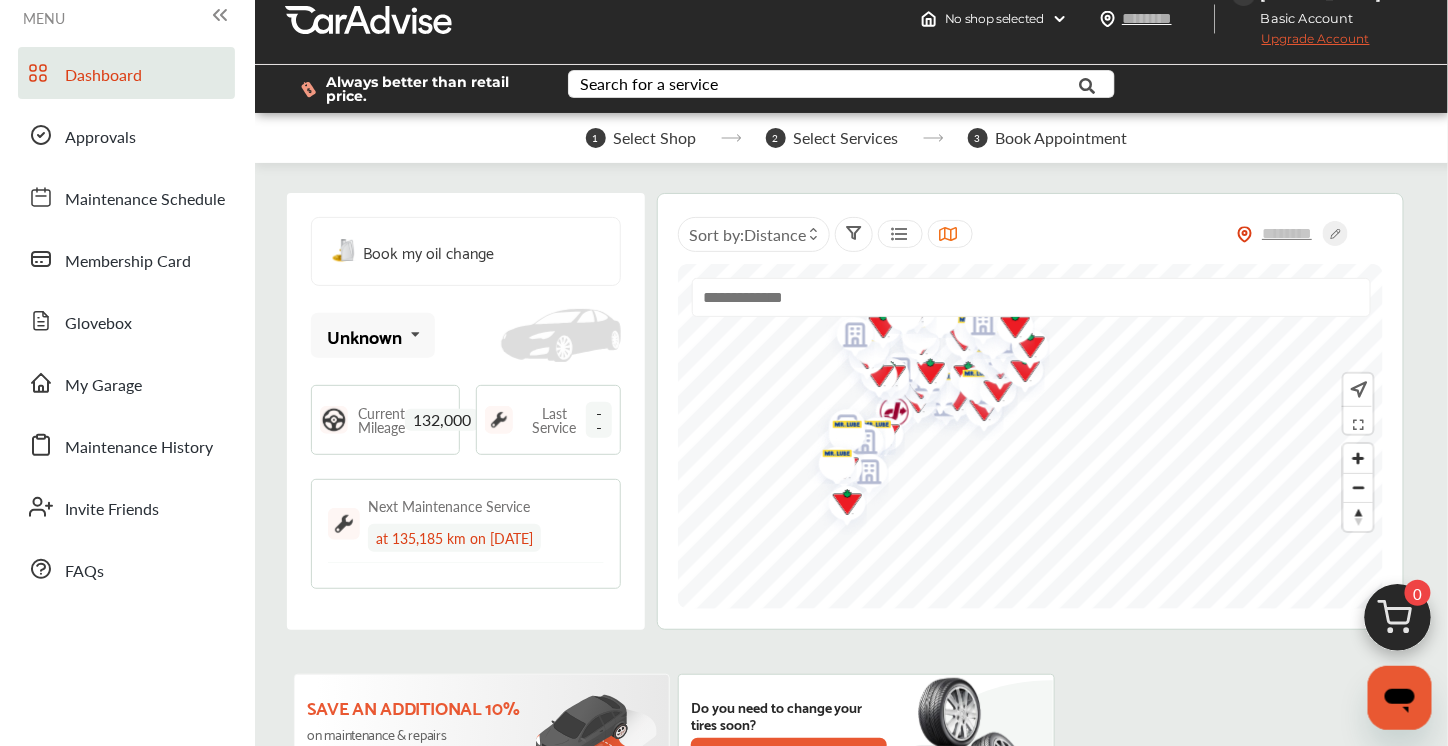 scroll, scrollTop: 25, scrollLeft: 0, axis: vertical 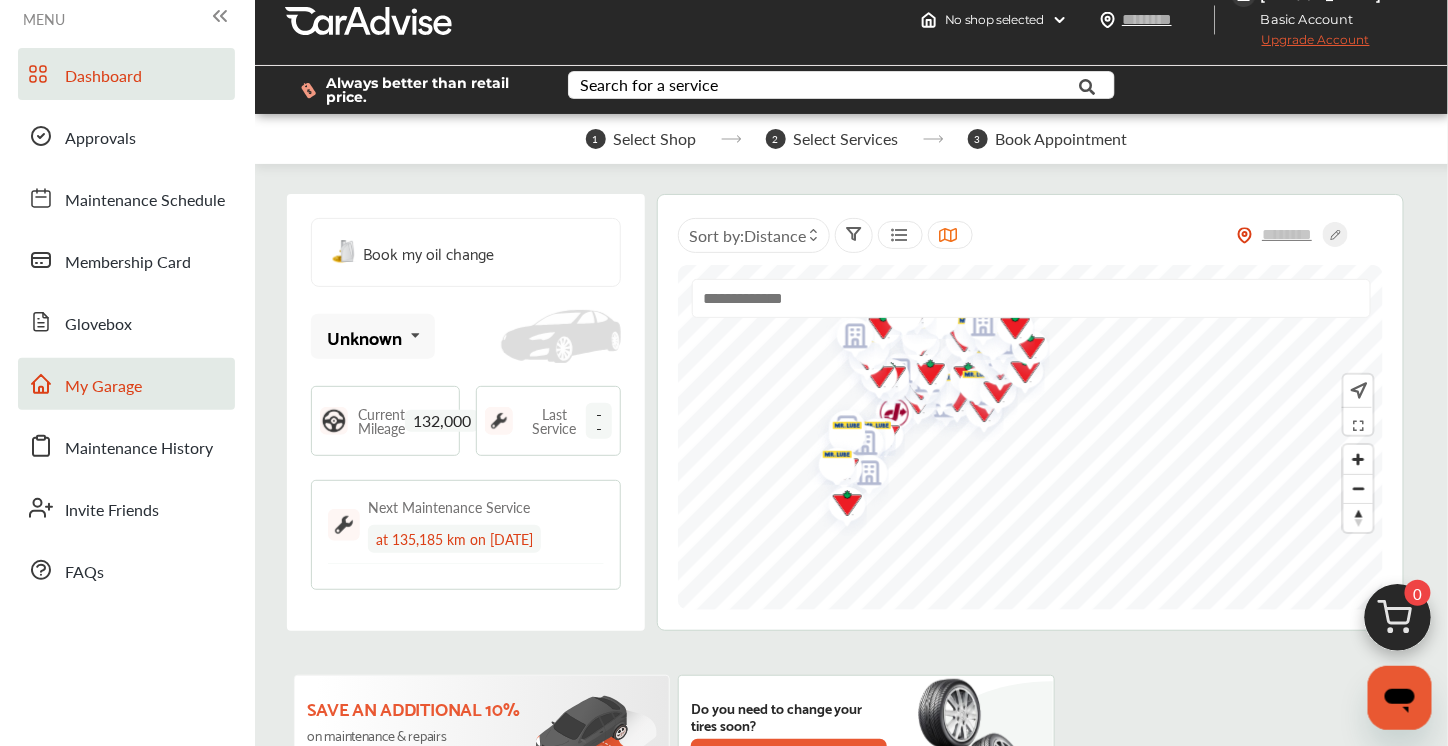click on "My Garage" at bounding box center [126, 384] 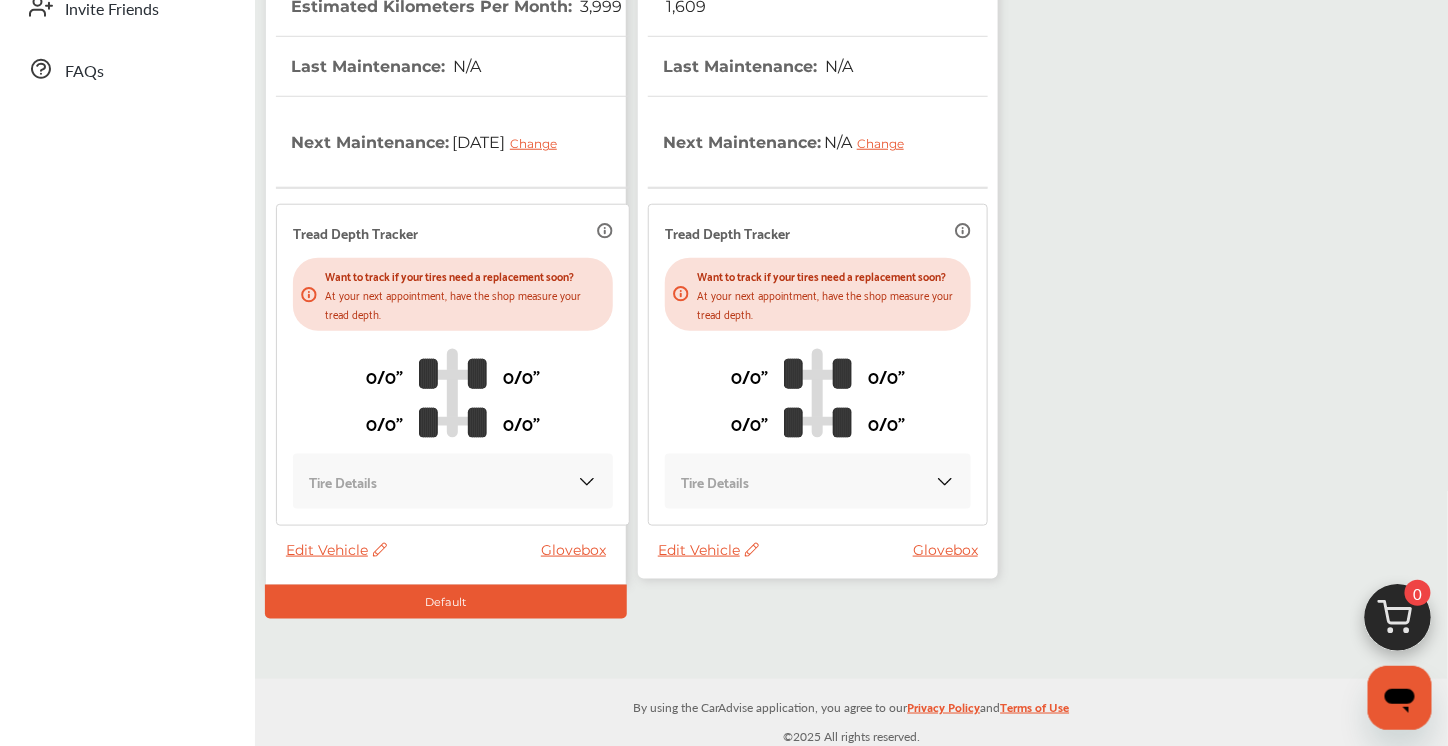 scroll, scrollTop: 546, scrollLeft: 0, axis: vertical 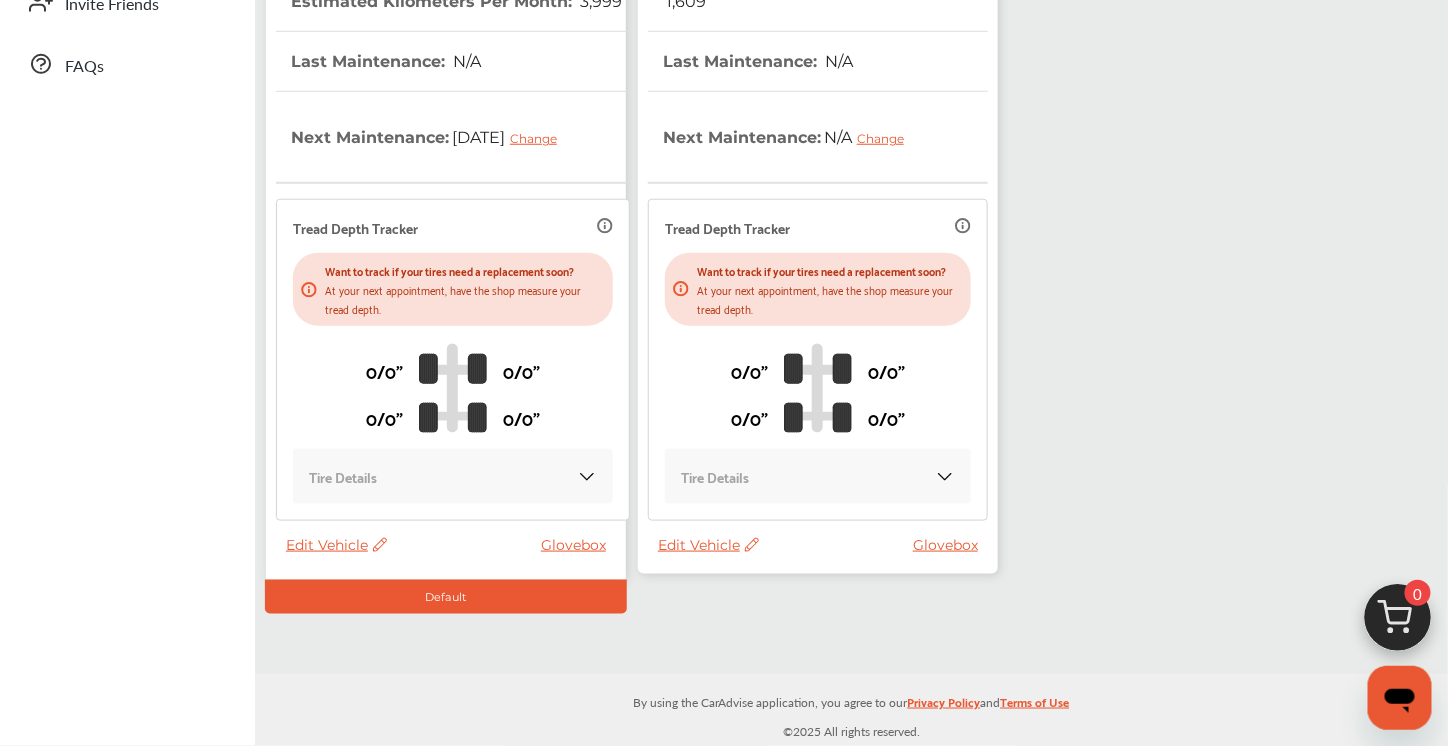 click on "Edit Vehicle" at bounding box center (708, 545) 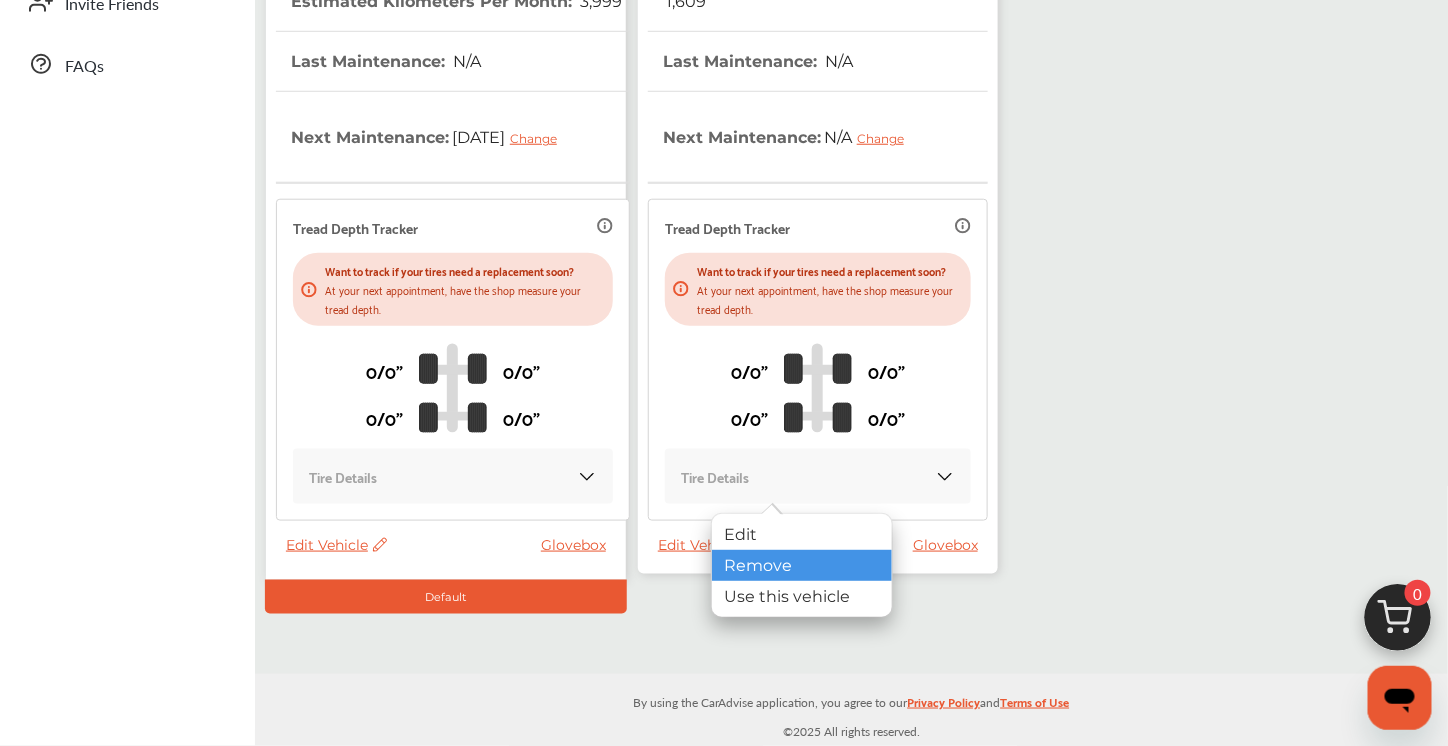 click on "Remove" at bounding box center [802, 565] 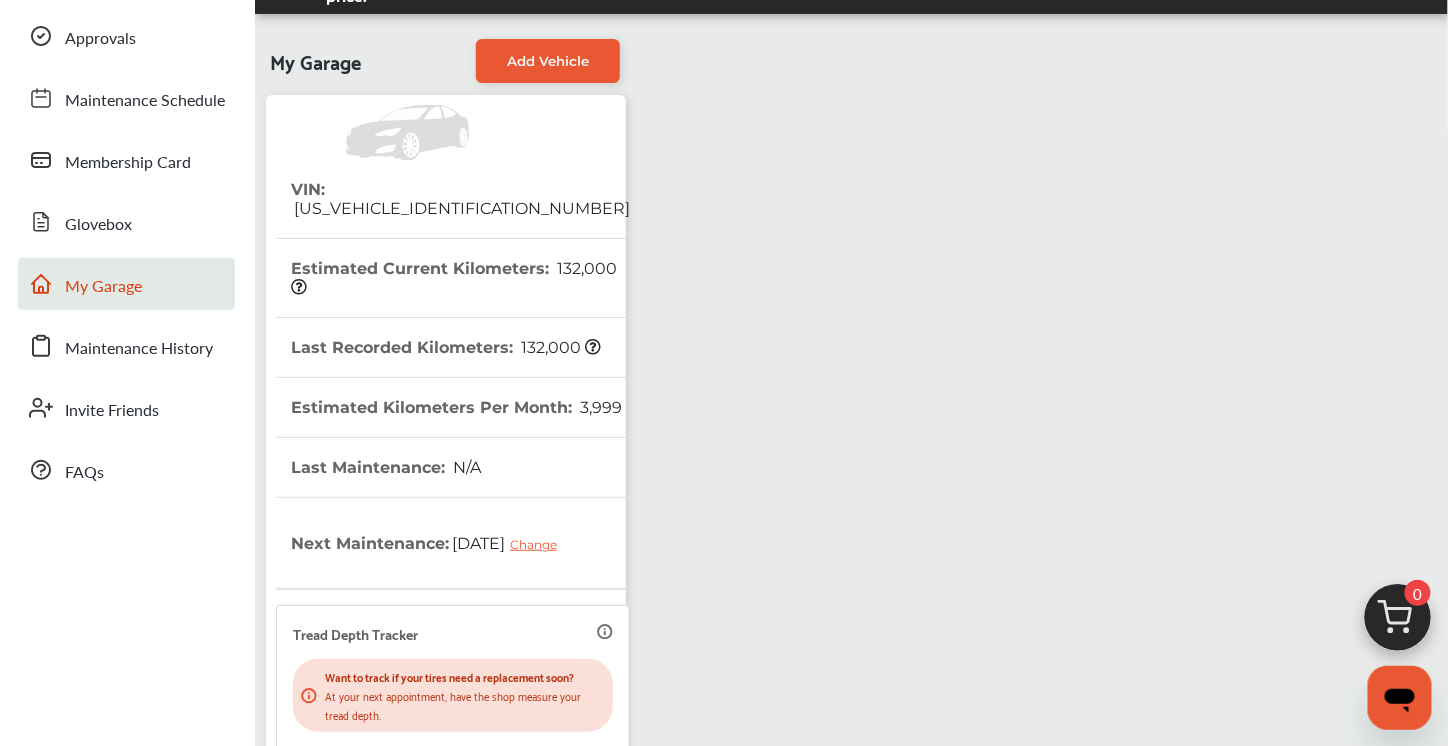 scroll, scrollTop: 110, scrollLeft: 0, axis: vertical 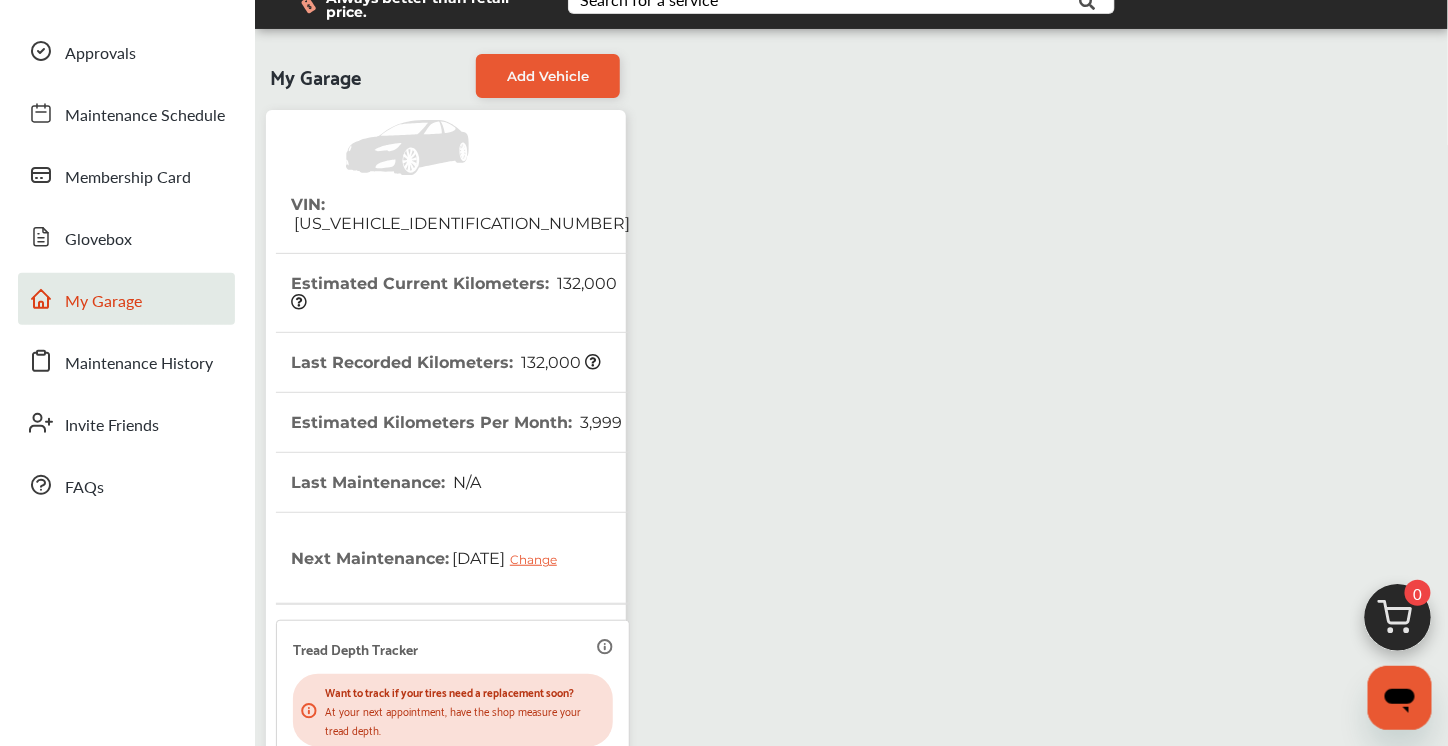 click on "Change" at bounding box center (538, 559) 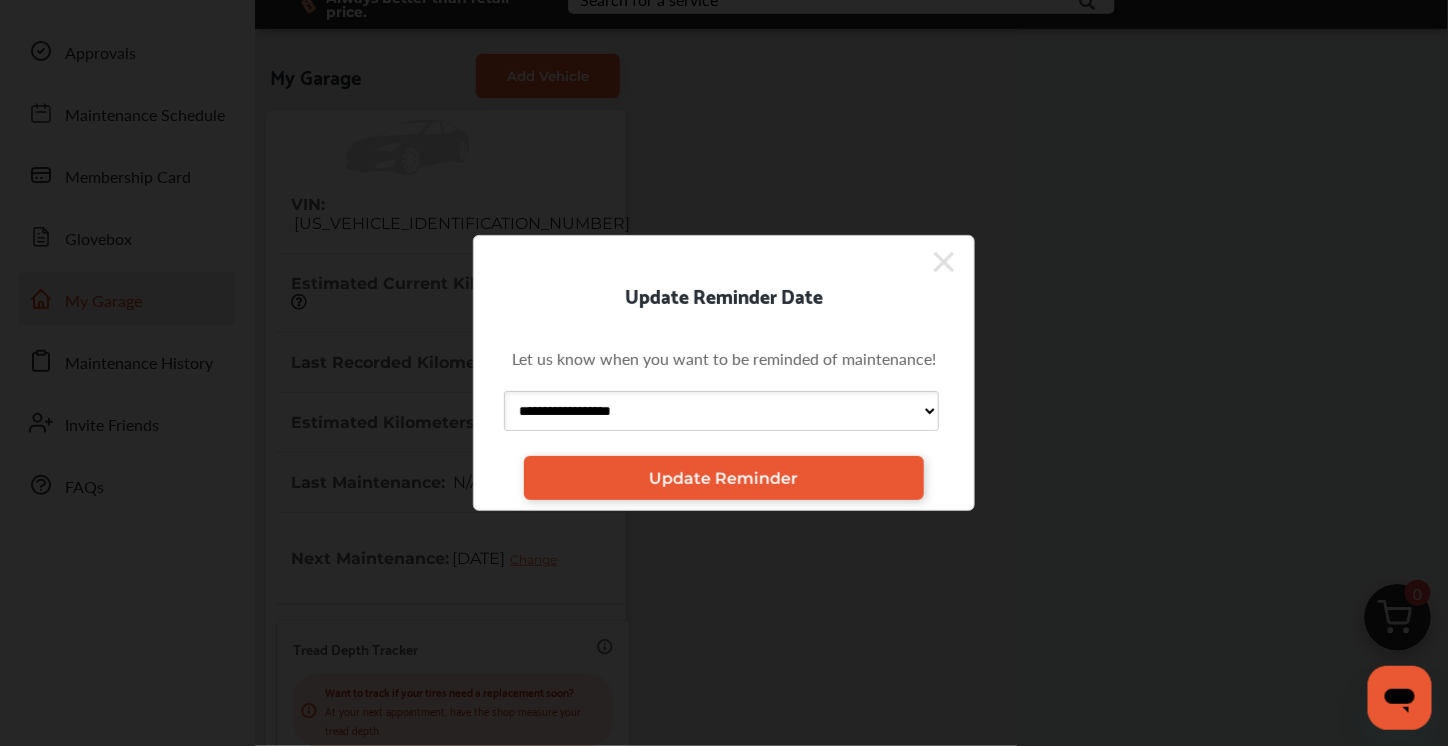 click on "**********" at bounding box center [721, 411] 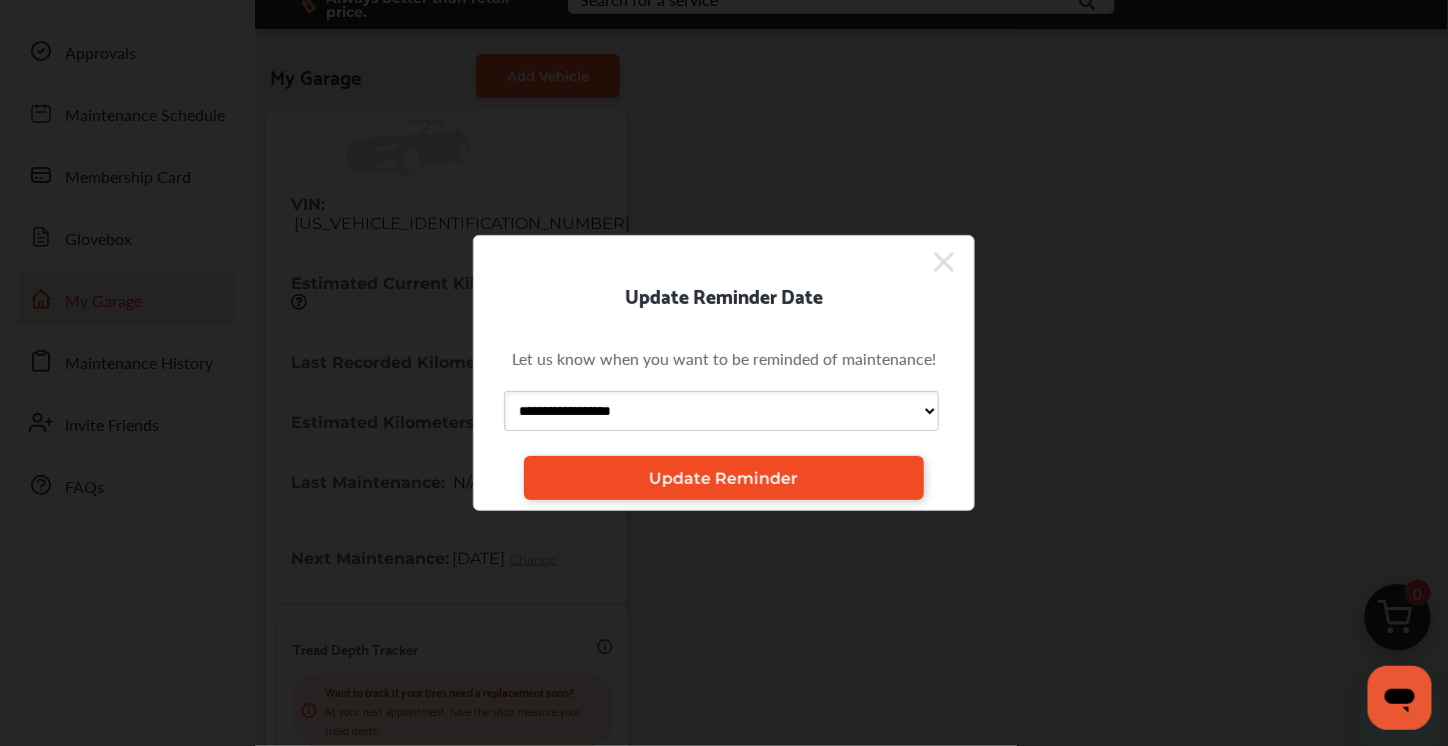 drag, startPoint x: 554, startPoint y: 408, endPoint x: 641, endPoint y: 486, distance: 116.846054 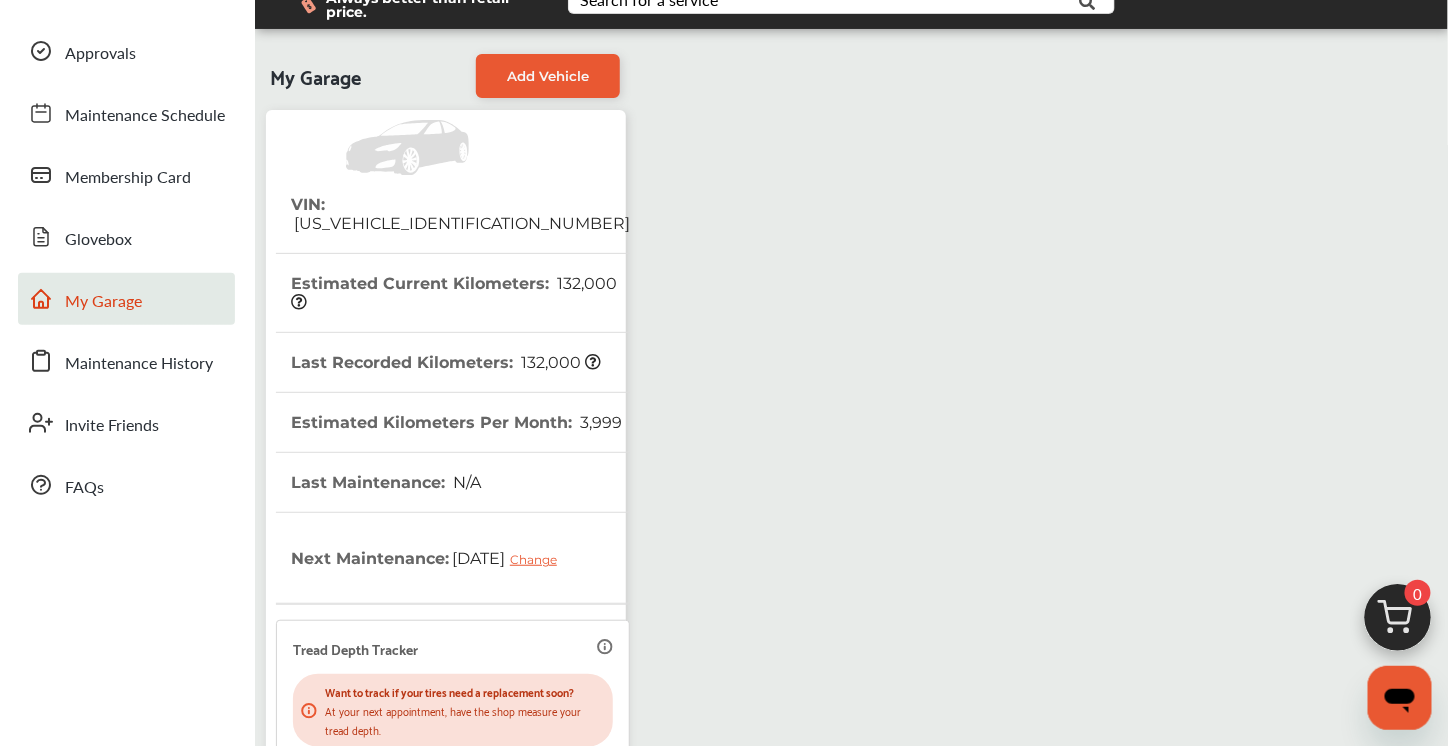 click on "Change" at bounding box center [538, 559] 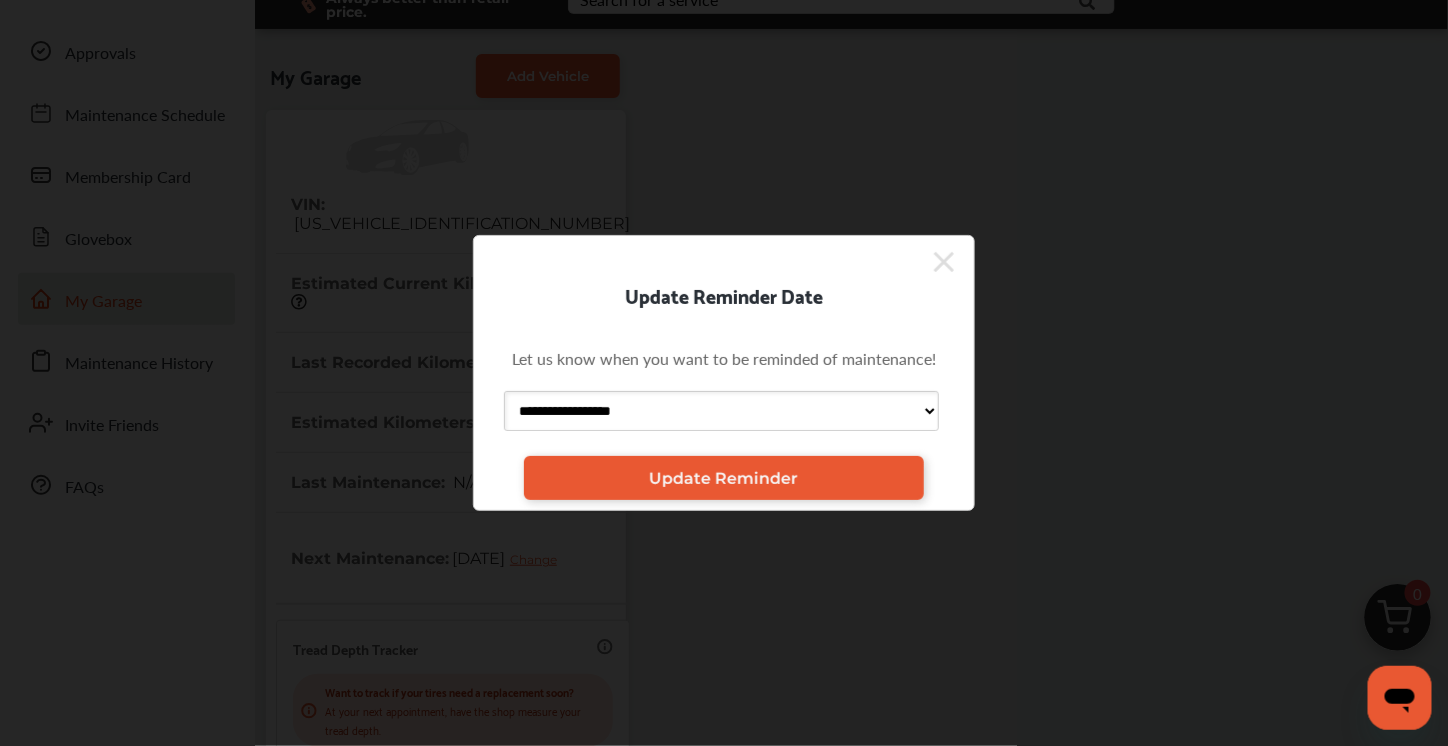 click on "**********" at bounding box center [721, 411] 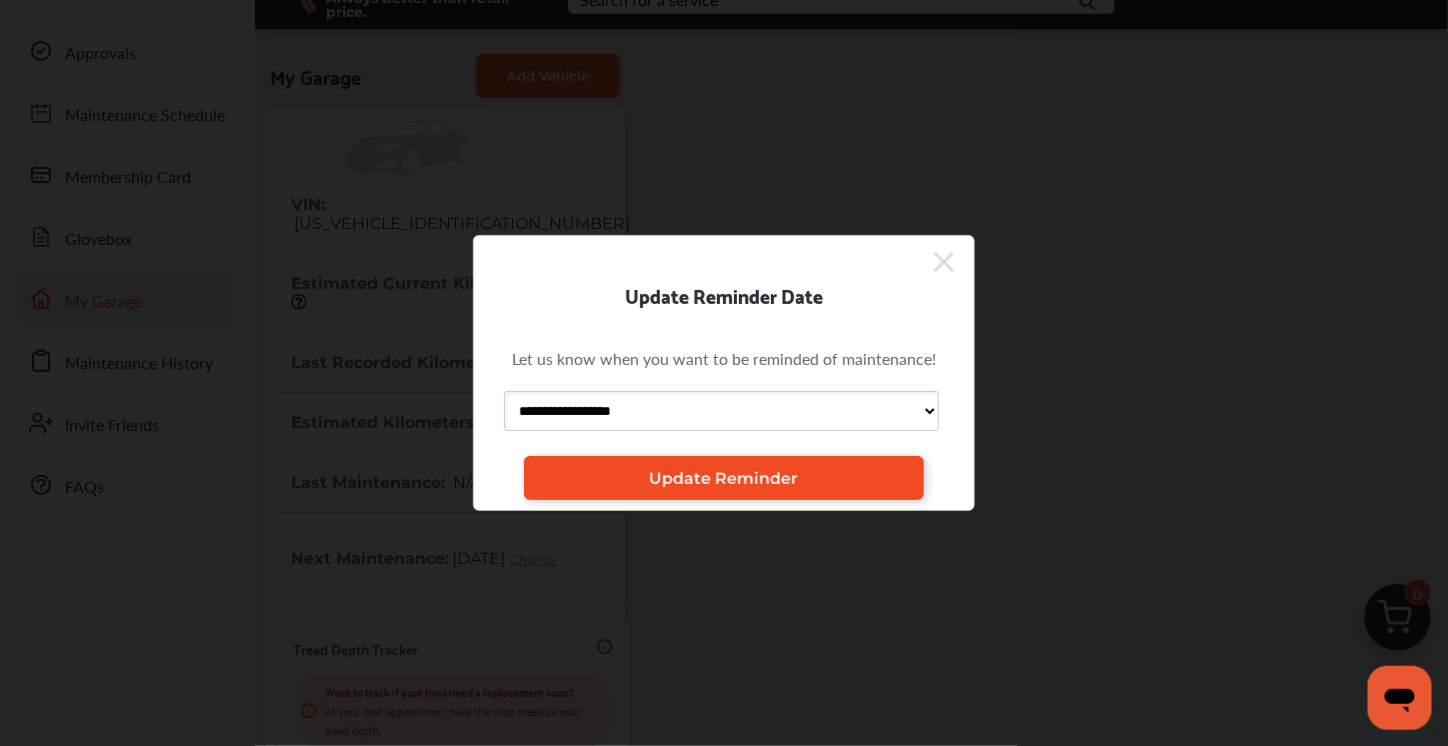 click on "Update Reminder" at bounding box center (724, 478) 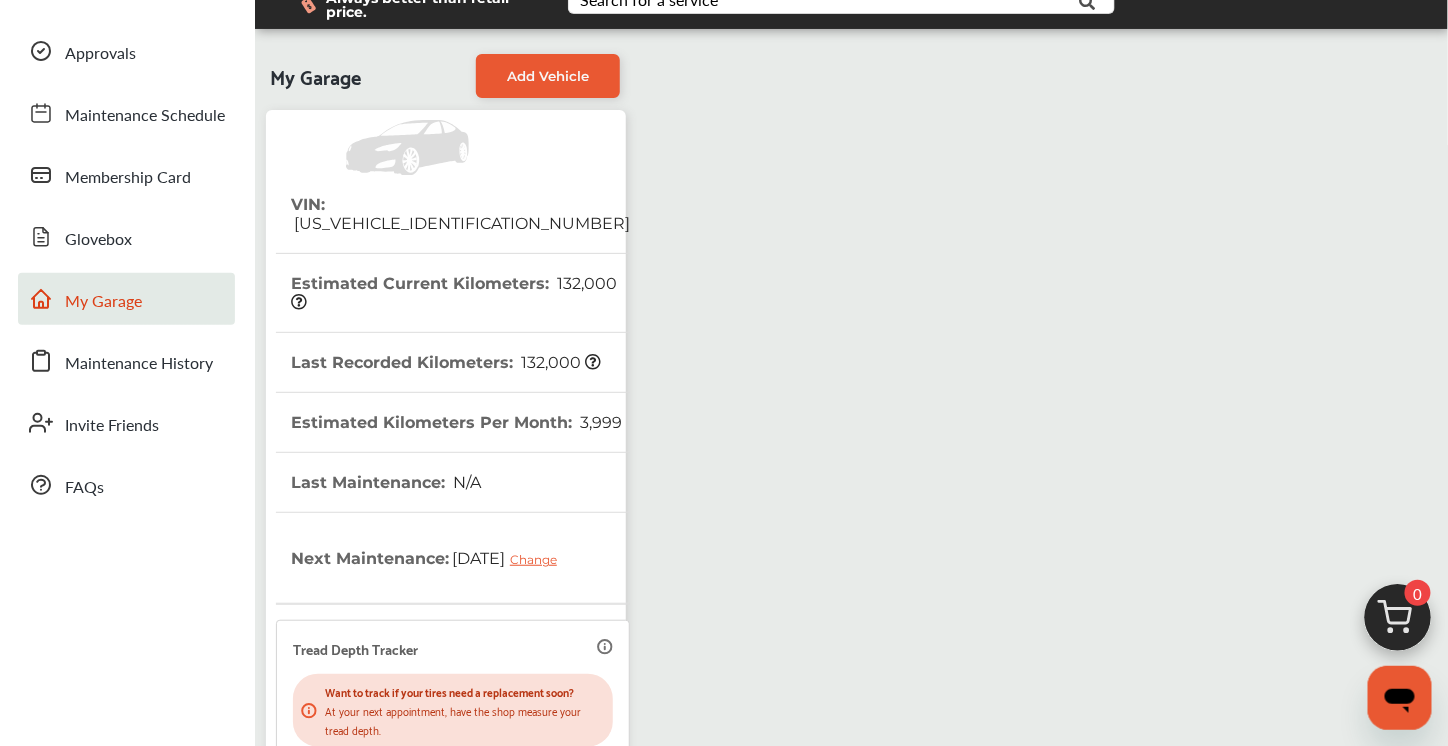scroll, scrollTop: 546, scrollLeft: 0, axis: vertical 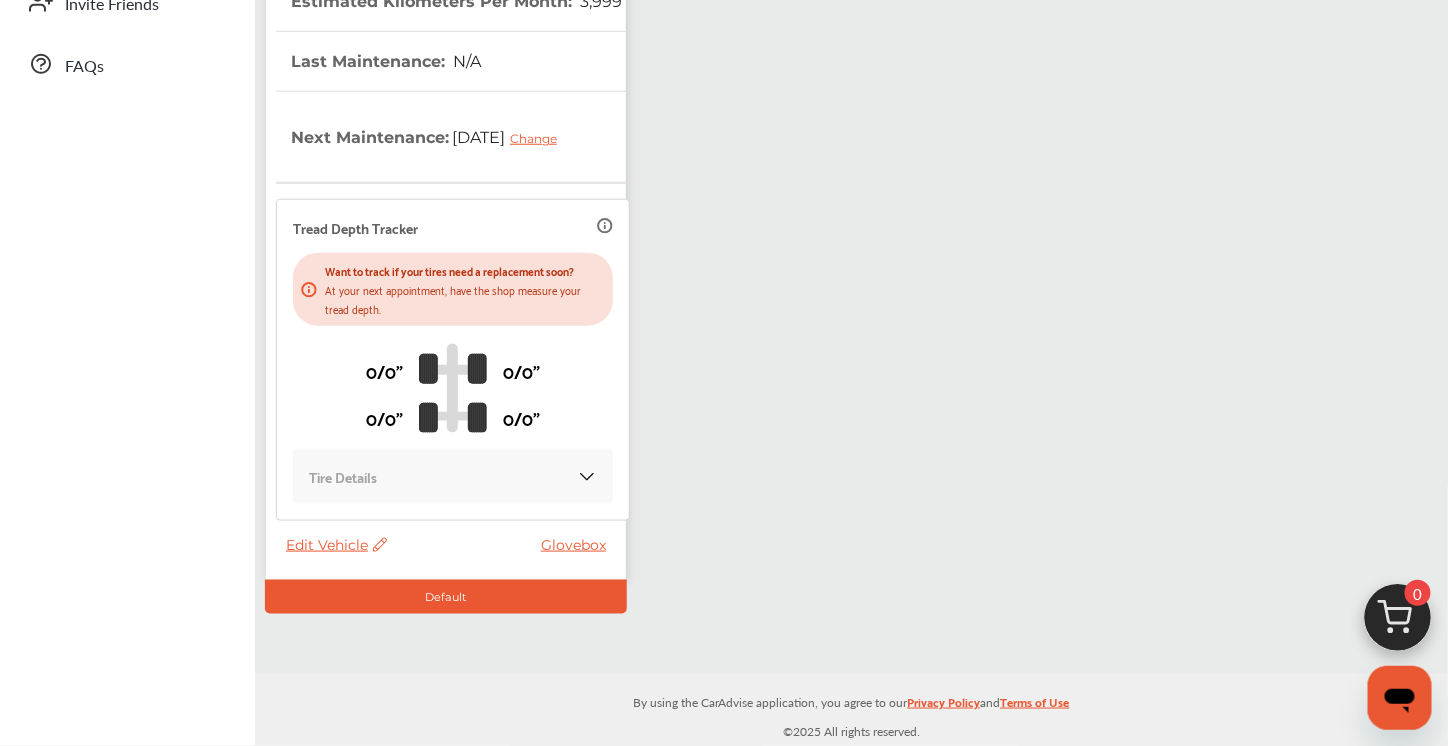 click on "Default" at bounding box center [446, 597] 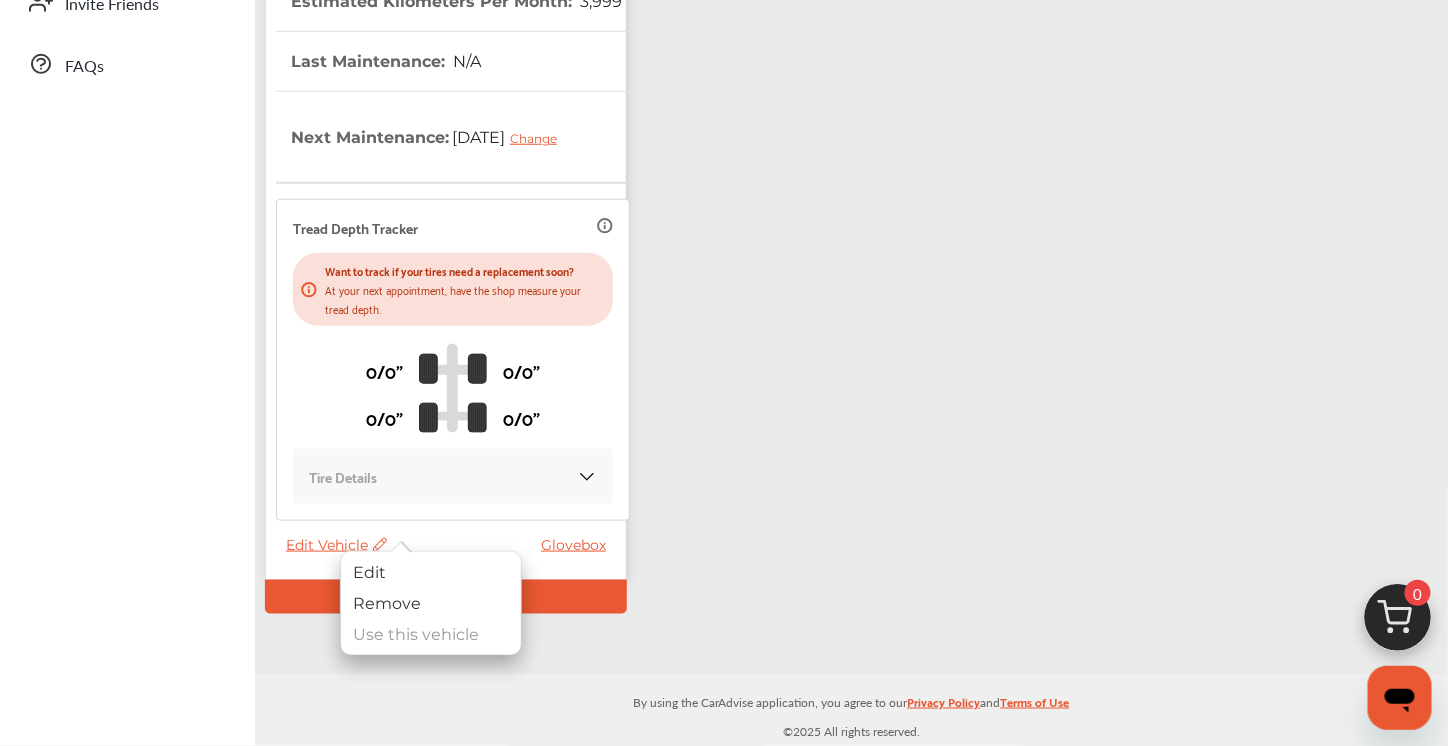 click on "My Garage Add Vehicle       VIN :  LUCGE8H72E3001717 Estimated Current Kilometers :   132,000   Last Recorded Kilometers :   132,000   Estimated Kilometers Per Month :   3,999 Last Maintenance :   N/A   Next Maintenance : September 20, 2025 Change Tread Depth Tracker
Want to track if your tires need a replacement soon? At your next appointment, have the shop measure your tread depth. 0/0" 0/0" 0/0" 0/0" Tire Details Edit Vehicle Glovebox Default" at bounding box center (851, 118) 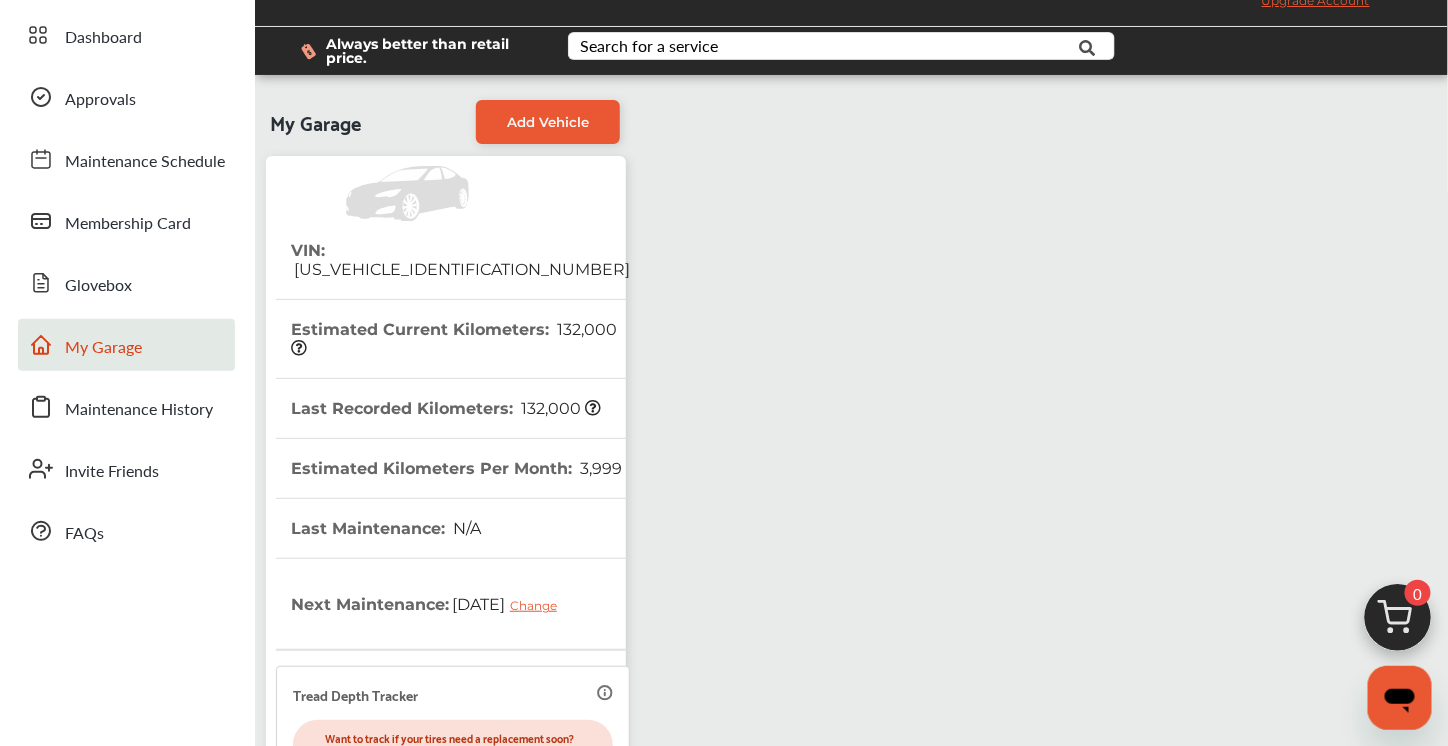 scroll, scrollTop: 0, scrollLeft: 0, axis: both 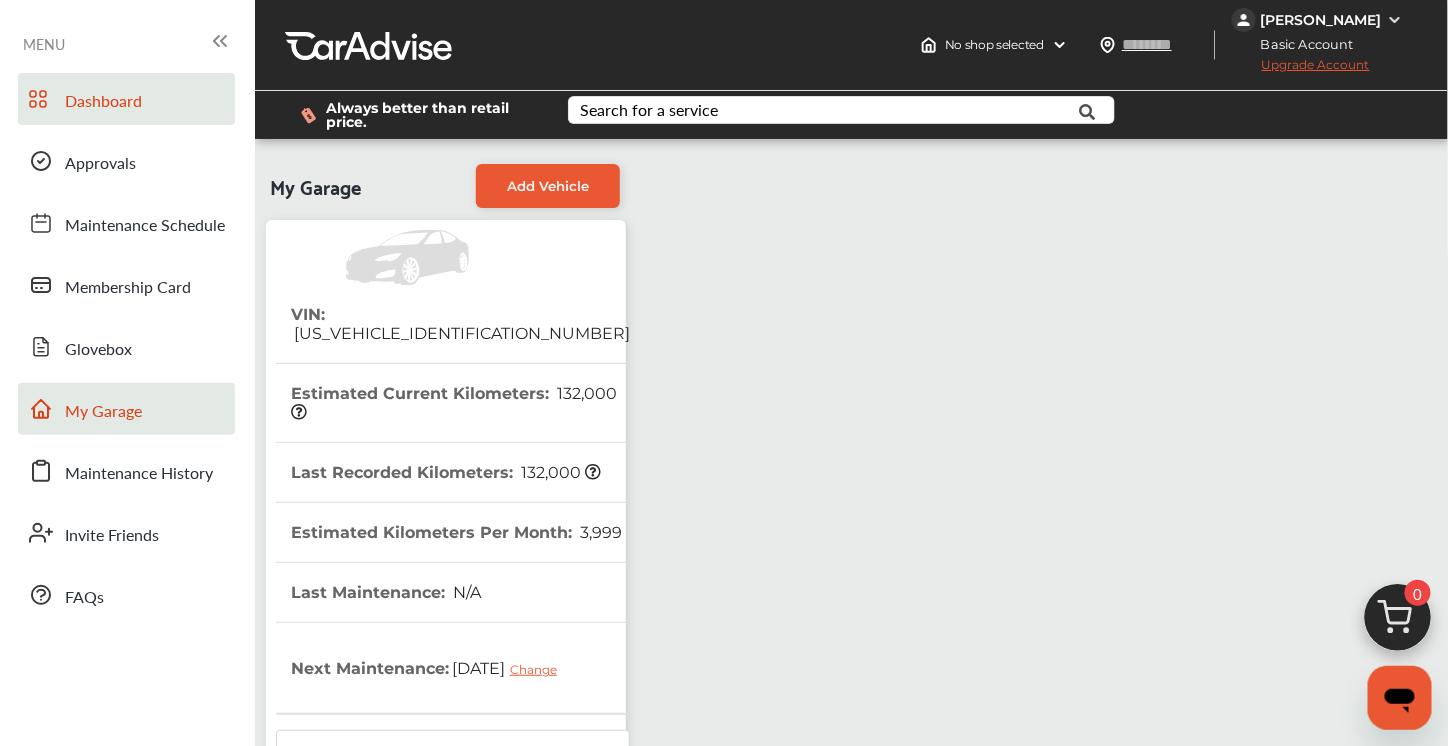 click on "Dashboard" at bounding box center (103, 102) 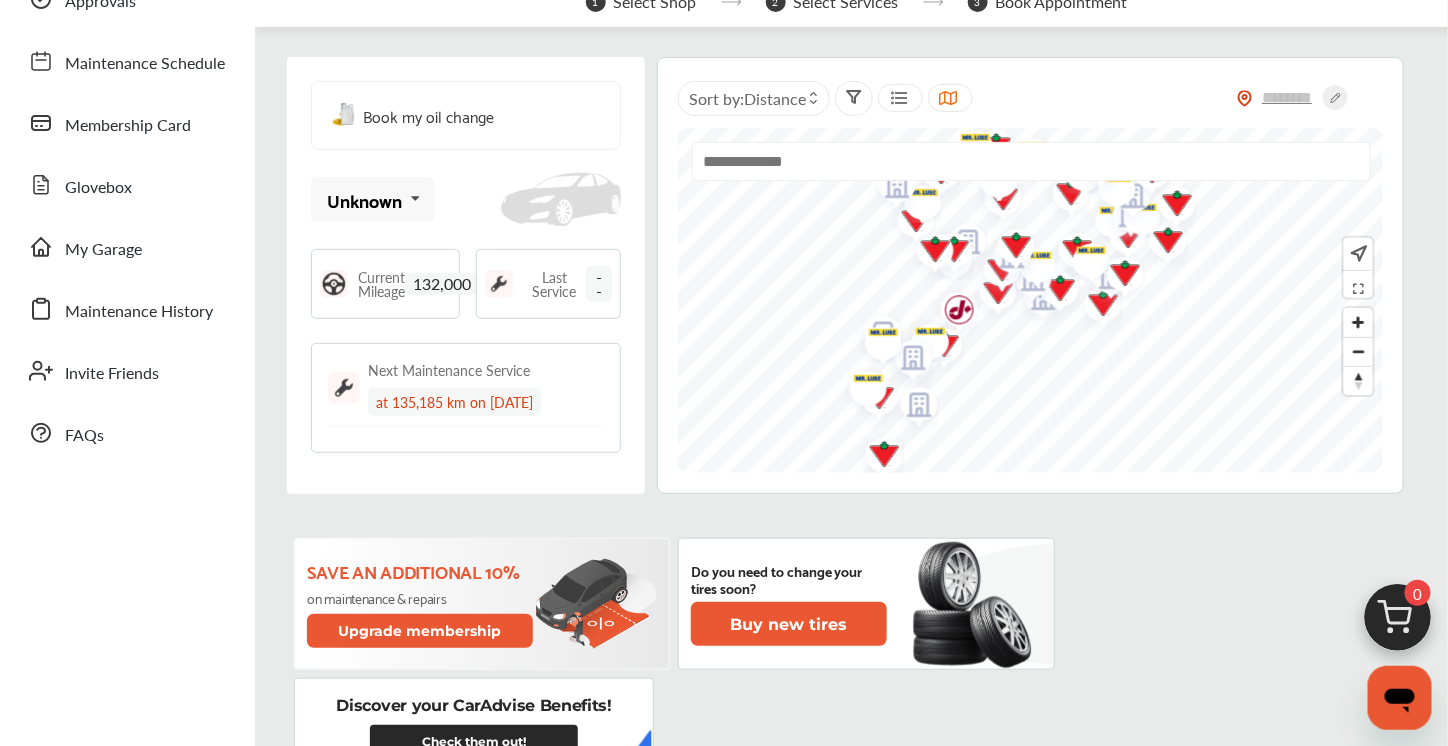 scroll, scrollTop: 164, scrollLeft: 0, axis: vertical 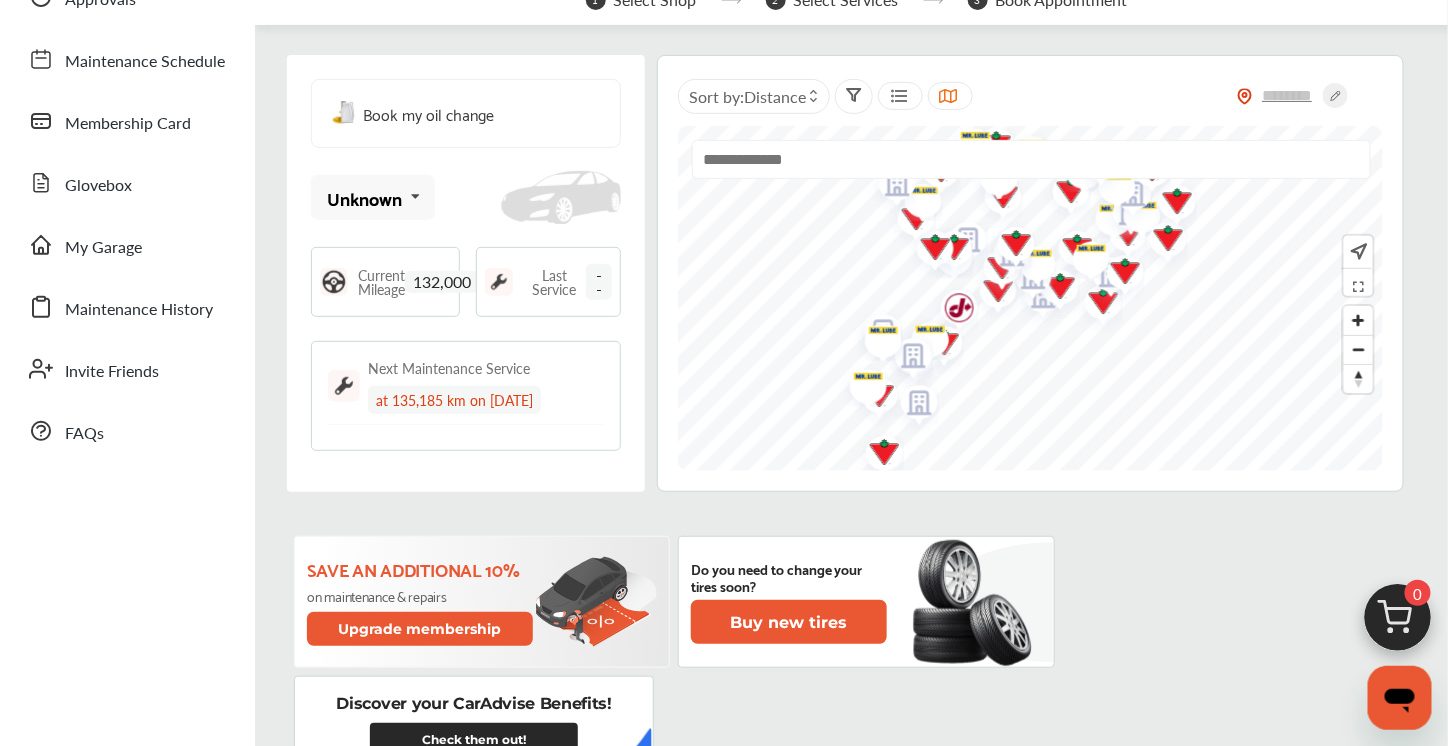 click at bounding box center (415, 196) 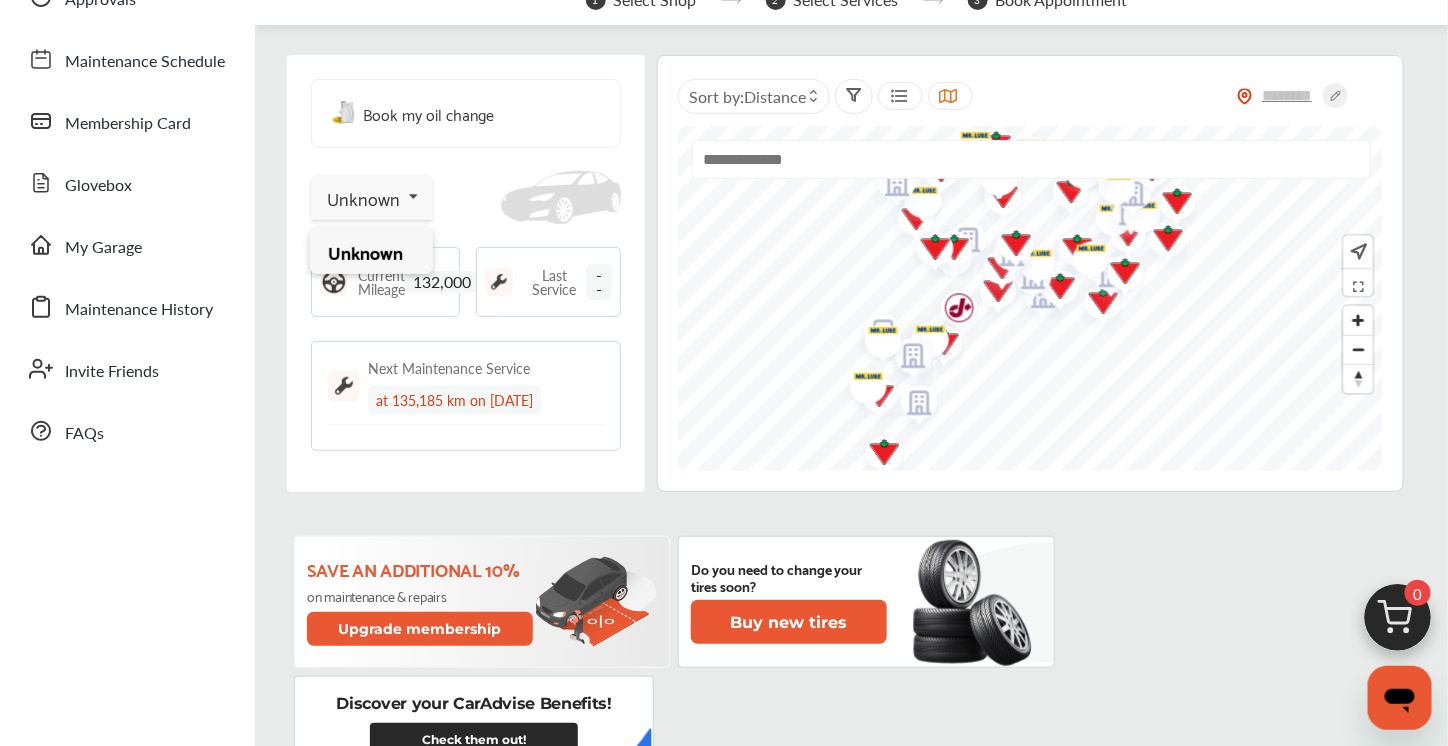 click on "Unknown" at bounding box center (363, 198) 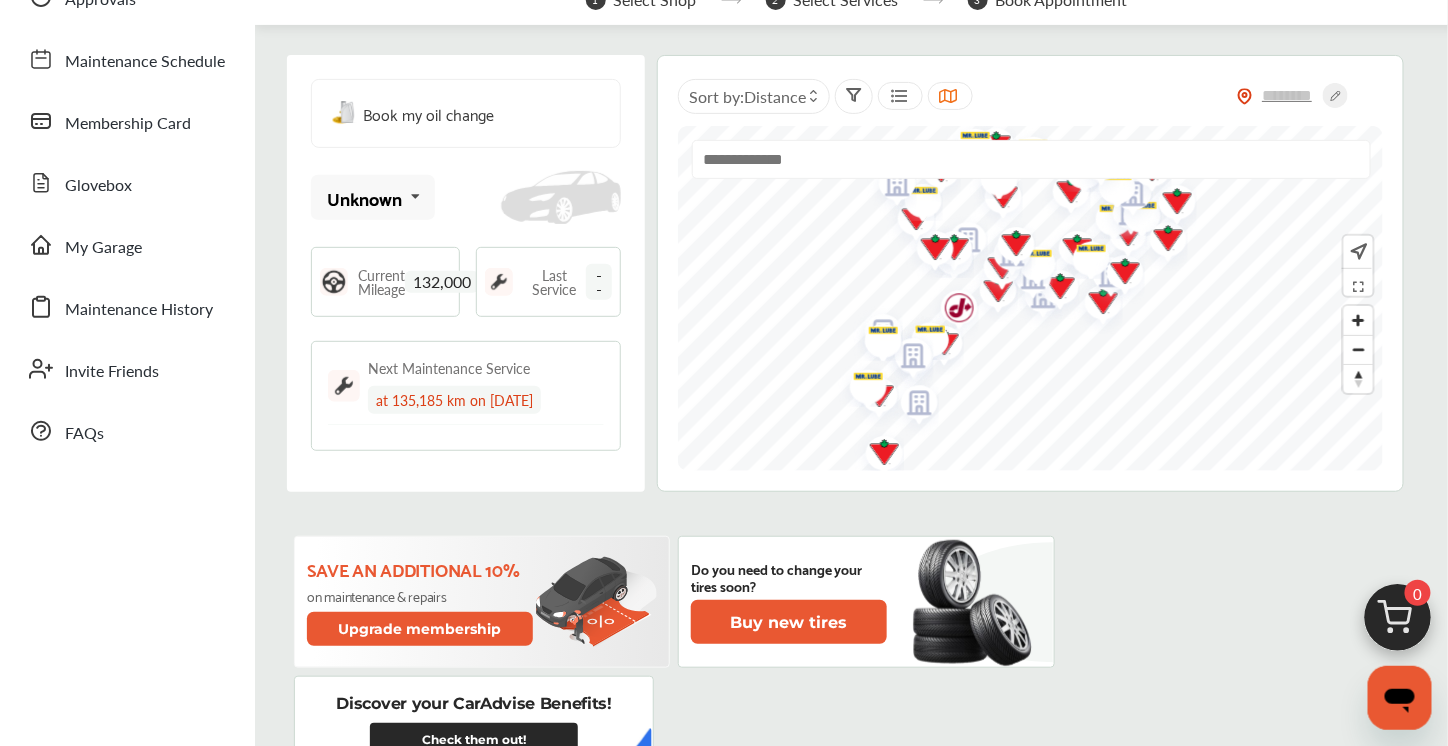 click on "Unknown" at bounding box center (364, 198) 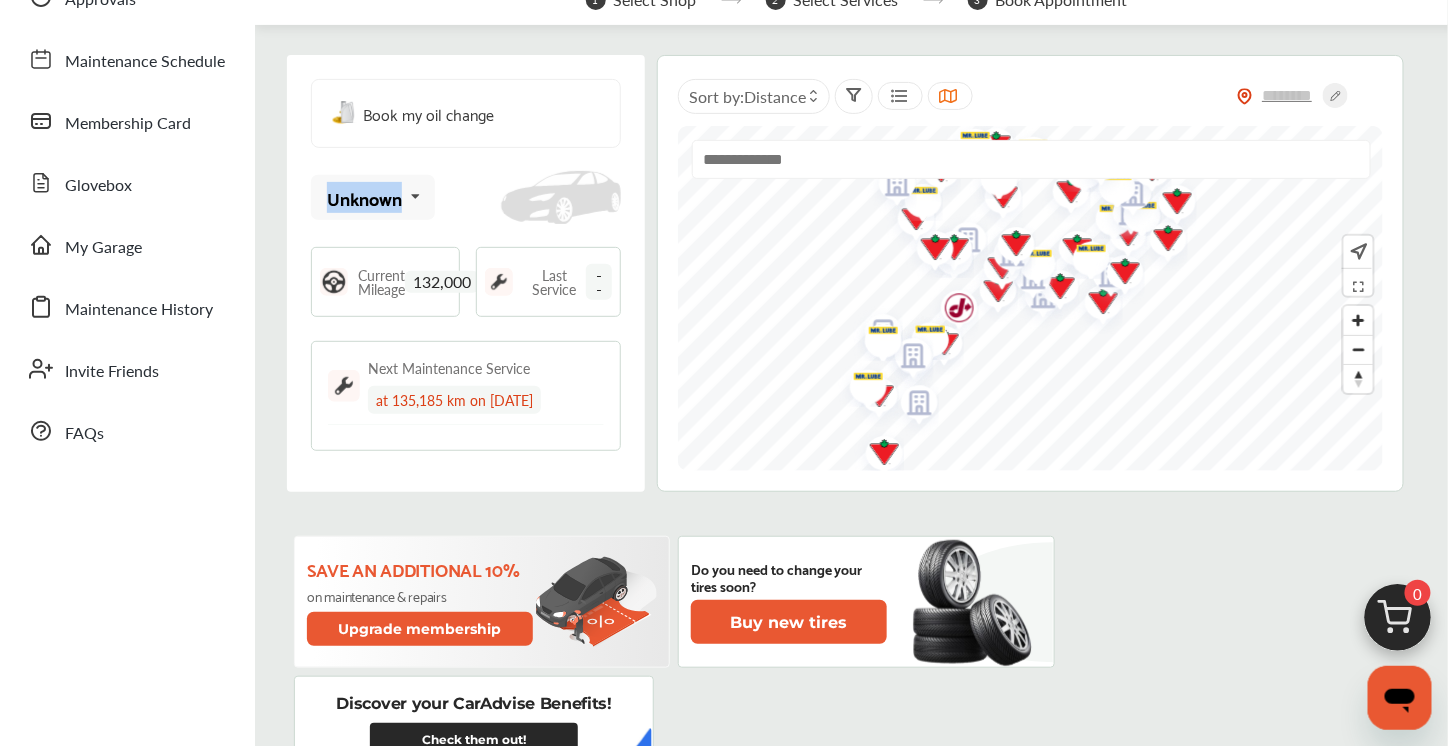 click on "Unknown" at bounding box center (364, 198) 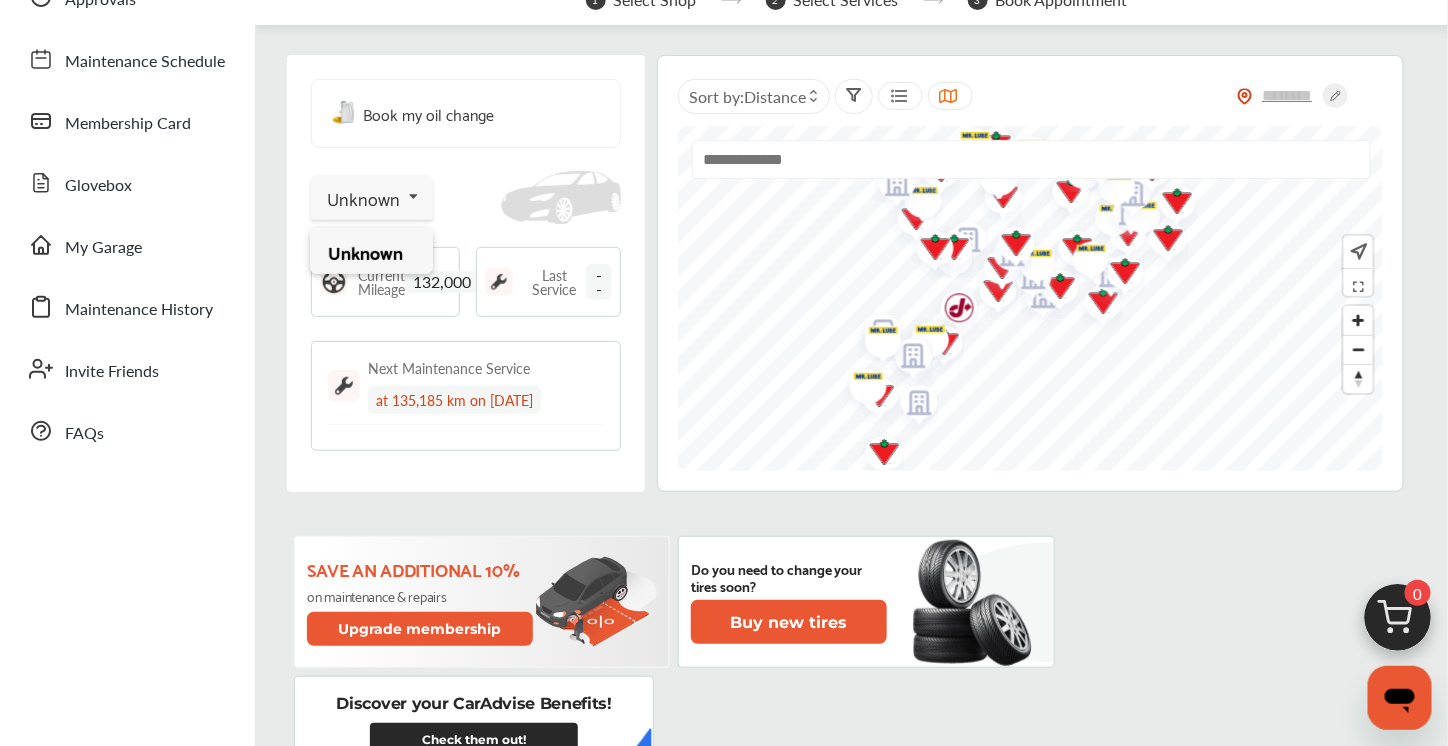 click on "Book my oil change Unknown Unknown Current Mileage 132,000 Last Service -- Next Maintenance Service at 135,185 km on 09/20/2025" at bounding box center [466, 273] 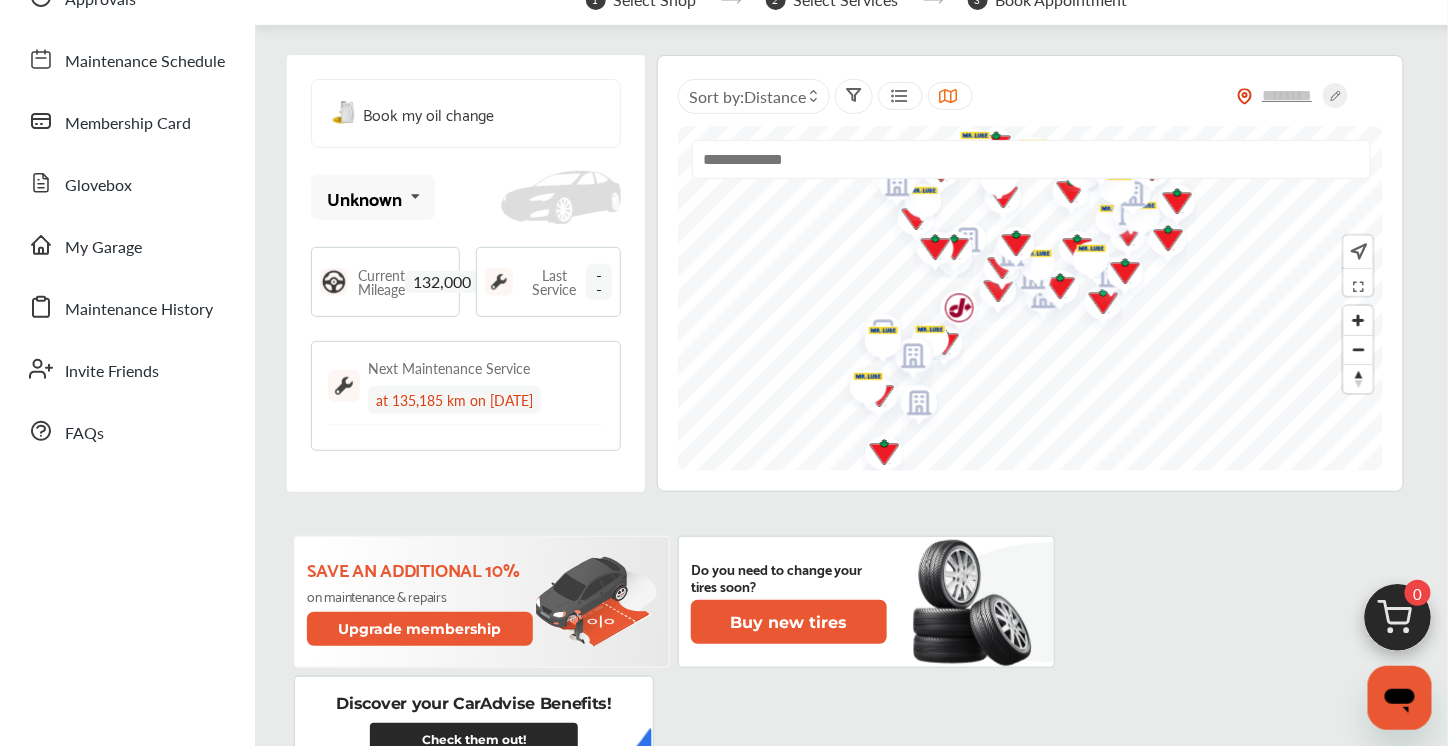 click on "Book my oil change Unknown Unknown Current Mileage 132,000 Last Service -- Next Maintenance Service at 135,185 km on 09/20/2025" at bounding box center [466, 273] 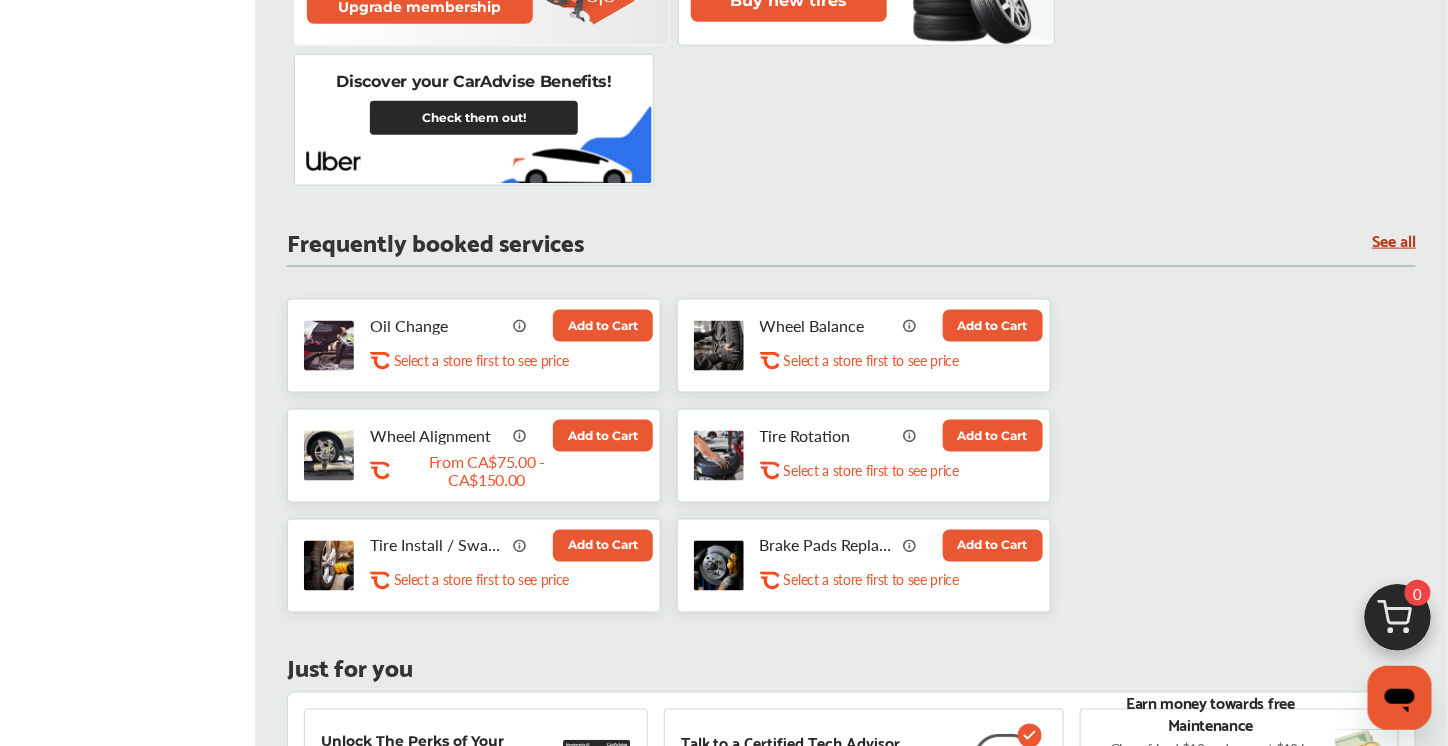 scroll, scrollTop: 800, scrollLeft: 0, axis: vertical 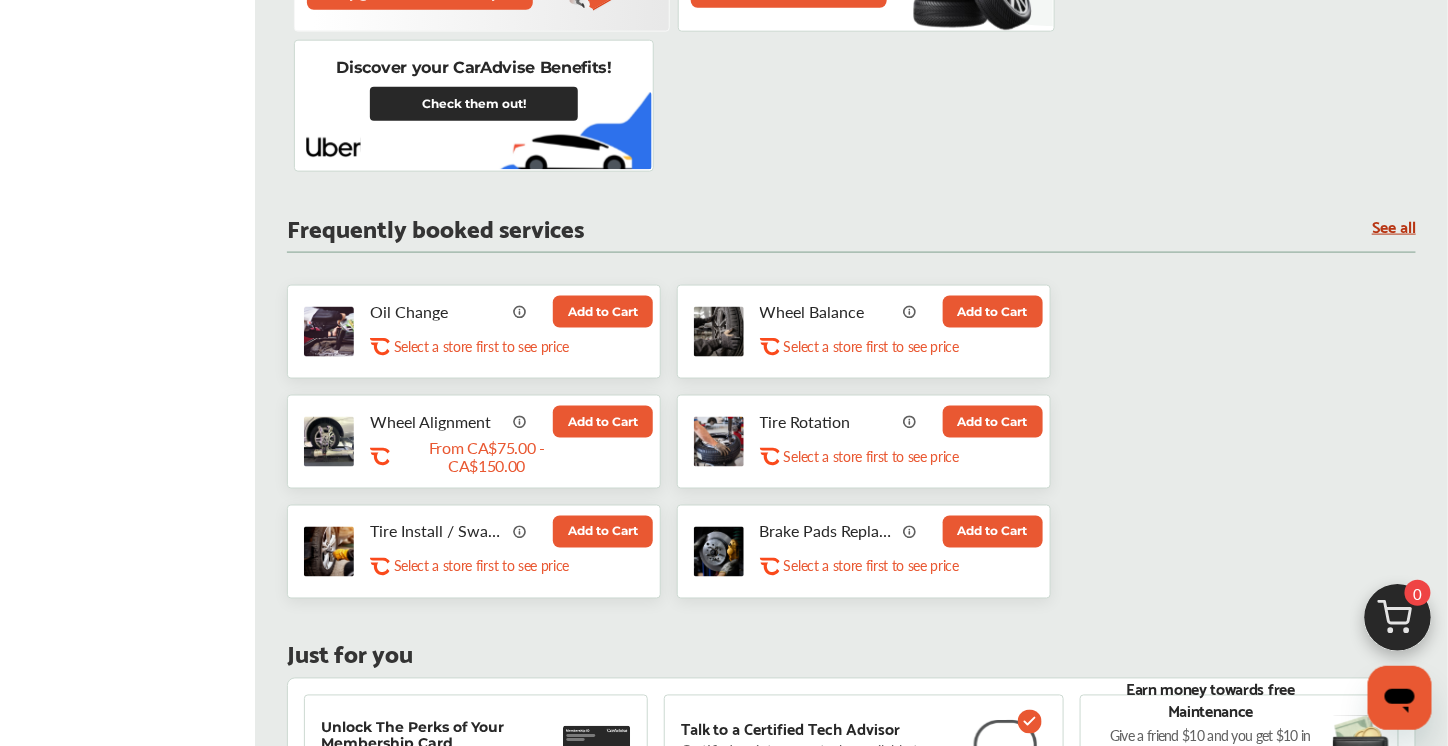 click on "Add to Cart" at bounding box center (603, 312) 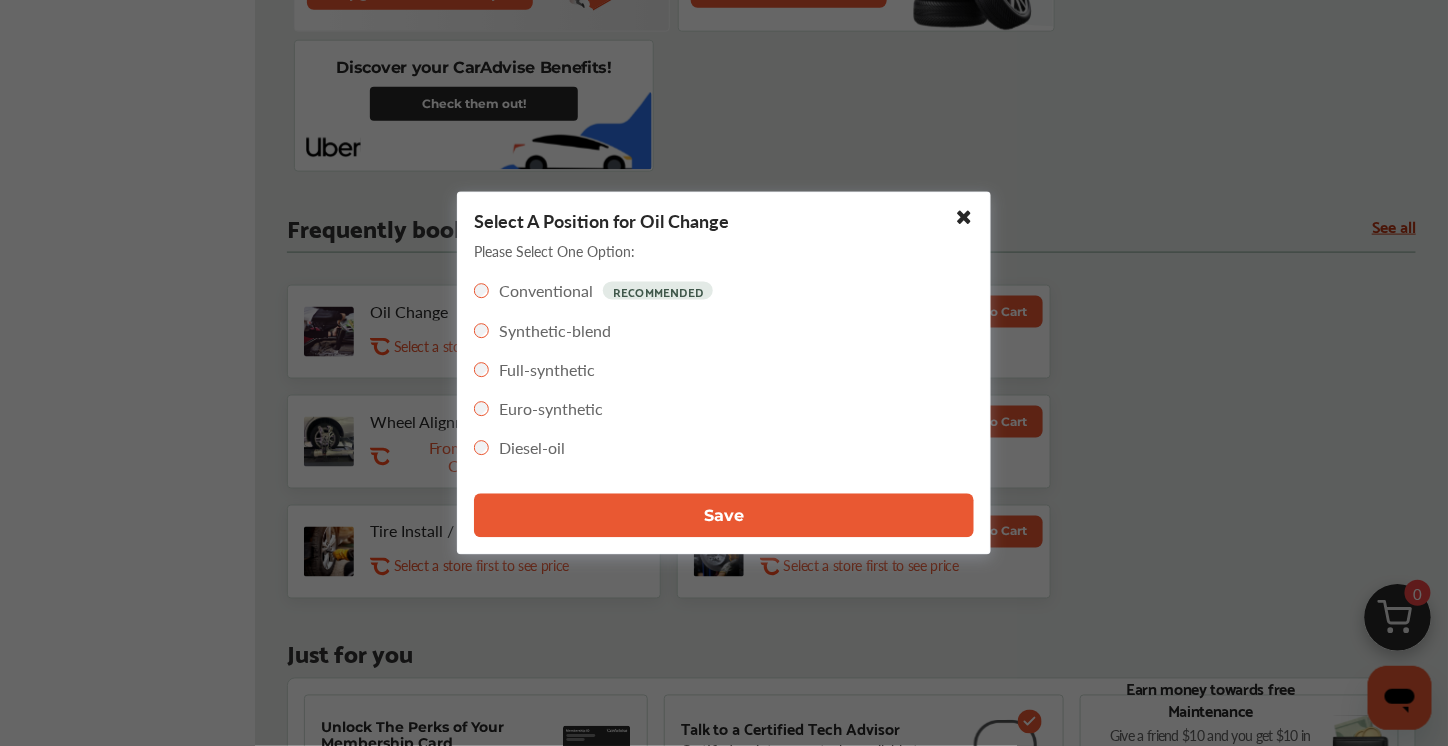 click on "Save" at bounding box center (724, 516) 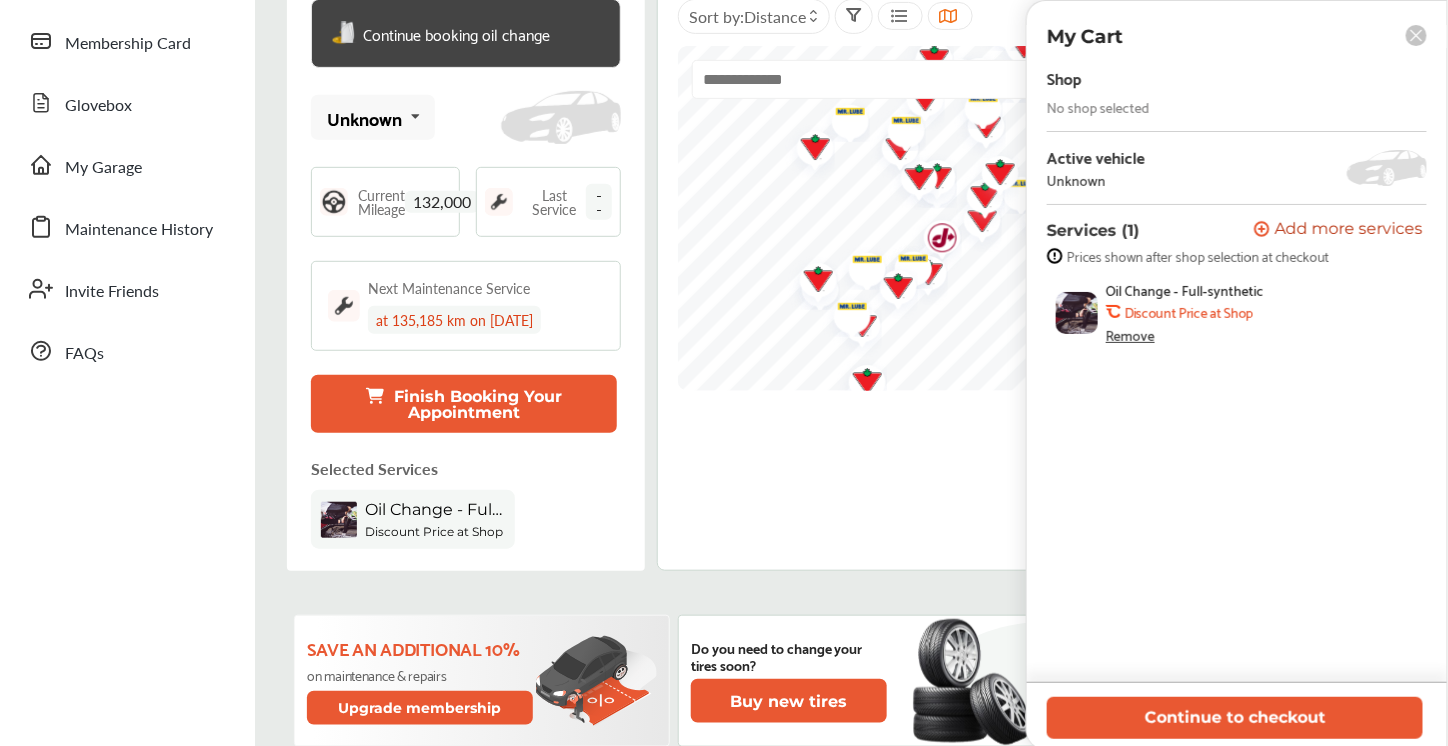 scroll, scrollTop: 204, scrollLeft: 0, axis: vertical 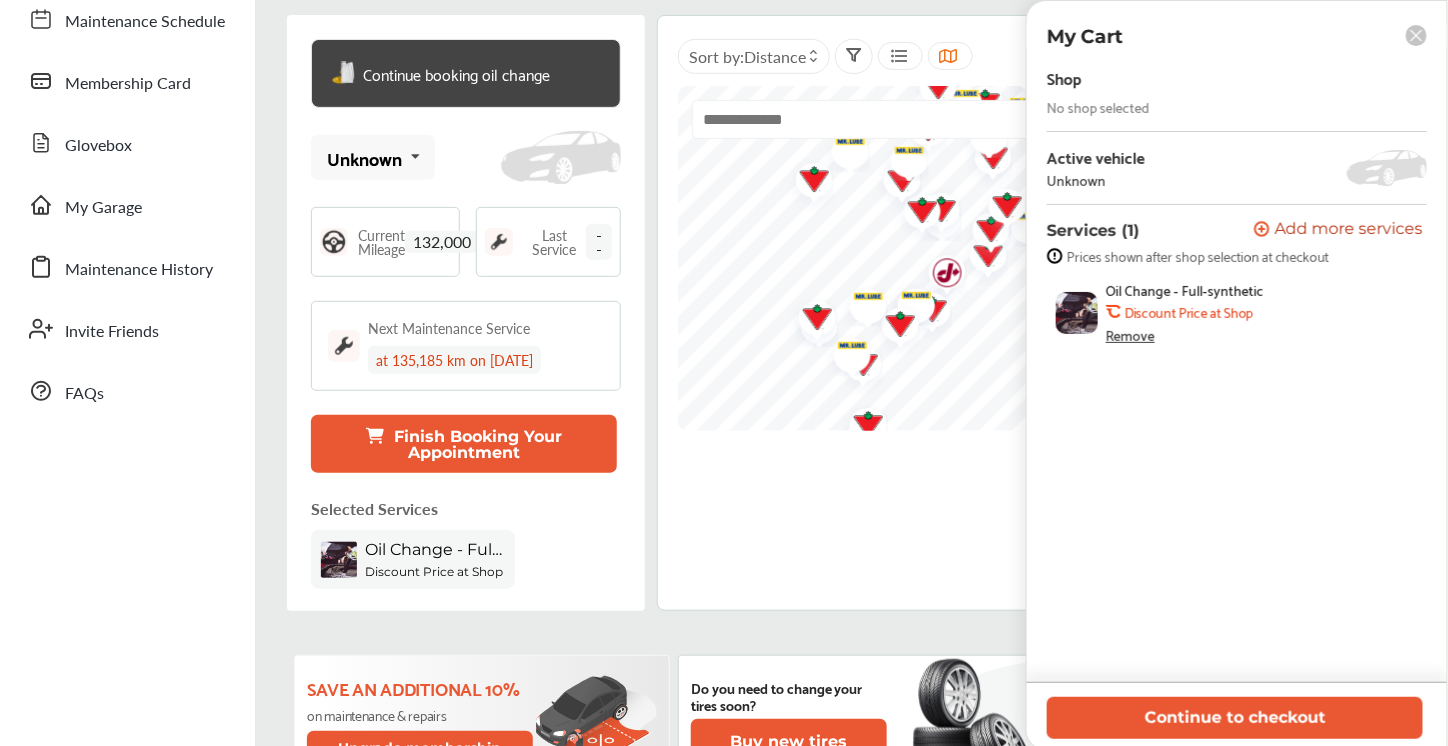 click on "Continue booking oil change Unknown Unknown Current Mileage 132,000 Last Service -- Next Maintenance Service at 135,185 km on 09/20/2025 Finish Booking Your Appointment Selected Services Oil Change - Full-synthetic
Discount Price at Shop My Cart
Shop No shop selected Active vehicle Unknown Services (1) Add a service
Add more services Prices shown after shop selection at checkout Oil Change - Full-synthetic
.st0{fill:#FA4A1C;}
Discount Price at Shop Remove Continue to checkout" at bounding box center [466, 313] 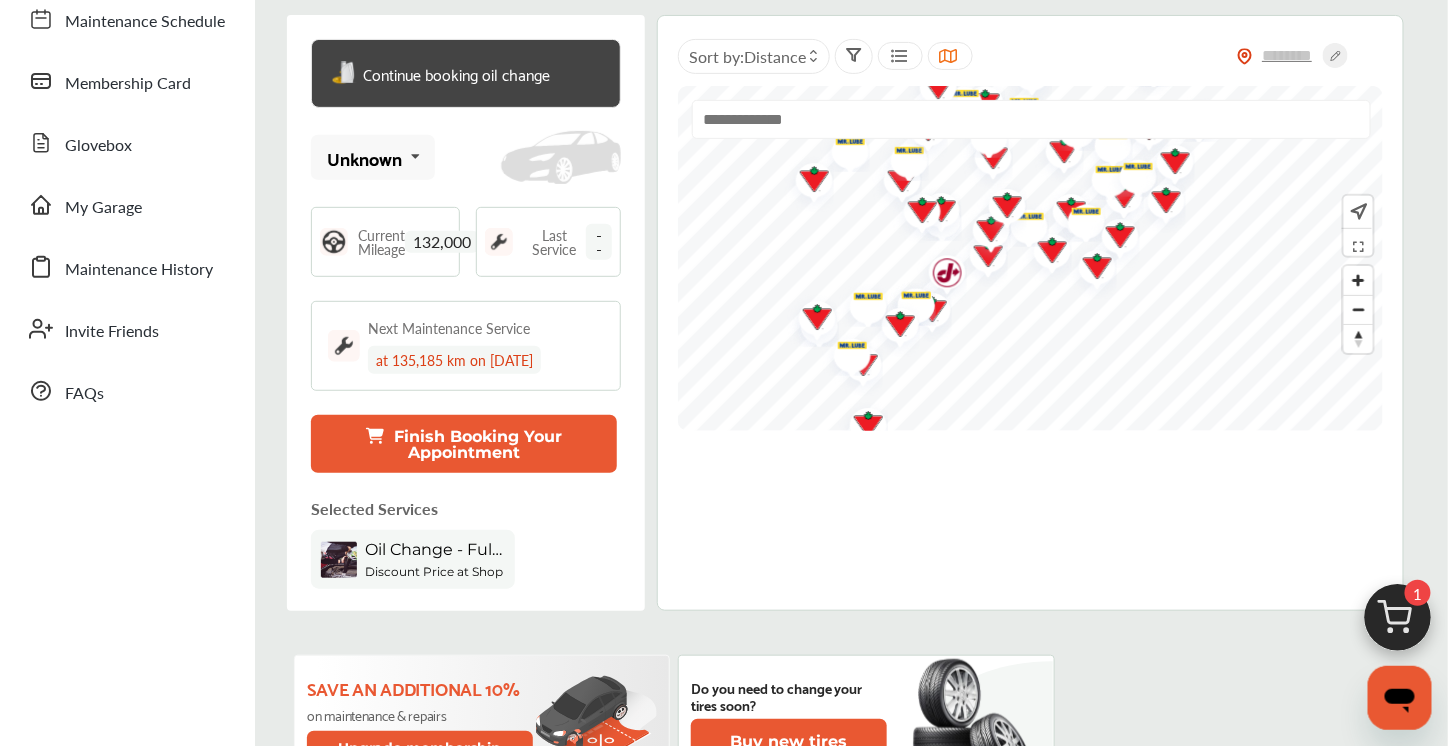 click at bounding box center [415, 156] 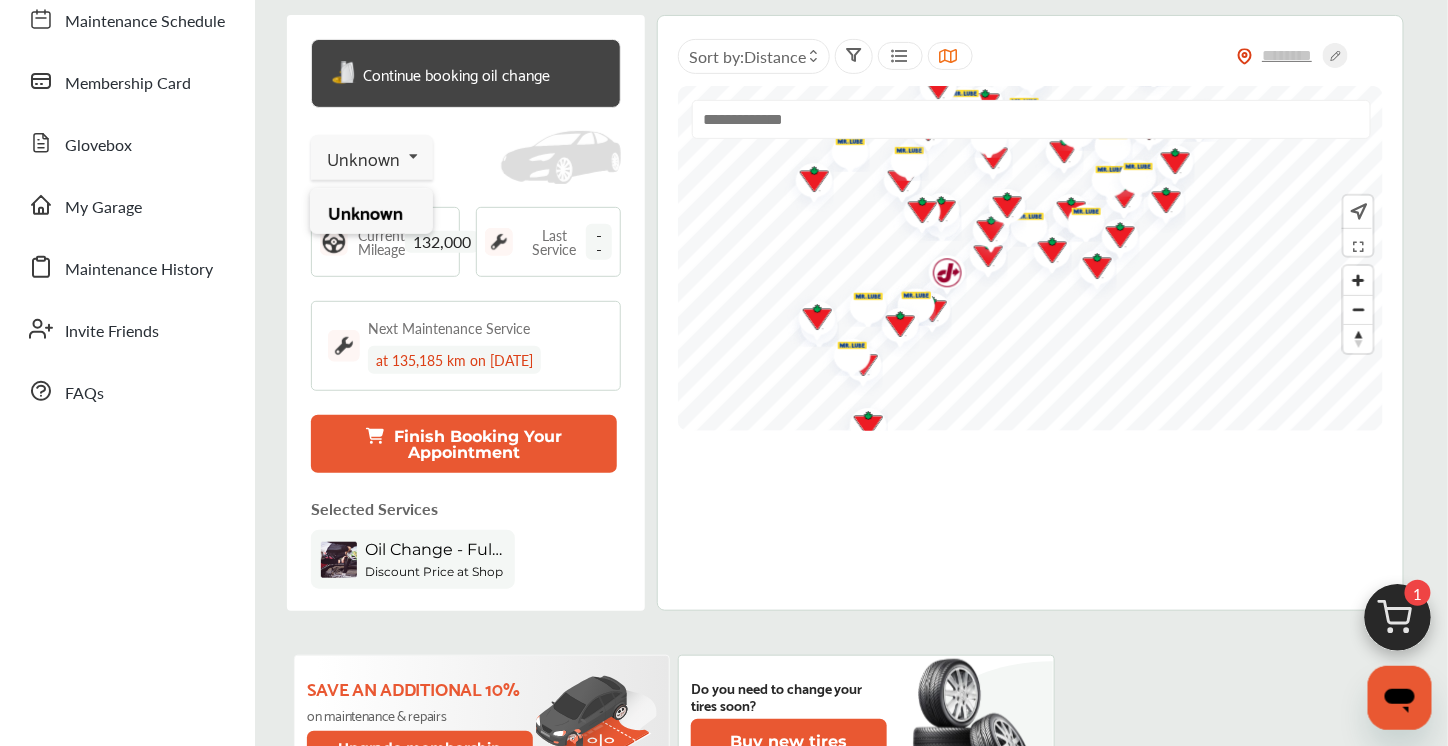 click at bounding box center [413, 156] 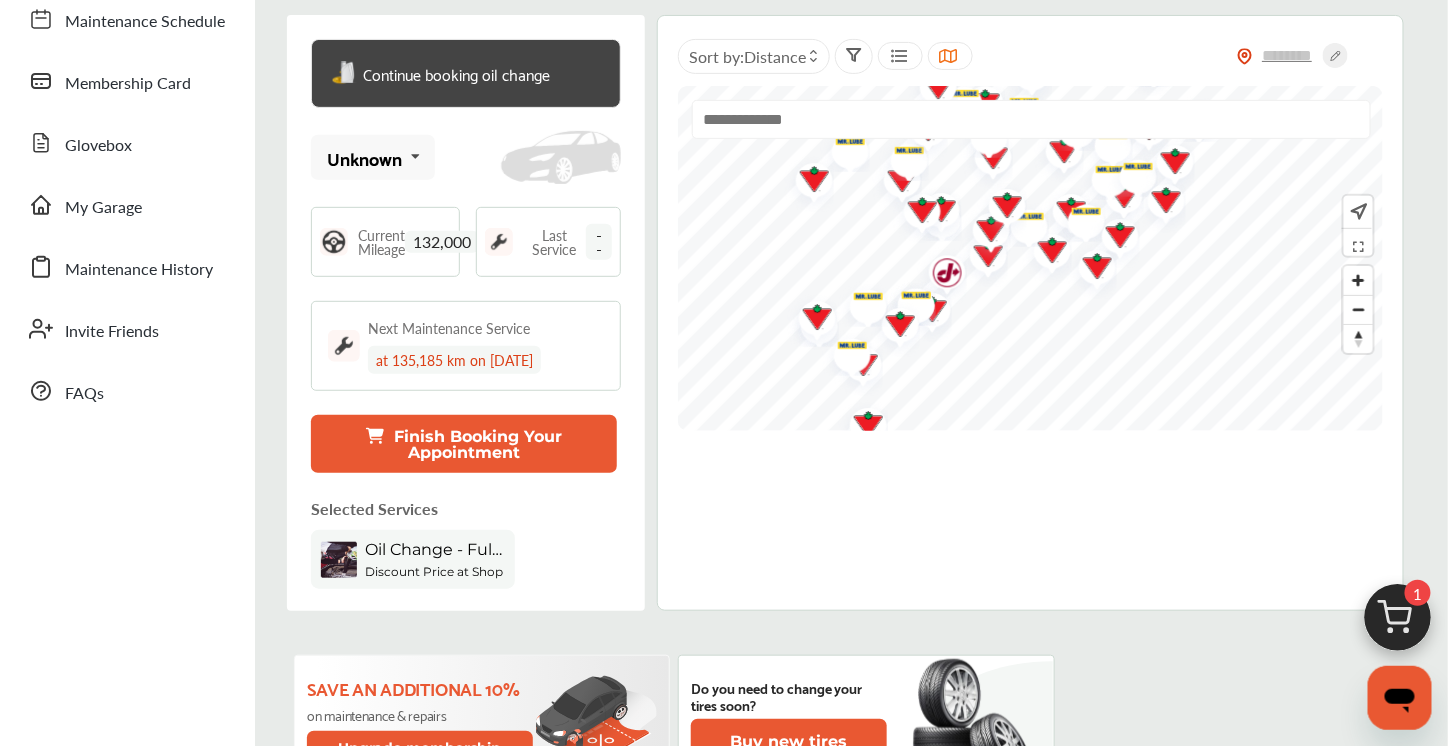 click at bounding box center [415, 156] 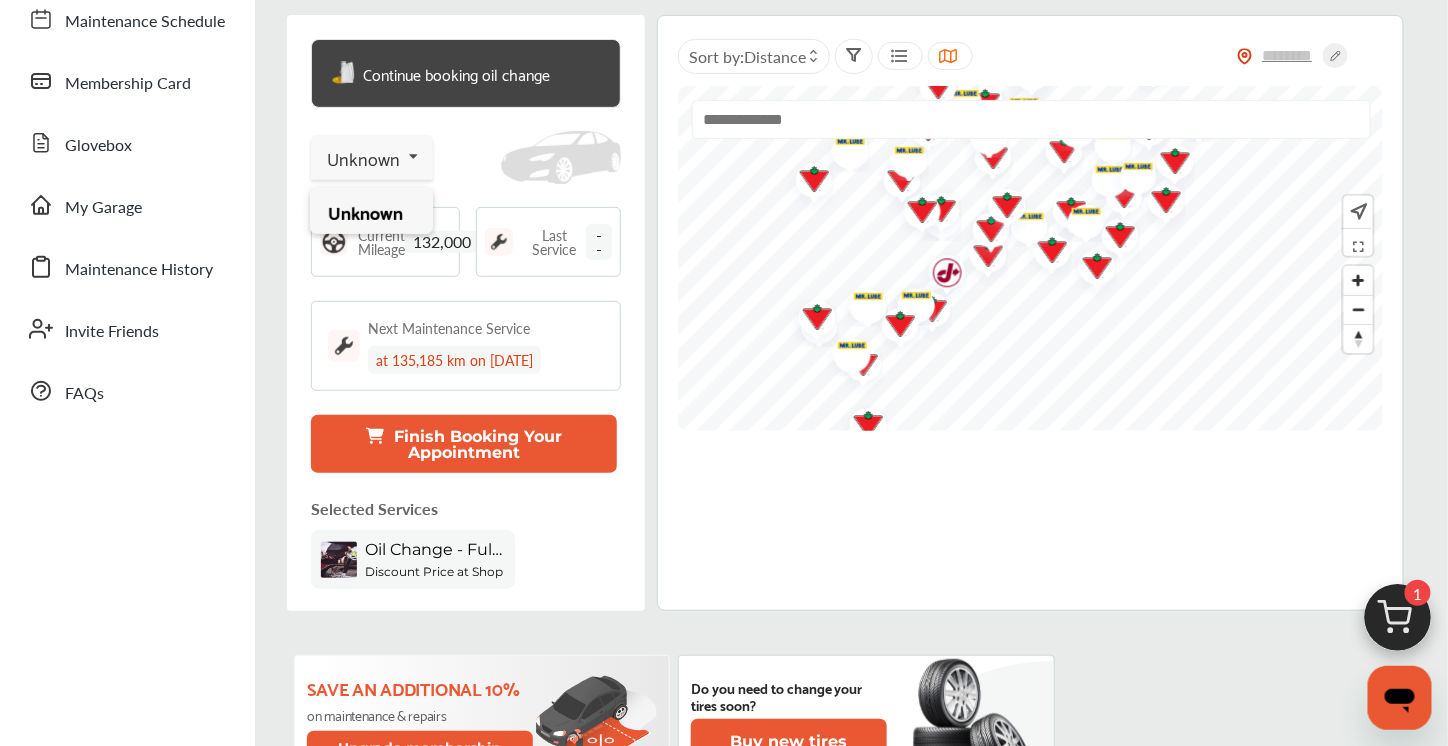click on "Unknown Unknown" at bounding box center (372, 157) 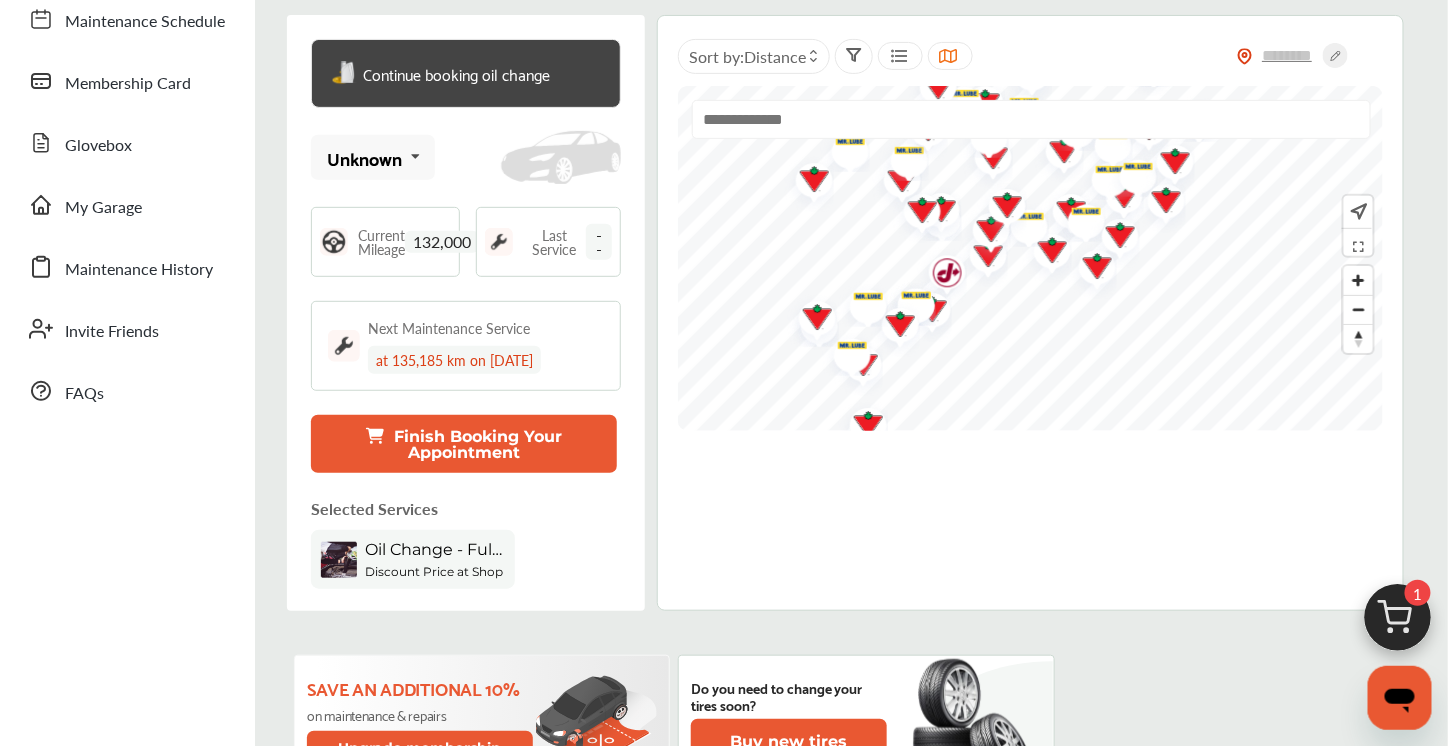 click on "Unknown Unknown" at bounding box center [373, 157] 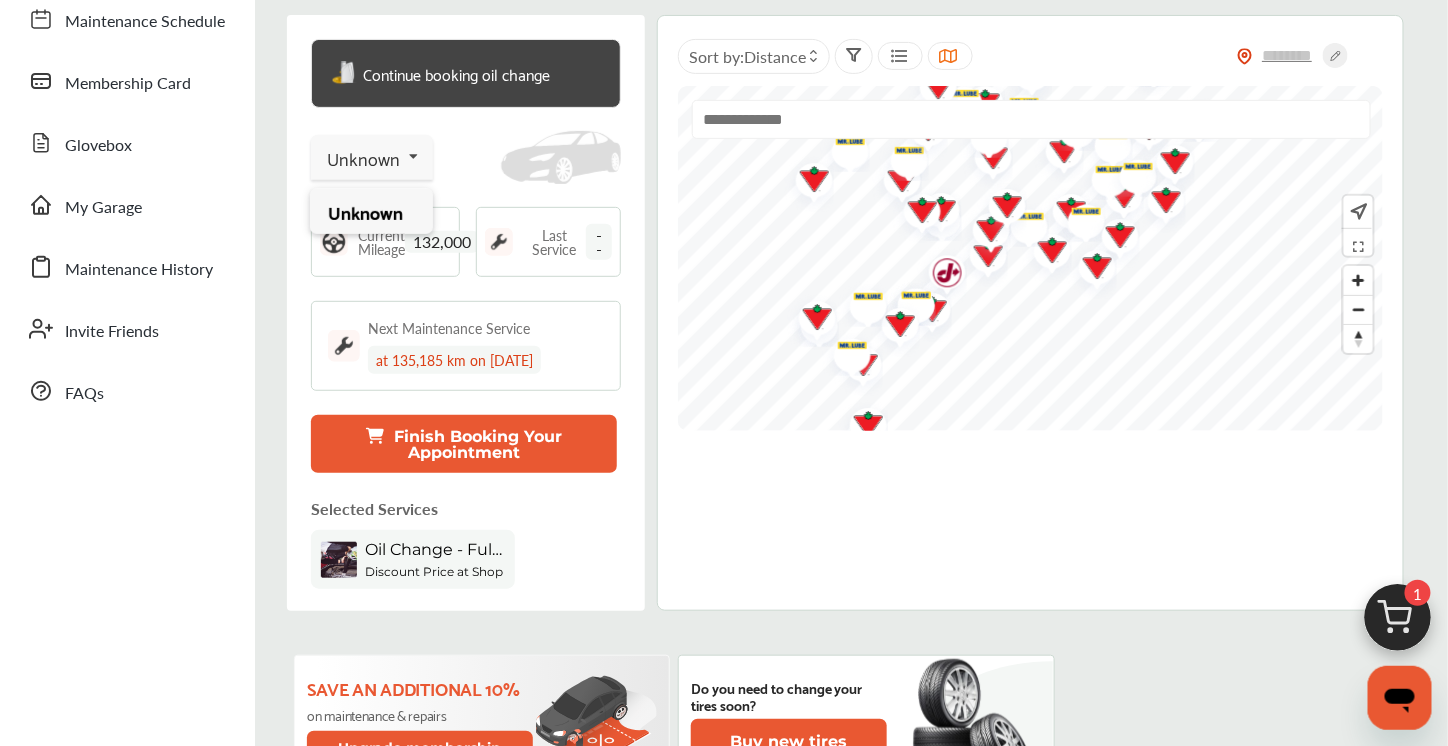 click on "Unknown Unknown" at bounding box center [372, 157] 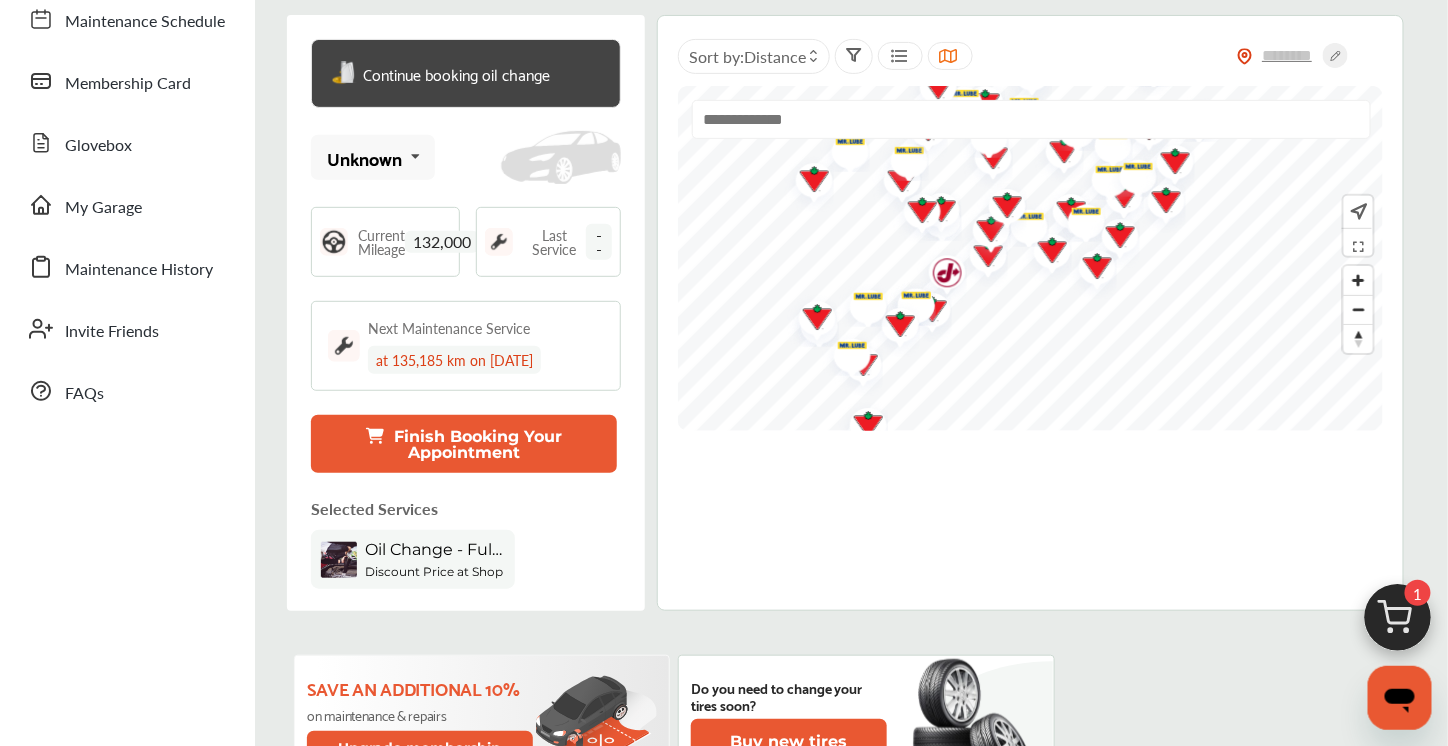 click on "Unknown Unknown" at bounding box center (373, 157) 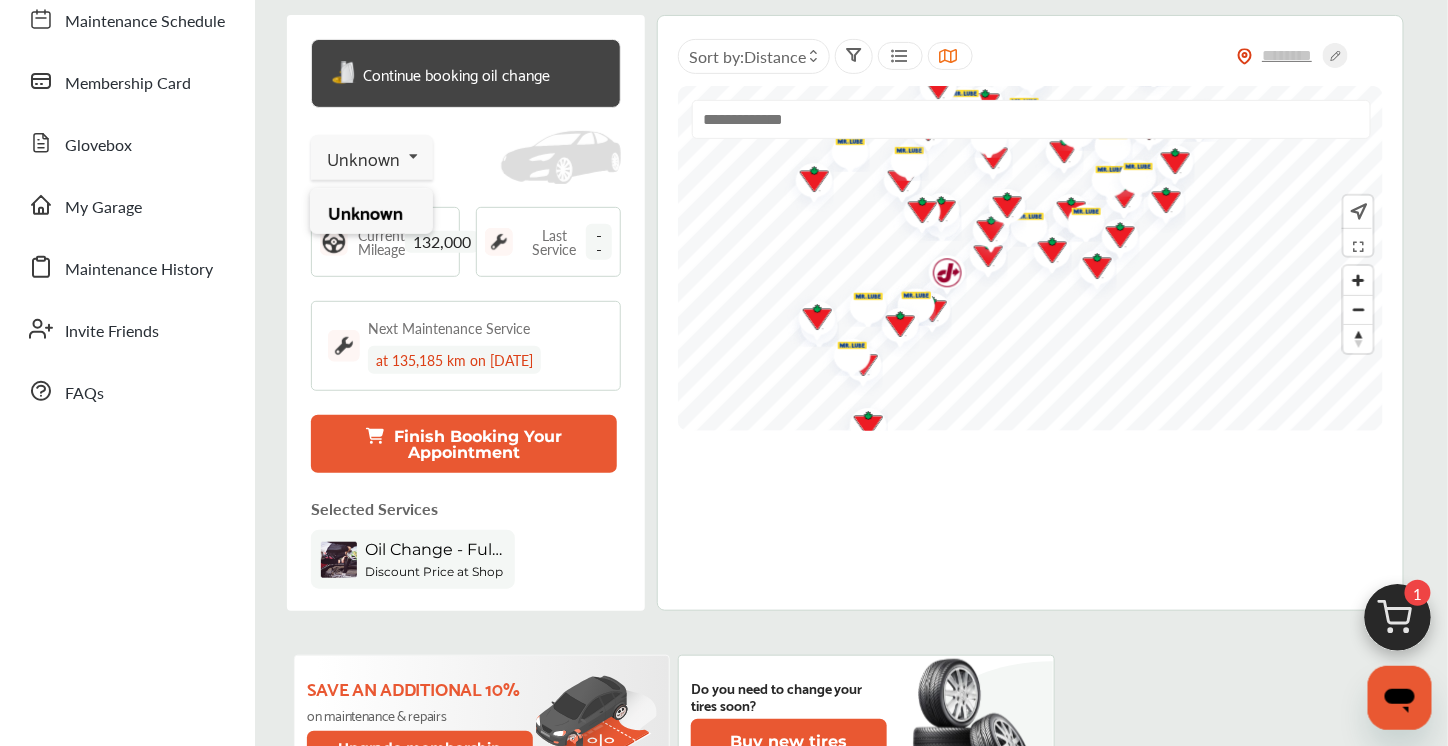 click on "Unknown" at bounding box center (371, 212) 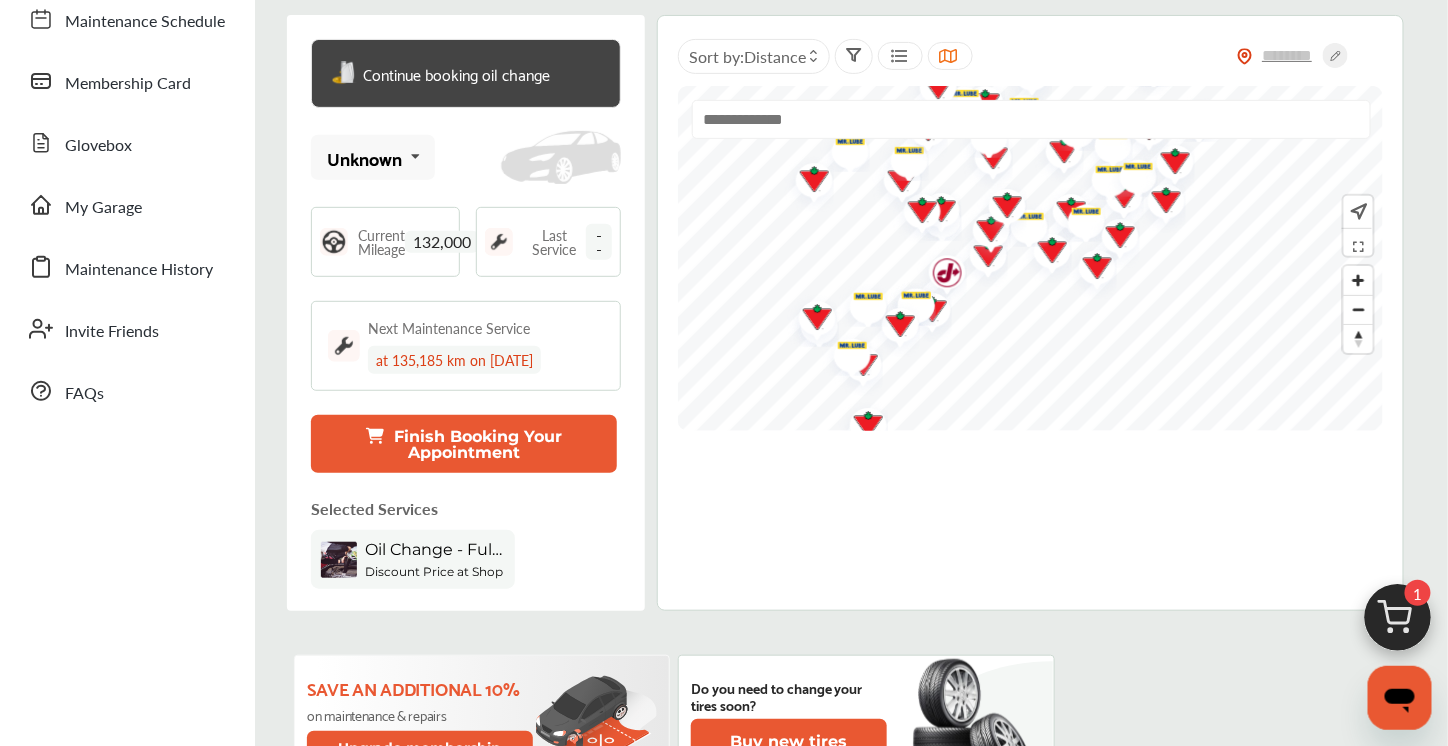 click on "Current Mileage 132,000" at bounding box center [418, 242] 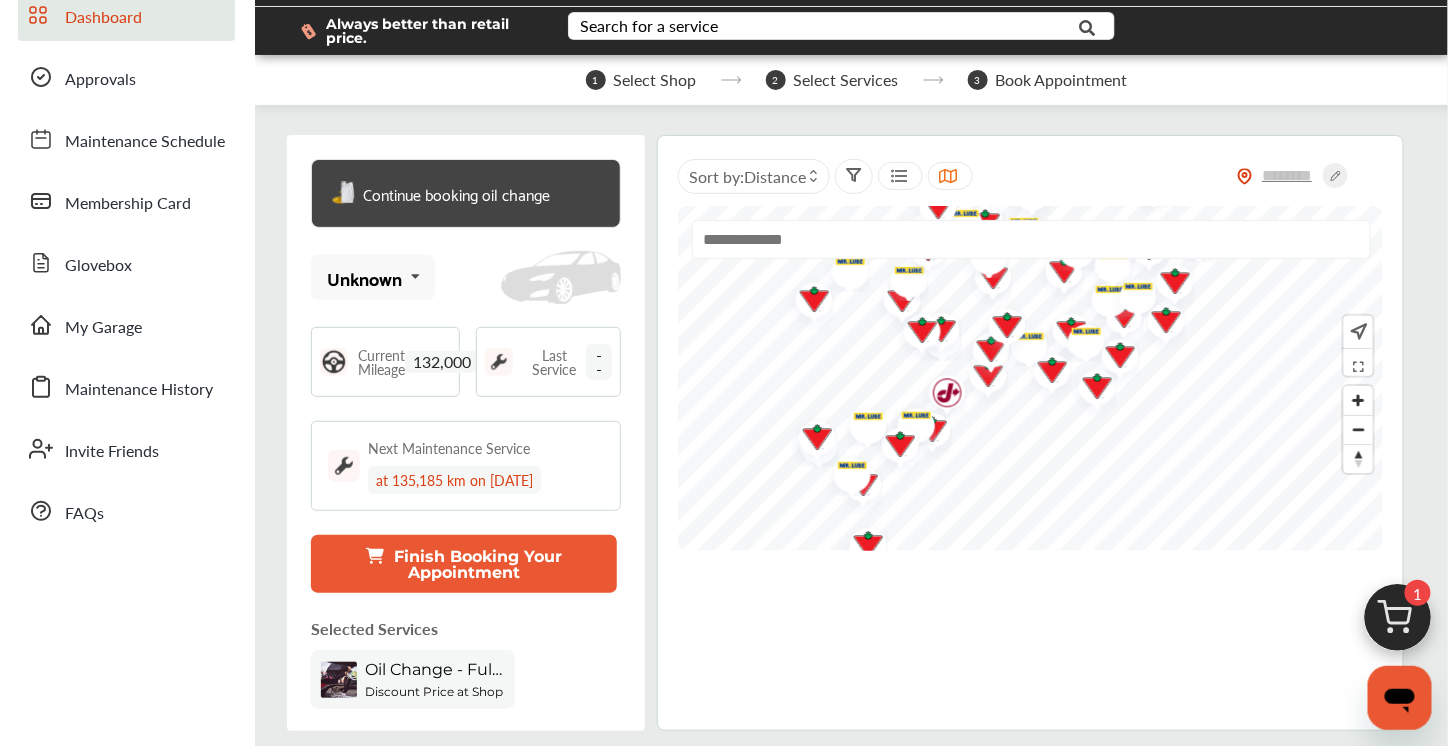 scroll, scrollTop: 0, scrollLeft: 0, axis: both 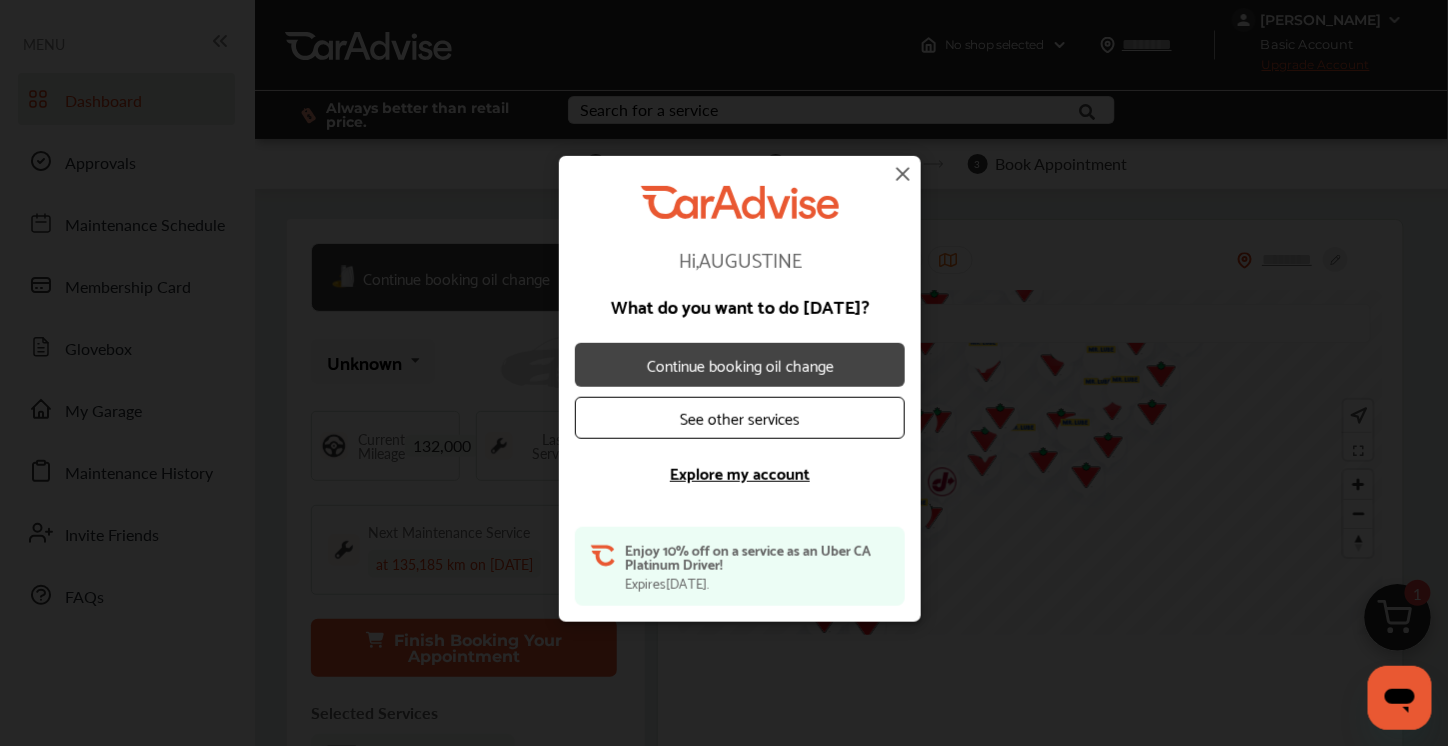 click on "Continue booking oil change" at bounding box center [740, 365] 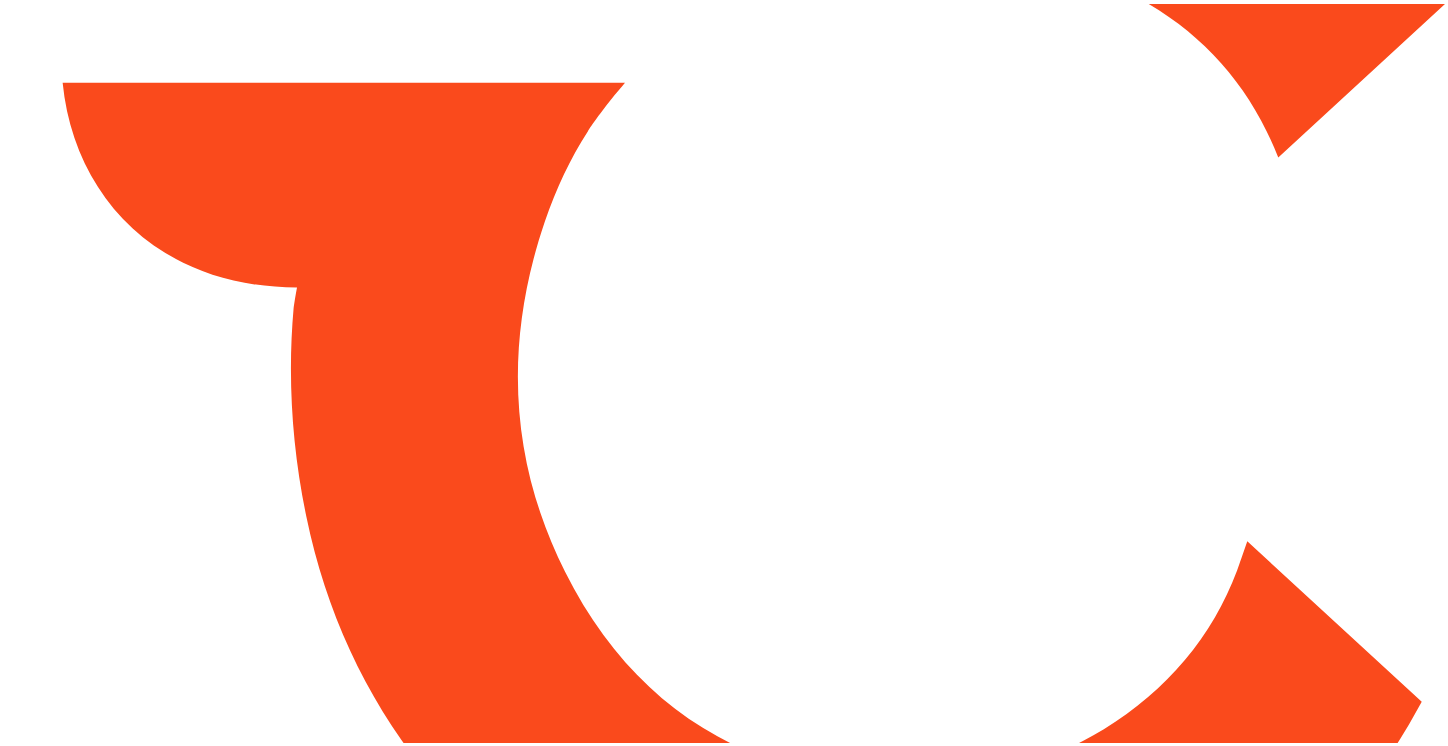 scroll, scrollTop: 0, scrollLeft: 0, axis: both 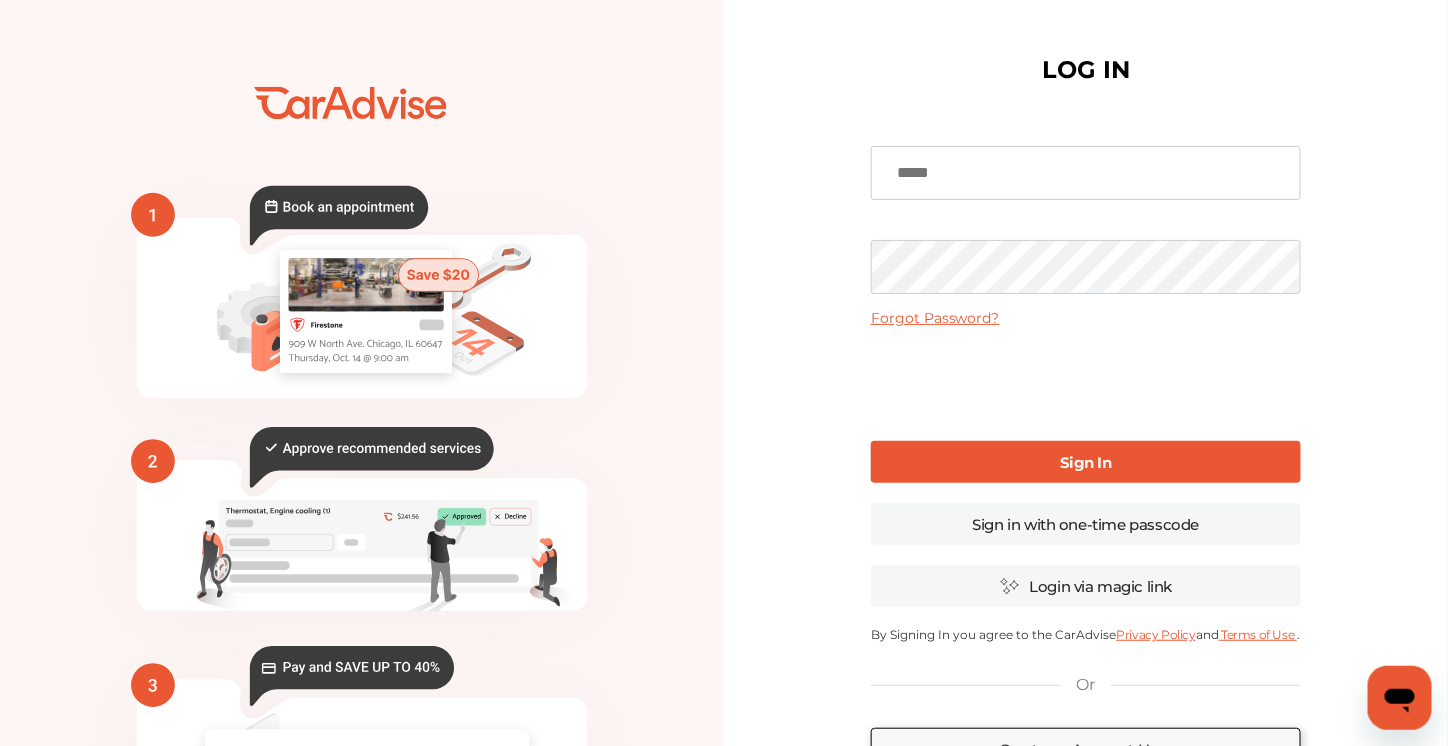 click at bounding box center (1086, 173) 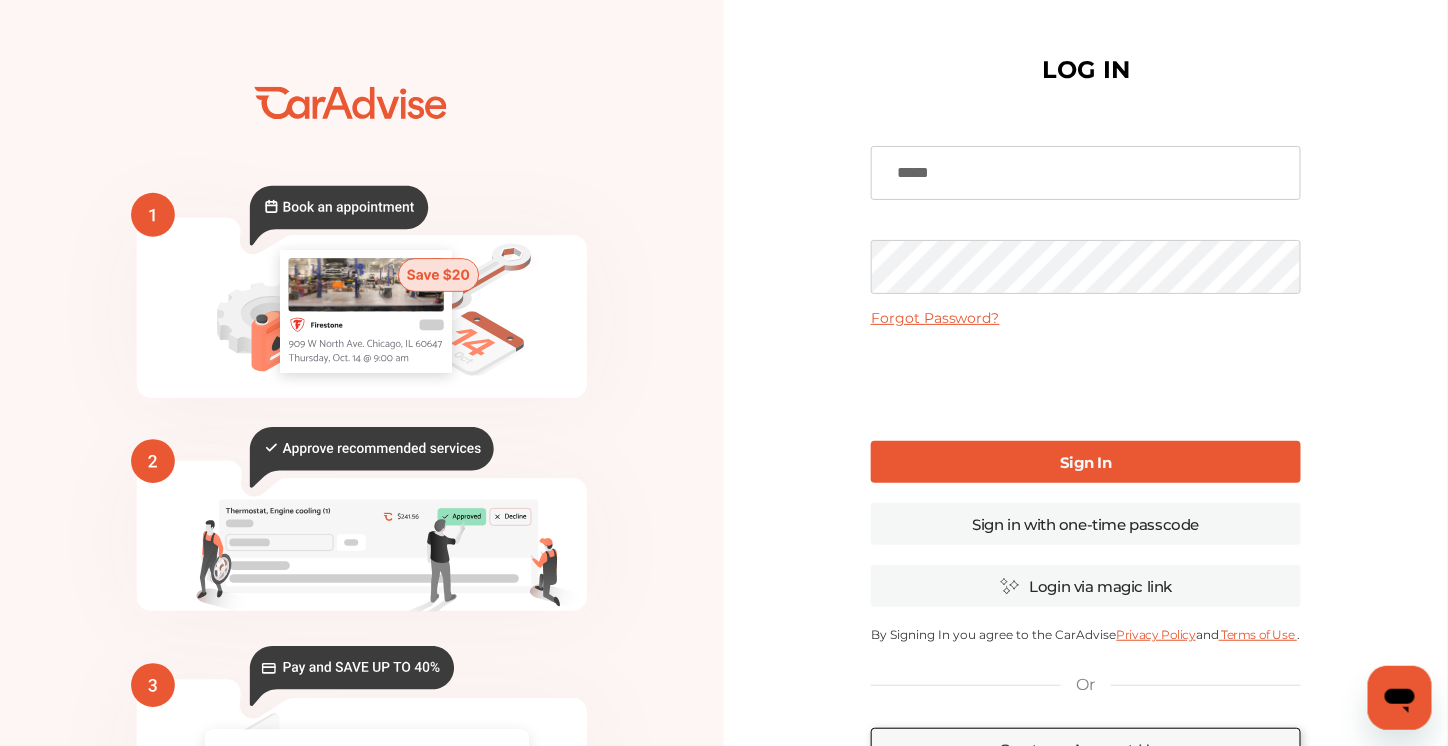 type on "*****" 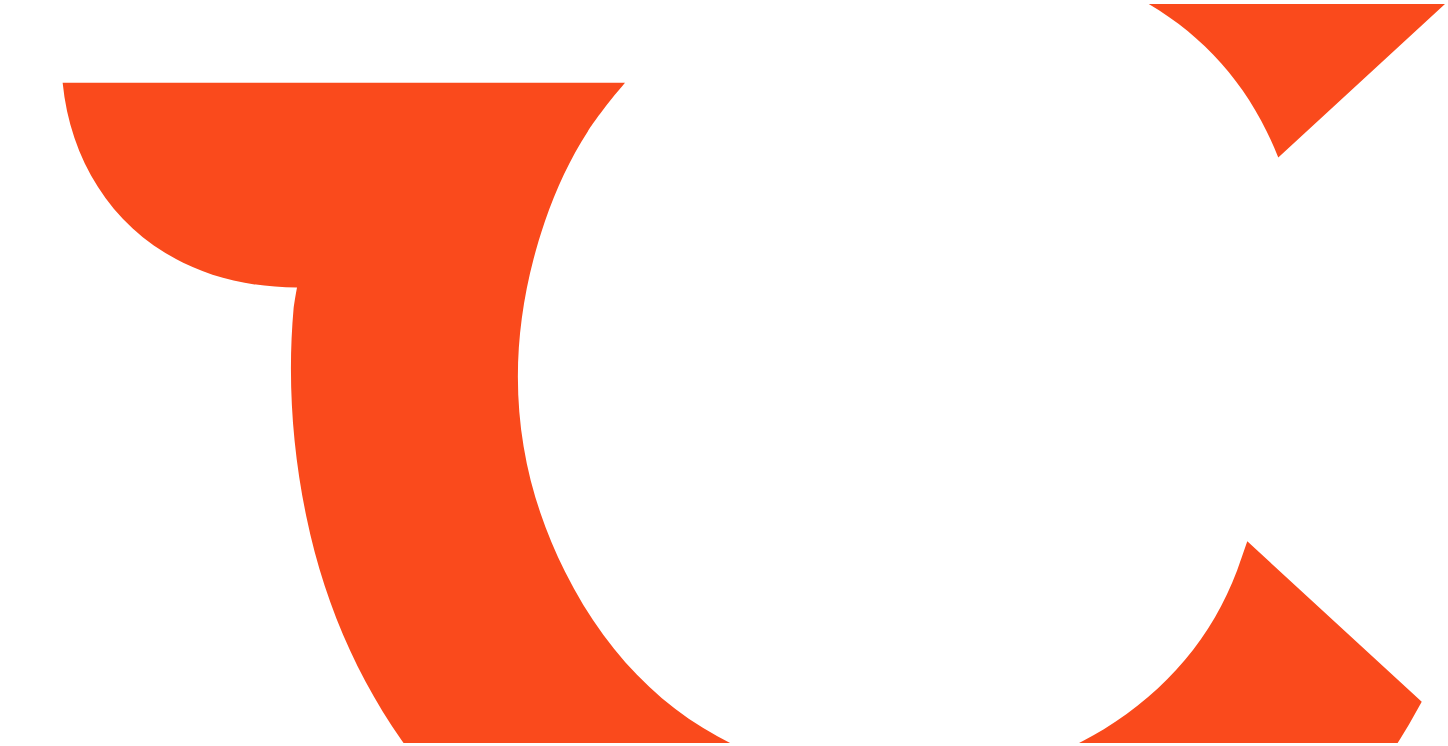 scroll, scrollTop: 0, scrollLeft: 0, axis: both 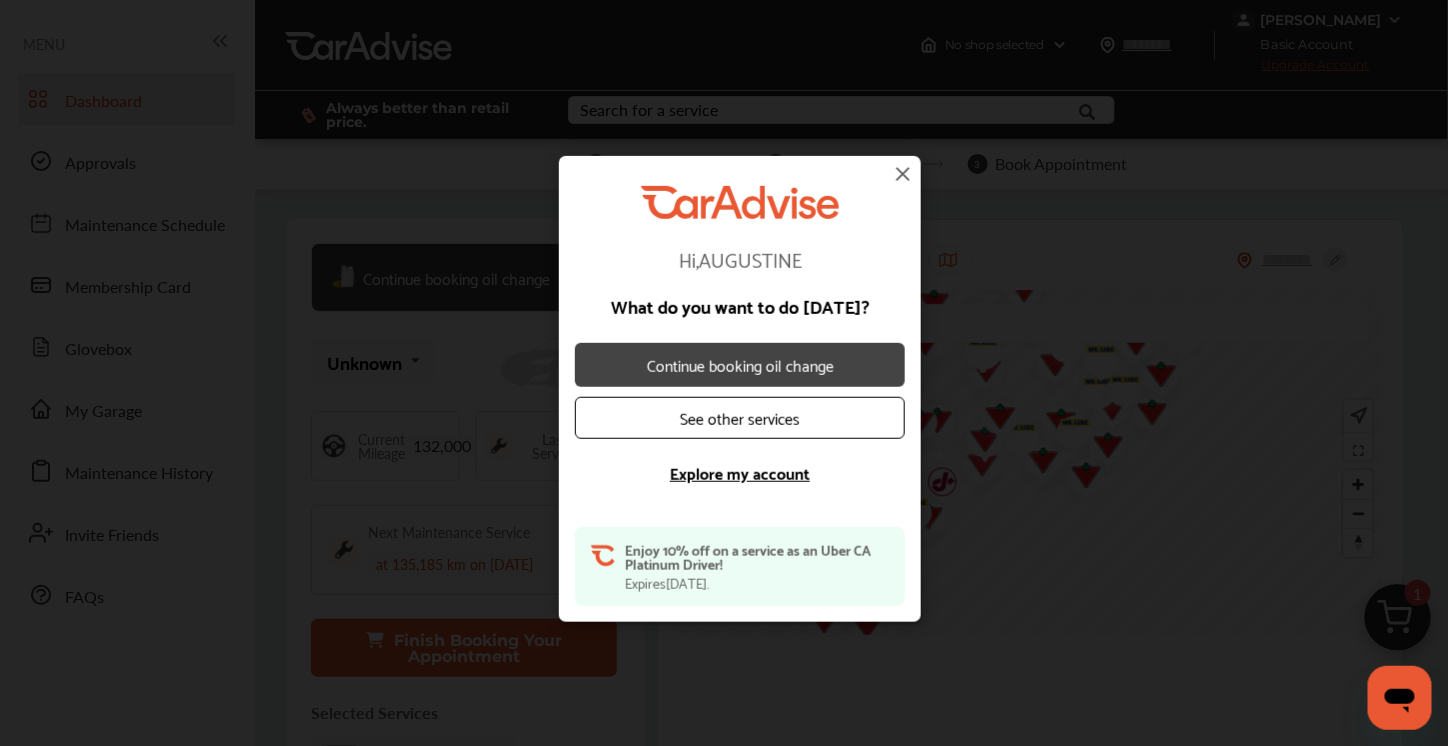 click at bounding box center [903, 174] 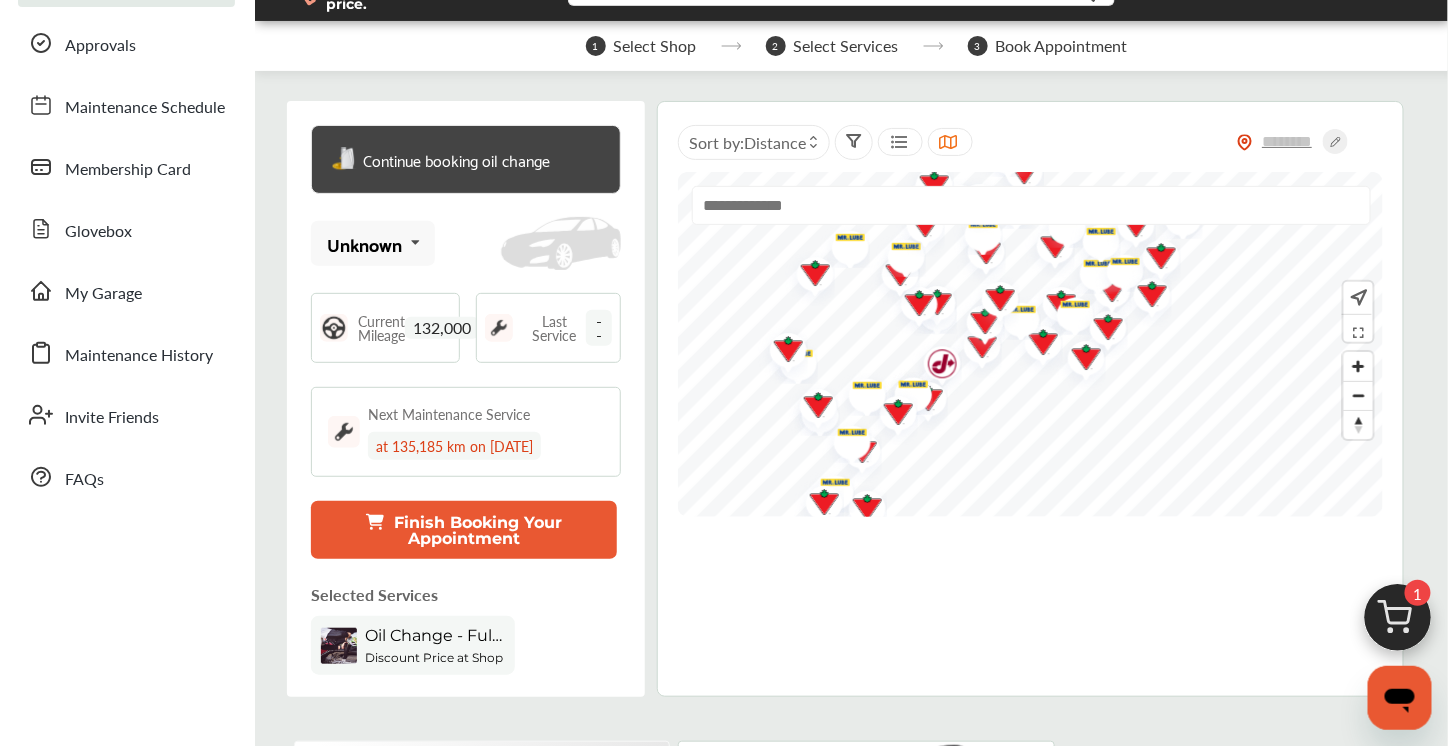 scroll, scrollTop: 0, scrollLeft: 0, axis: both 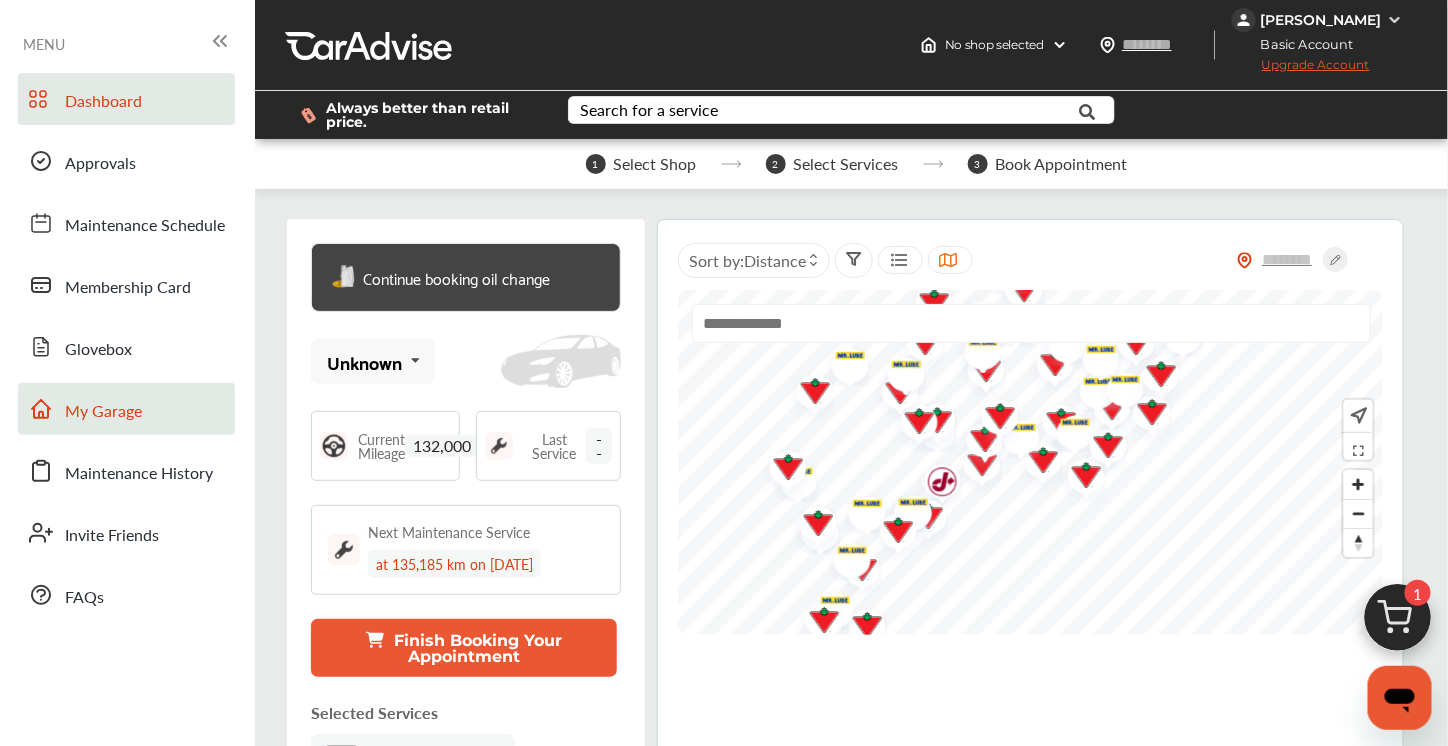 click on "My Garage" at bounding box center (103, 412) 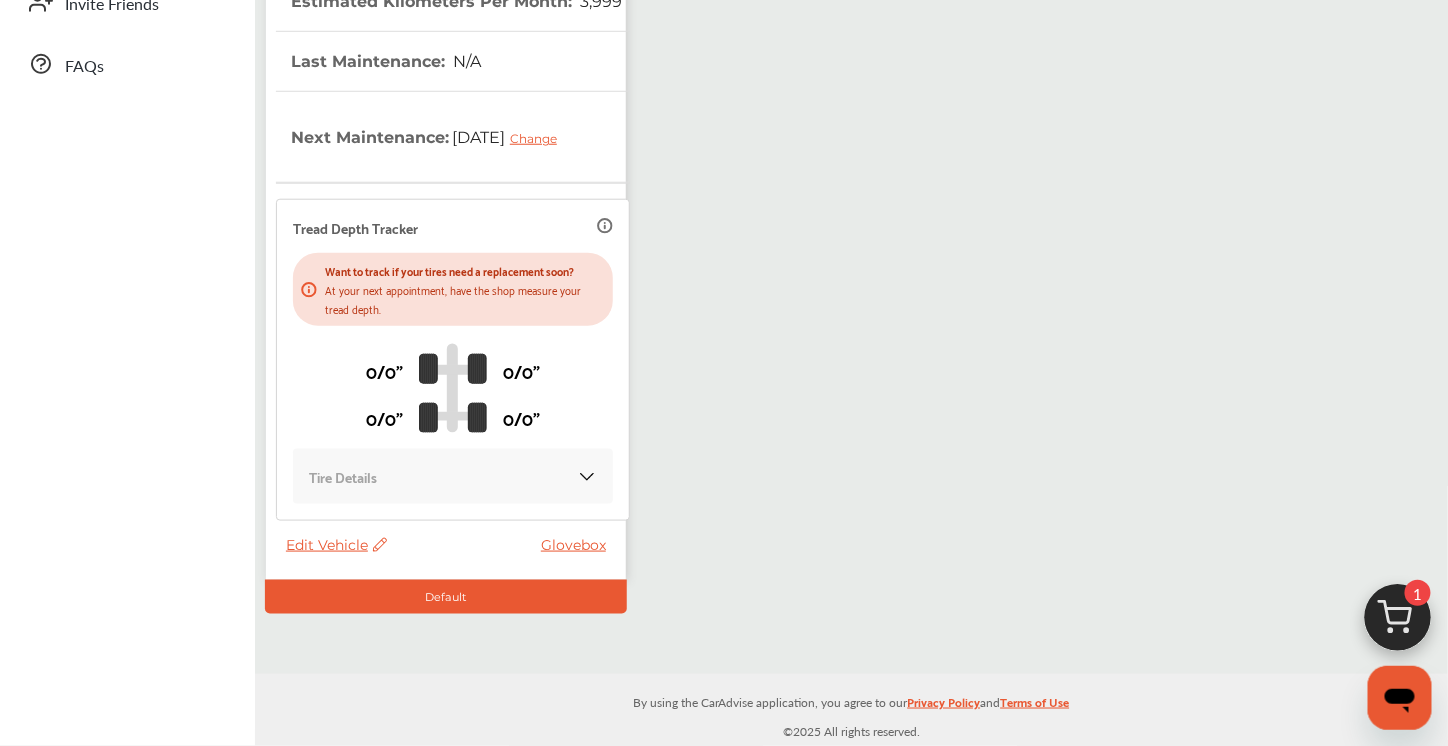 scroll, scrollTop: 546, scrollLeft: 0, axis: vertical 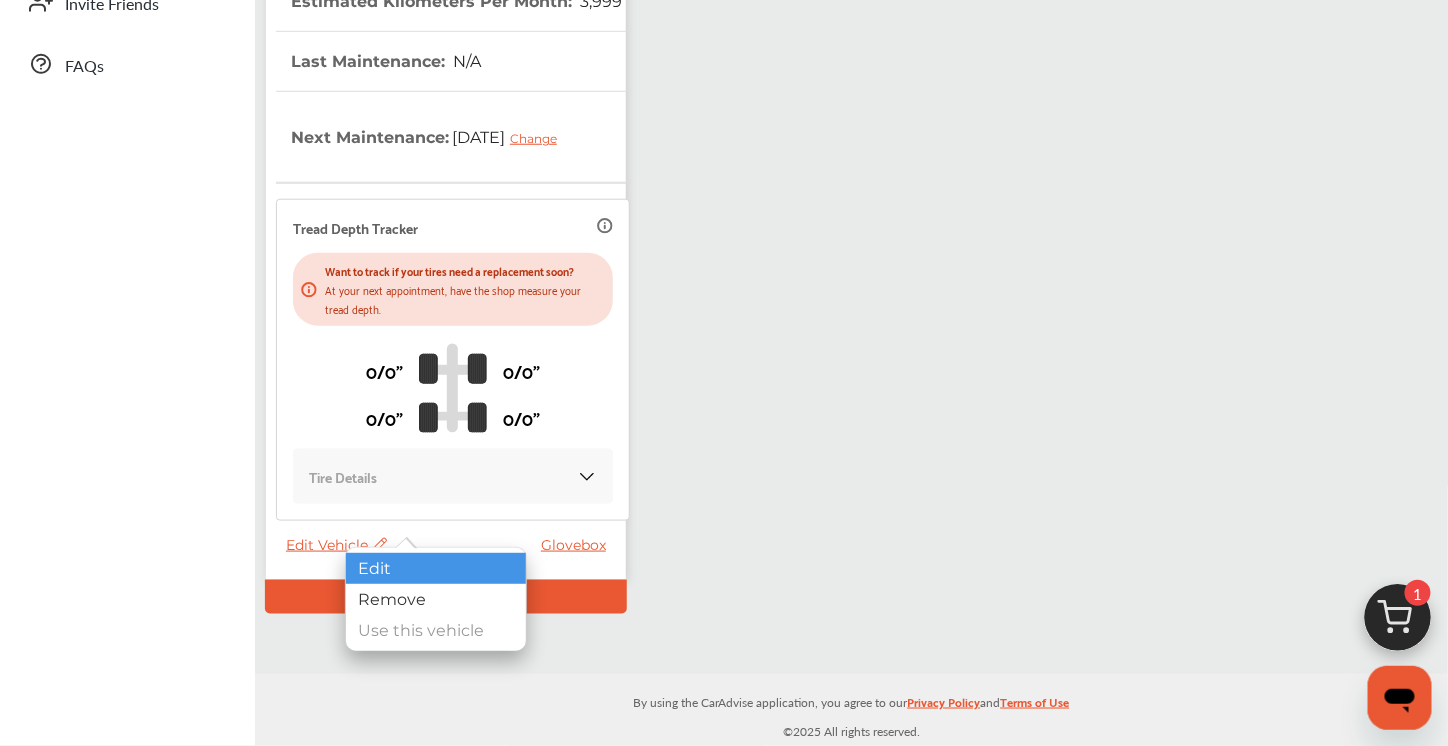 click on "Edit" at bounding box center [436, 568] 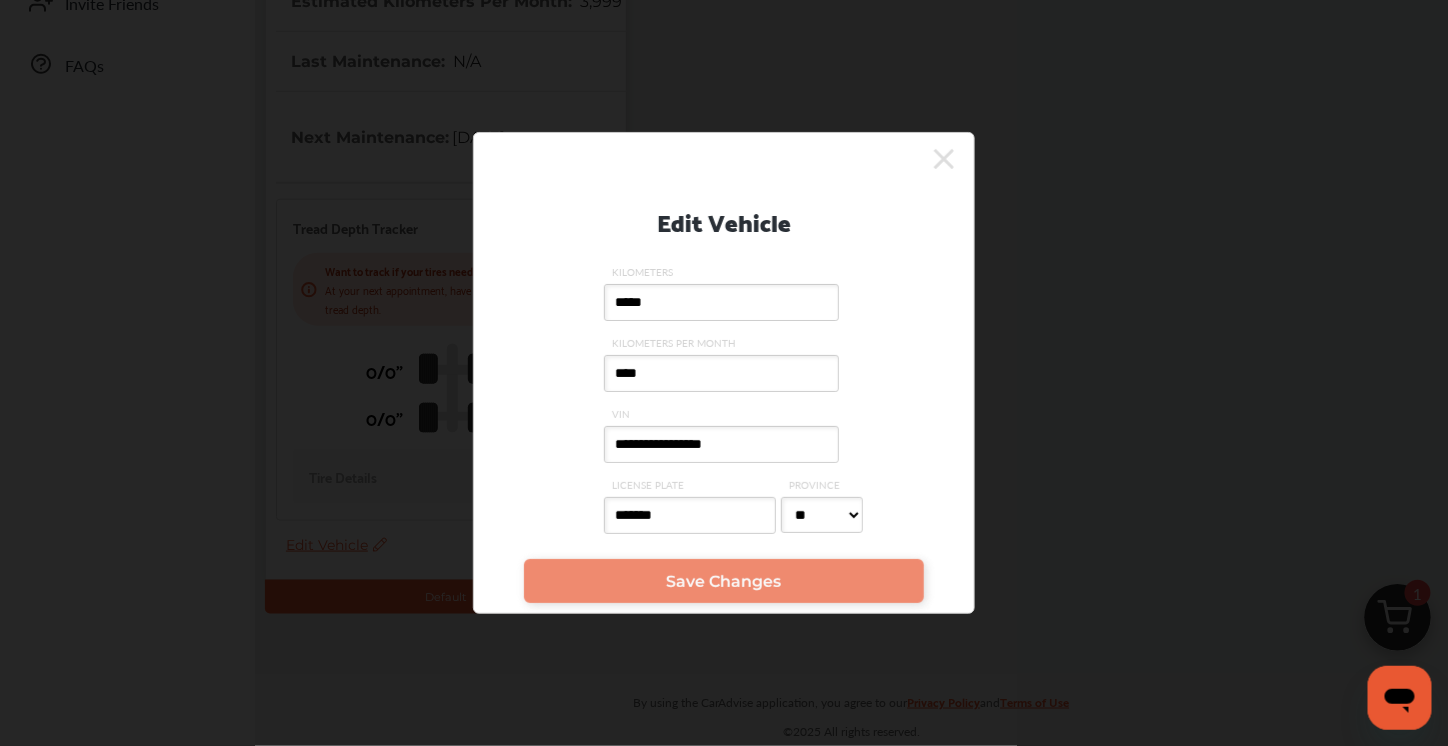 click on "****" at bounding box center [721, 373] 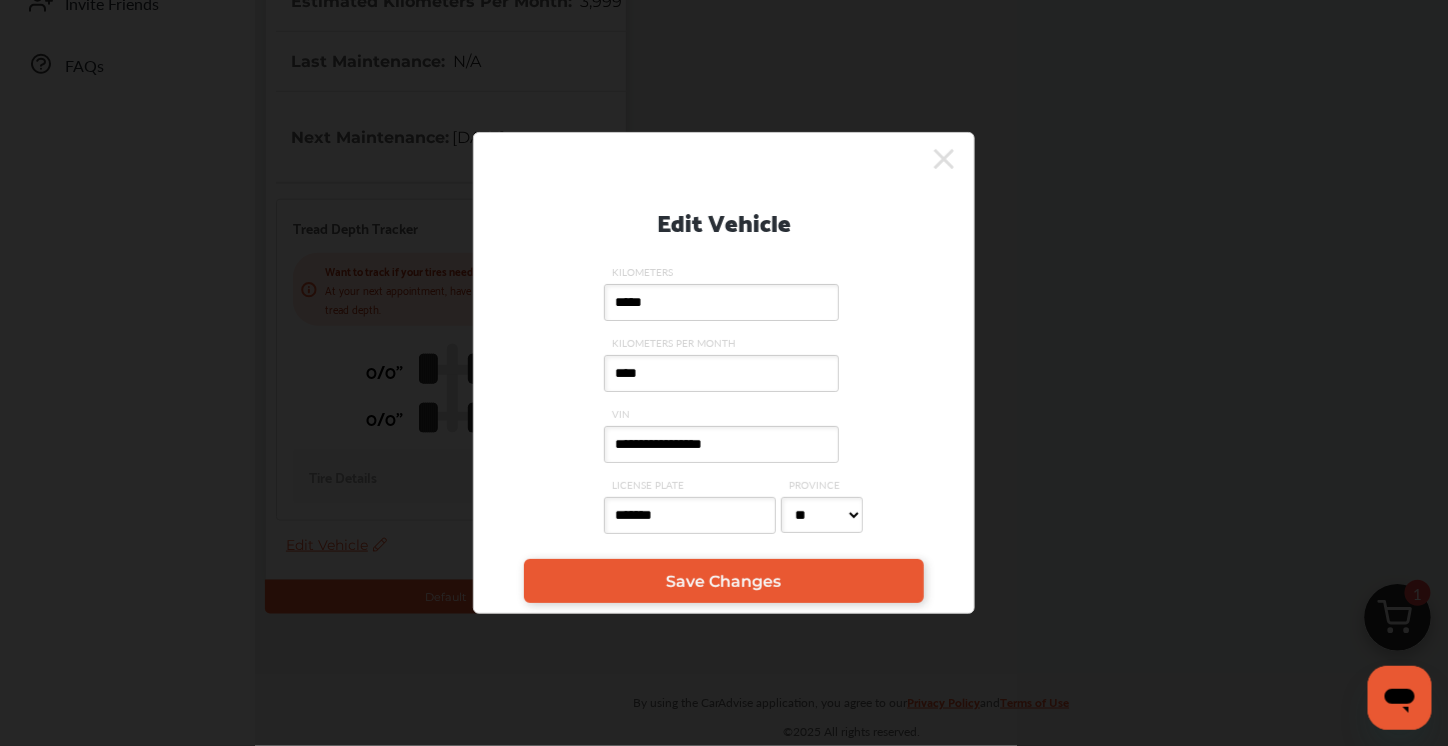 type on "****" 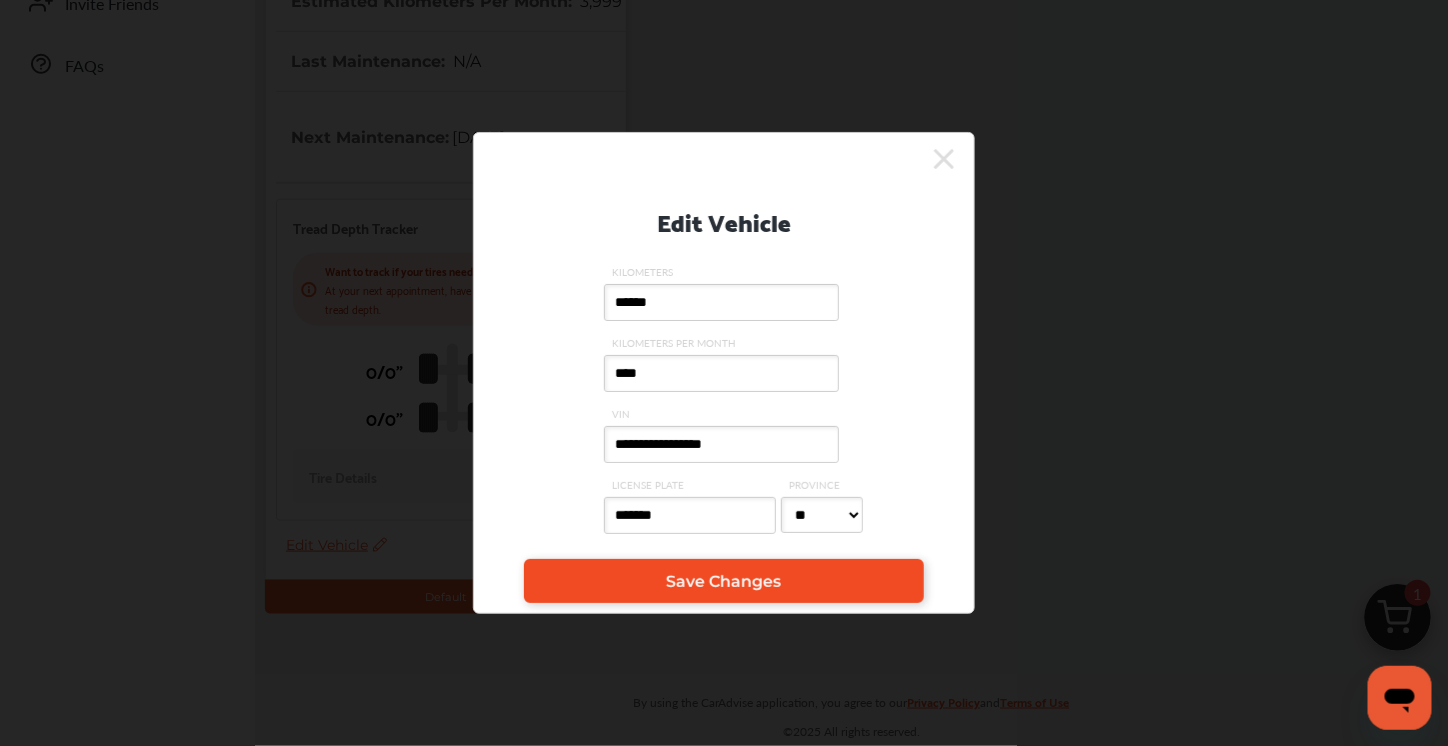 type on "******" 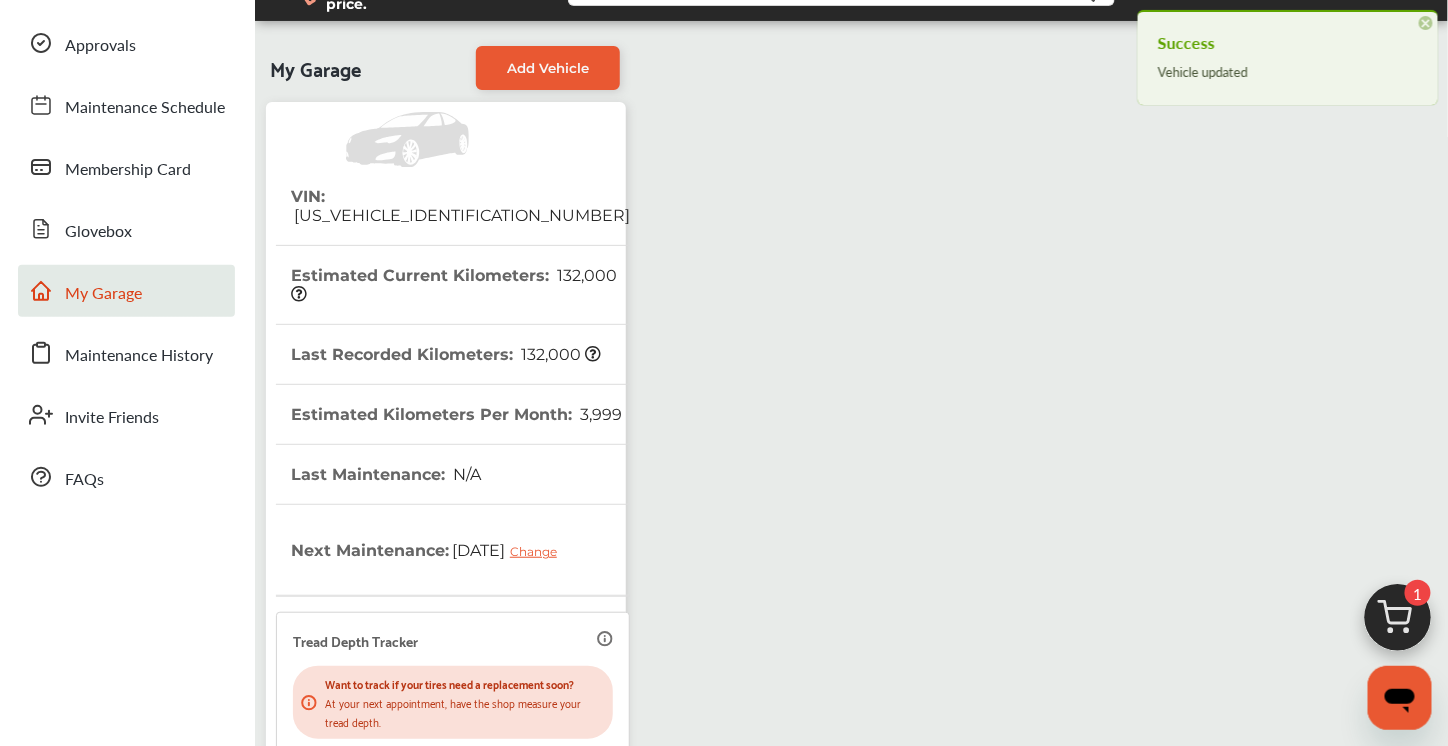 scroll, scrollTop: 117, scrollLeft: 0, axis: vertical 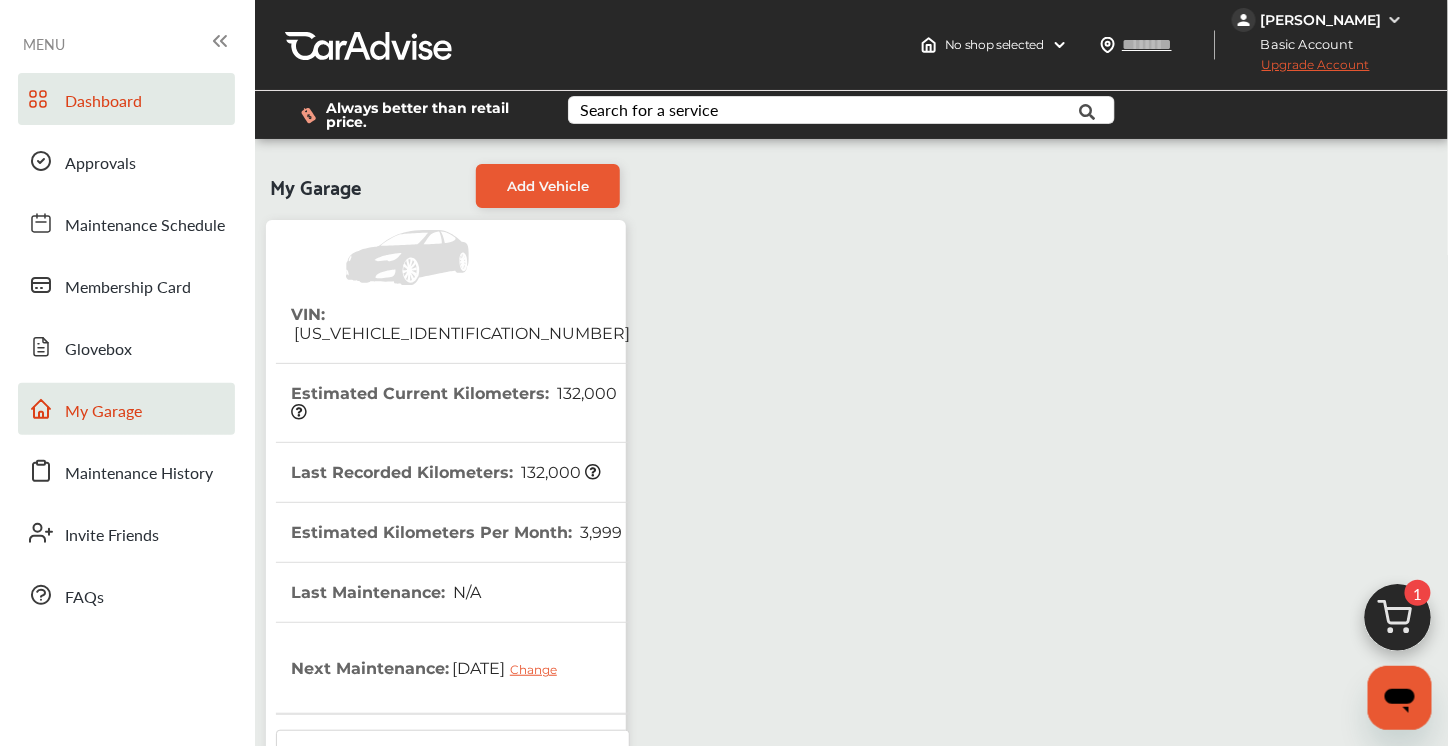 click on "Dashboard" at bounding box center (103, 102) 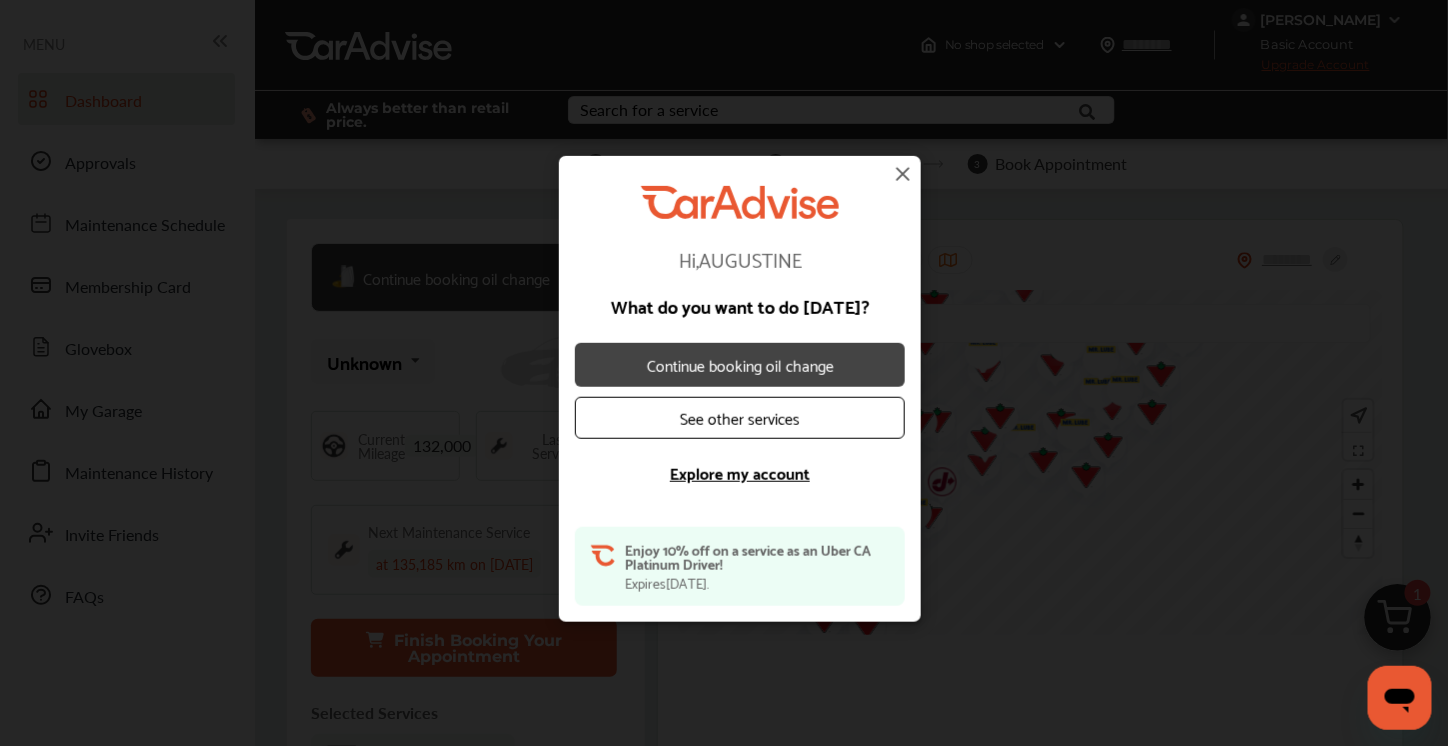 click on "Continue booking oil change" at bounding box center (740, 365) 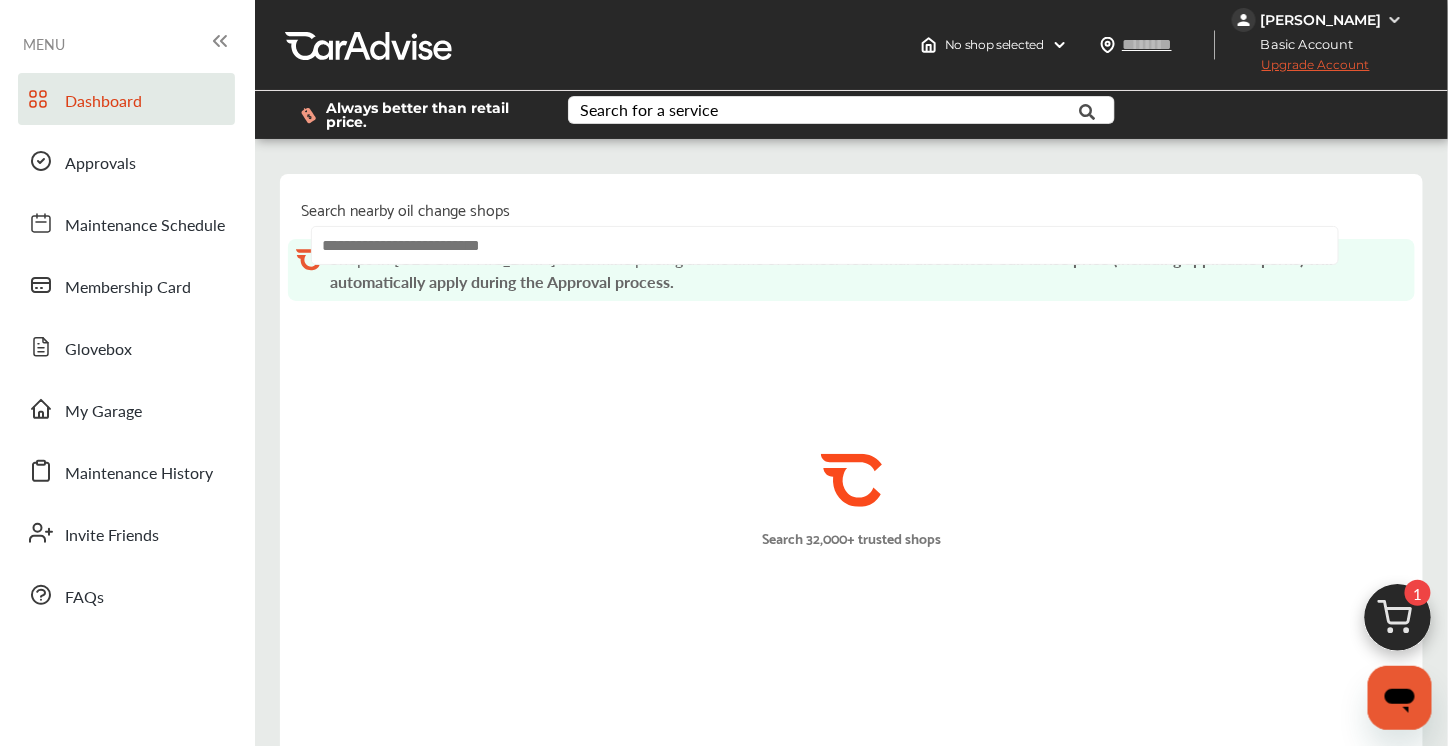 click on "Dashboard" at bounding box center (103, 102) 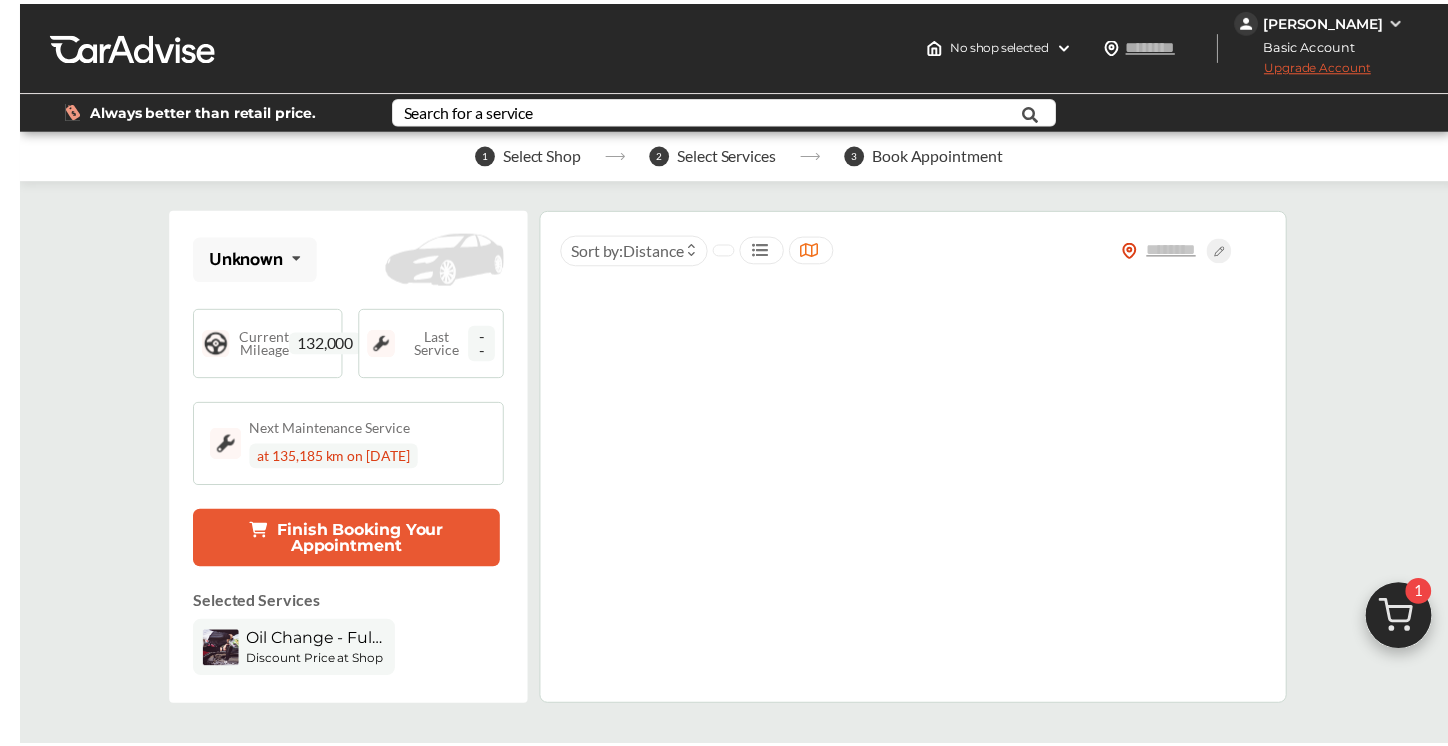 scroll, scrollTop: 0, scrollLeft: 0, axis: both 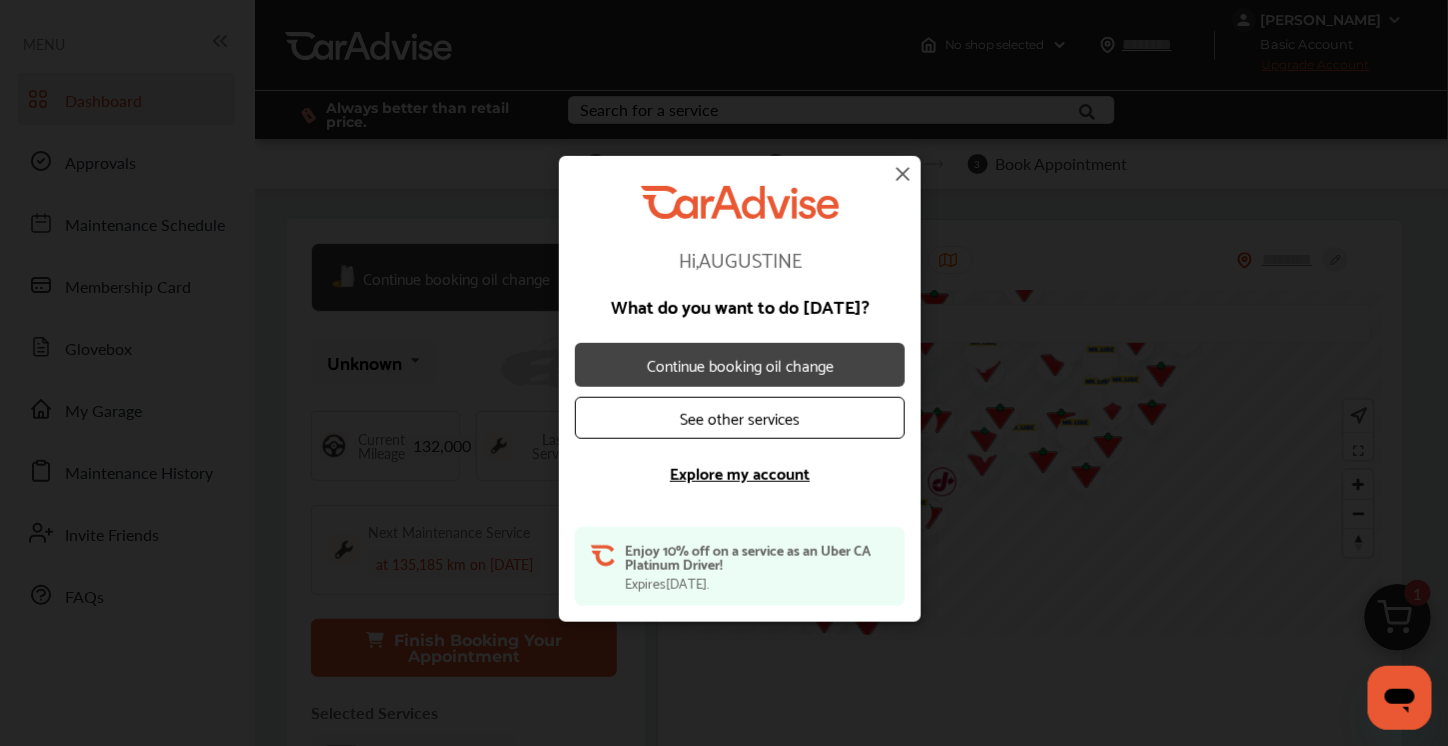 click on "Continue booking oil change" at bounding box center (740, 365) 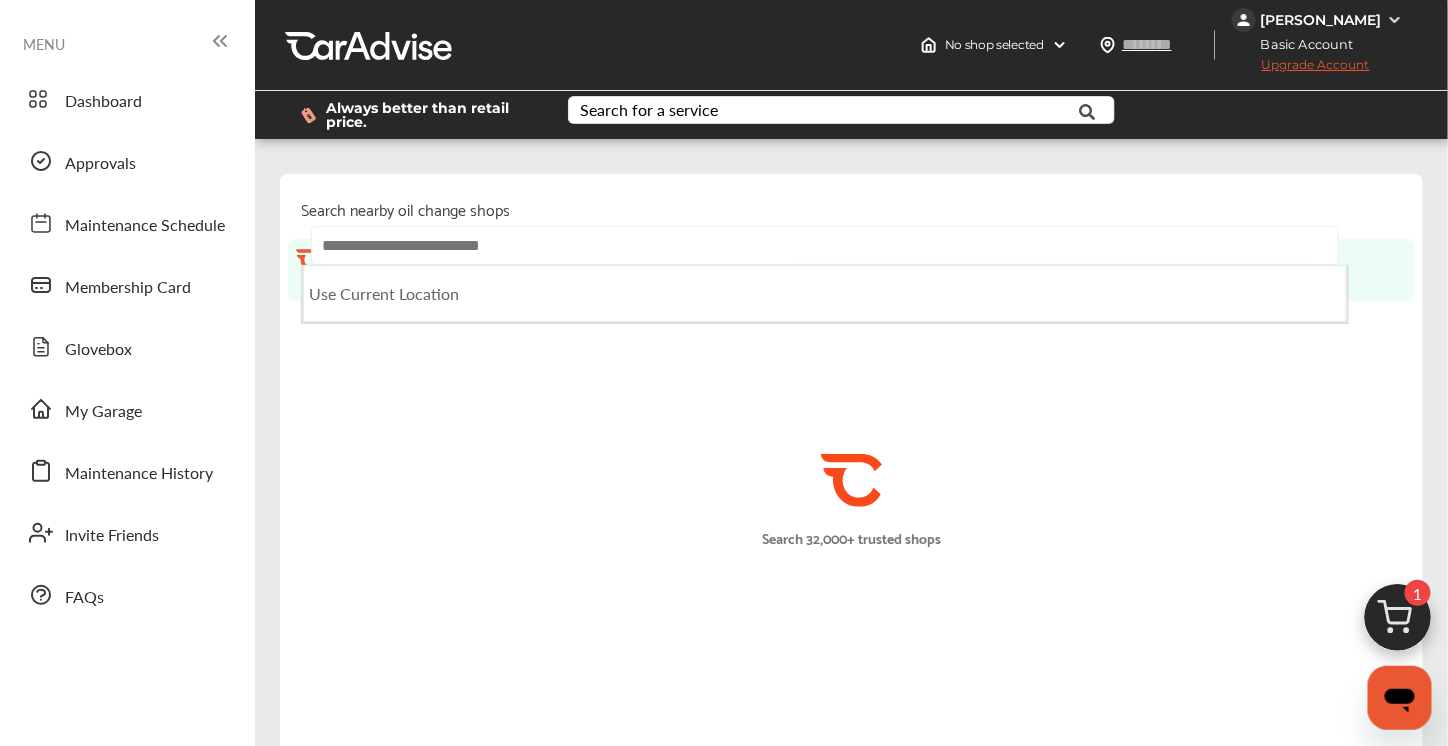 click at bounding box center (825, 245) 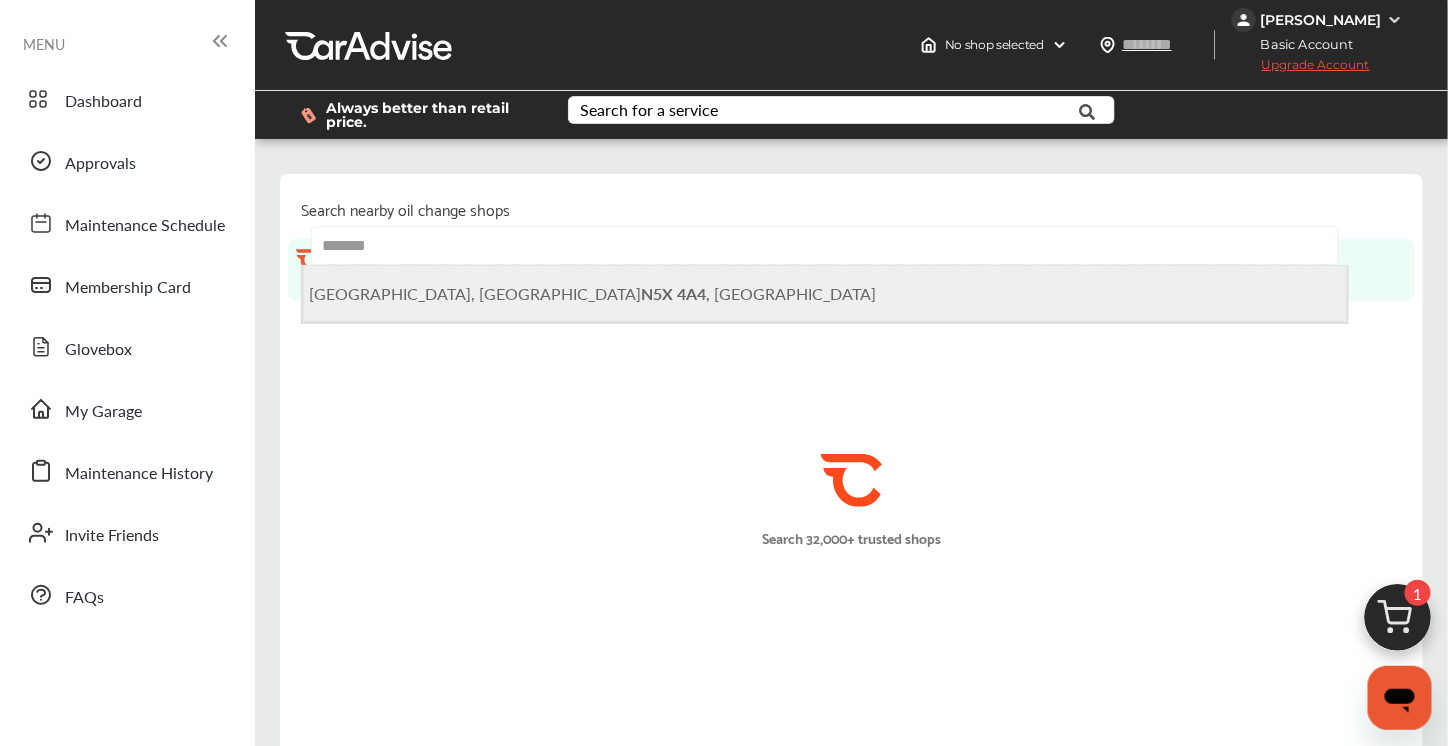 click on "N5X 4A4" at bounding box center (673, 293) 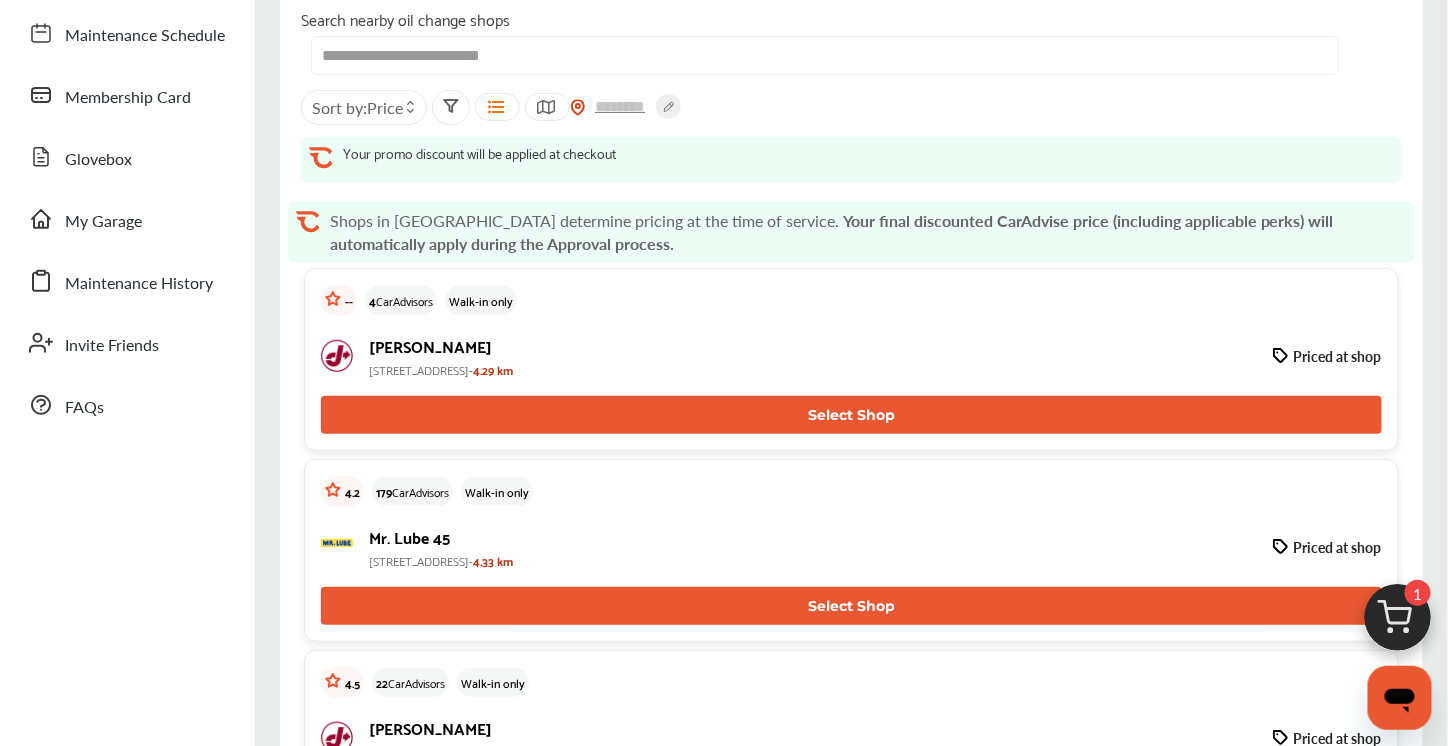 scroll, scrollTop: 192, scrollLeft: 0, axis: vertical 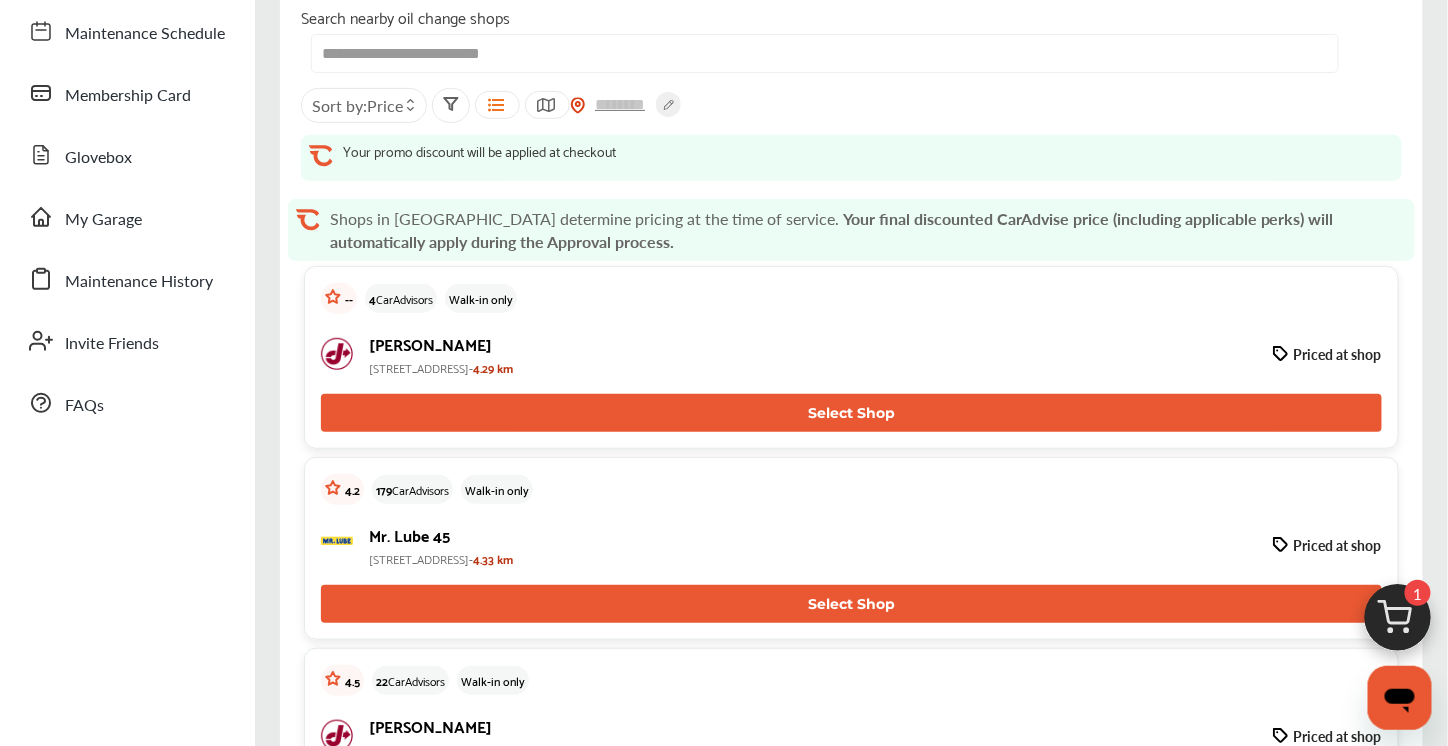 click on "[STREET_ADDRESS]-  4.33 km" at bounding box center [813, 558] 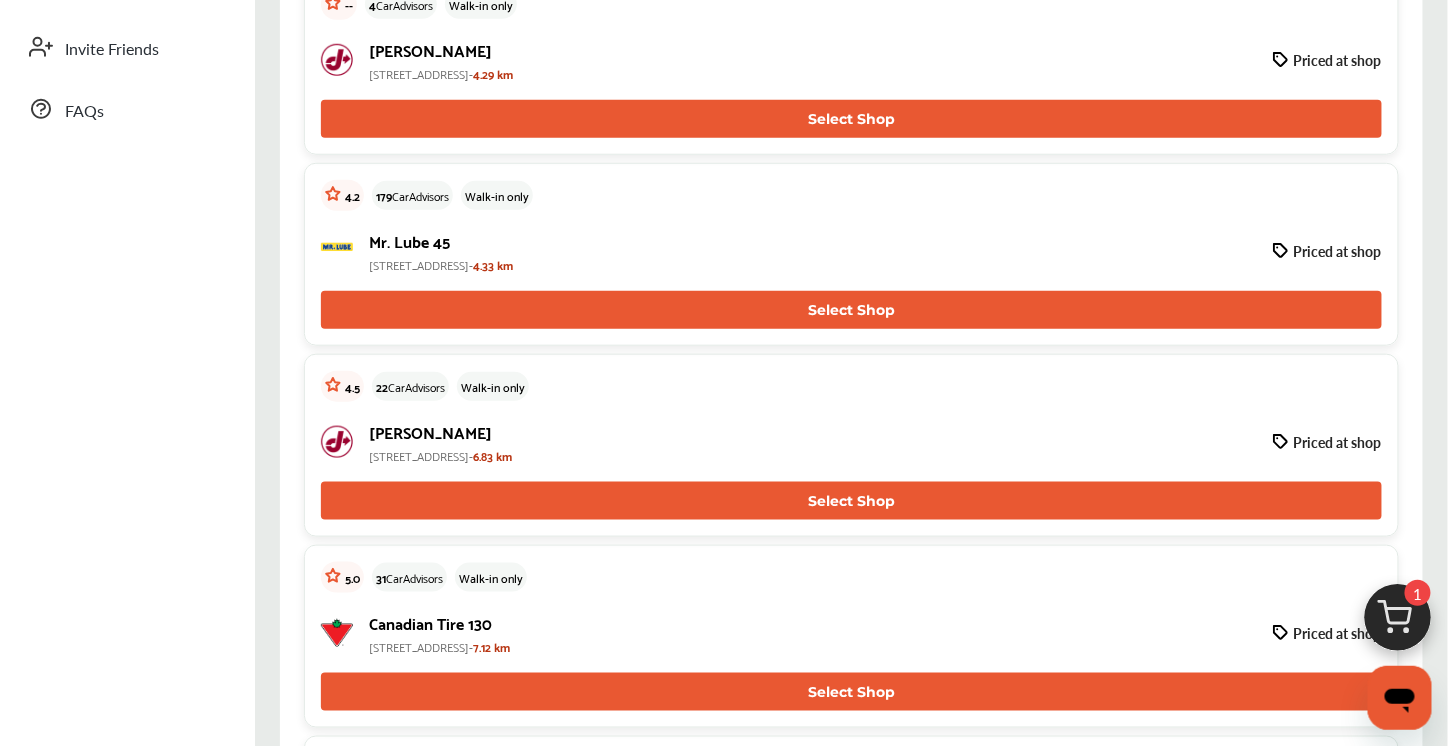 scroll, scrollTop: 486, scrollLeft: 0, axis: vertical 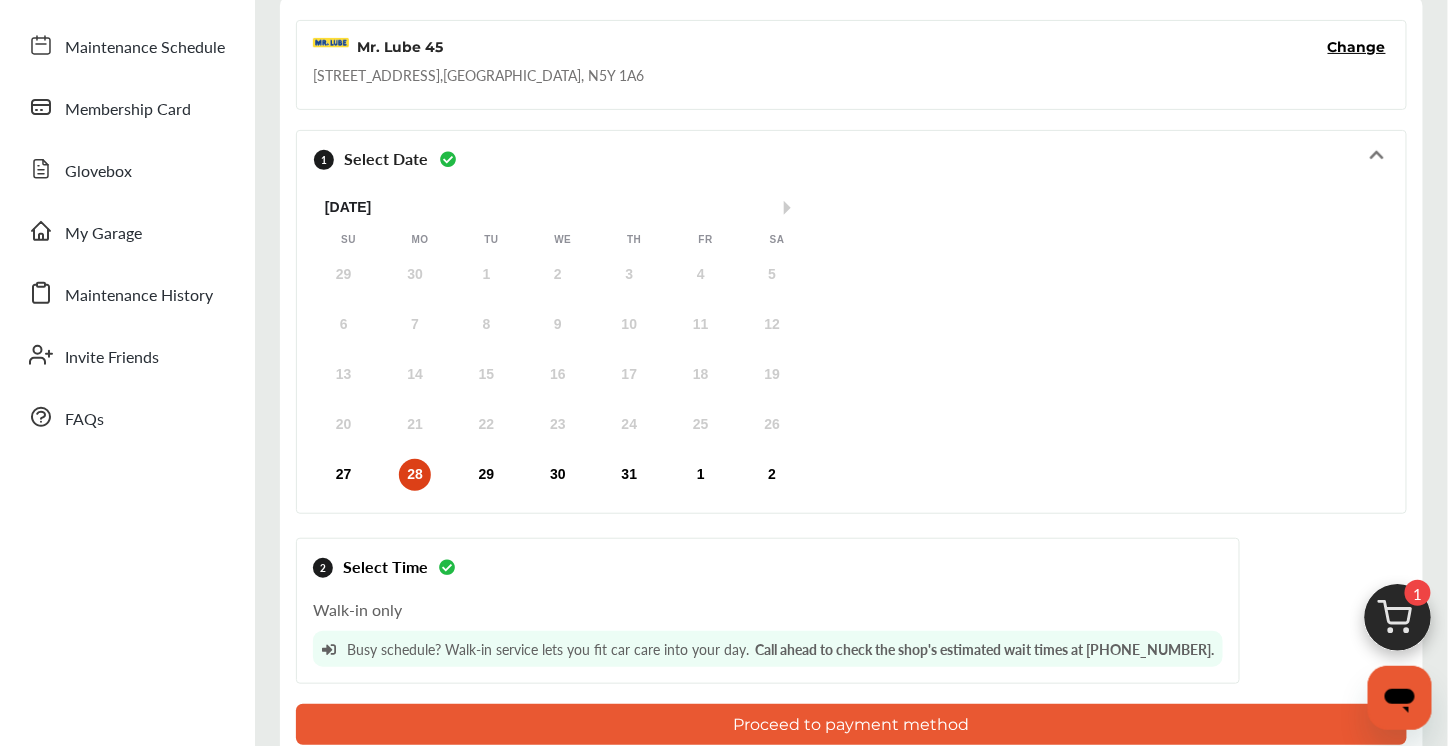 click at bounding box center (1376, 155) 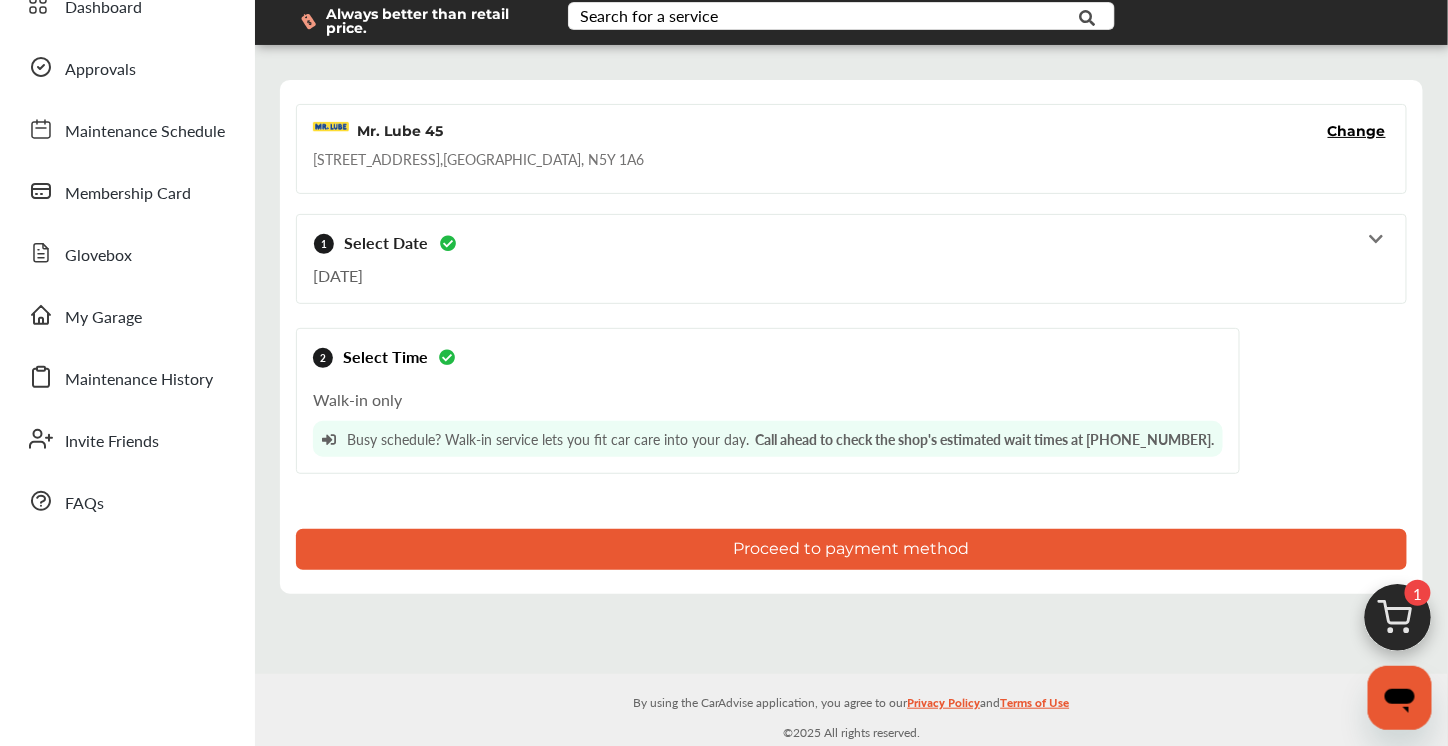 scroll, scrollTop: 94, scrollLeft: 0, axis: vertical 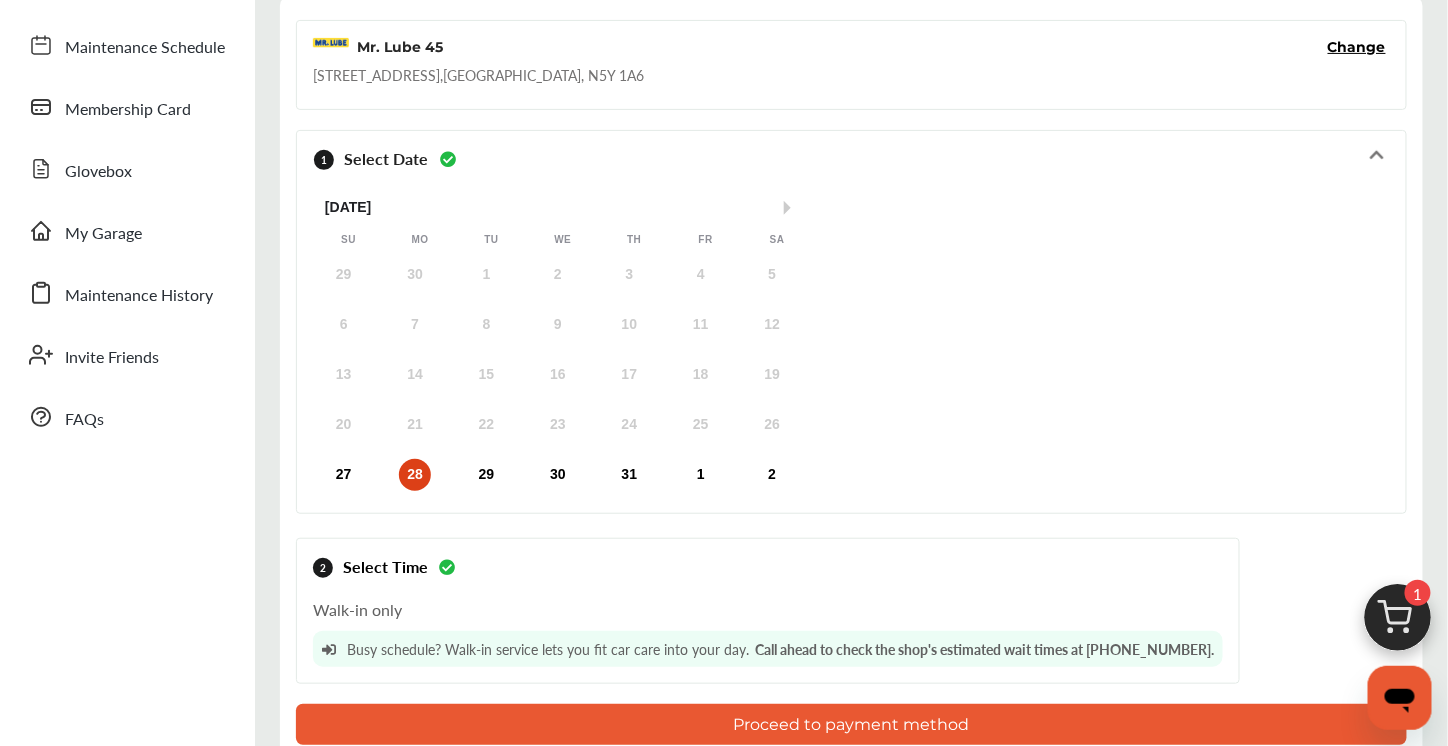 drag, startPoint x: 1005, startPoint y: 427, endPoint x: 813, endPoint y: 449, distance: 193.2563 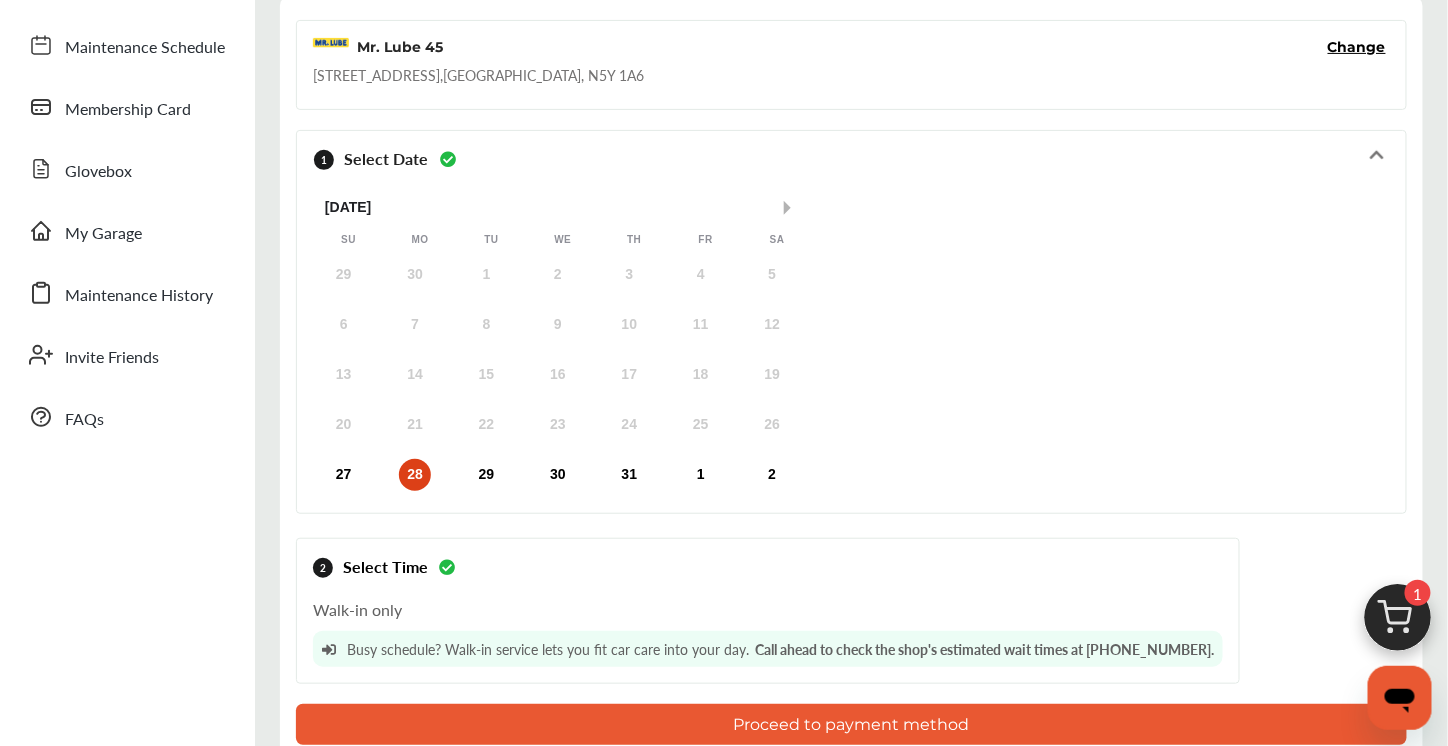 click on "Next Month" at bounding box center (791, 208) 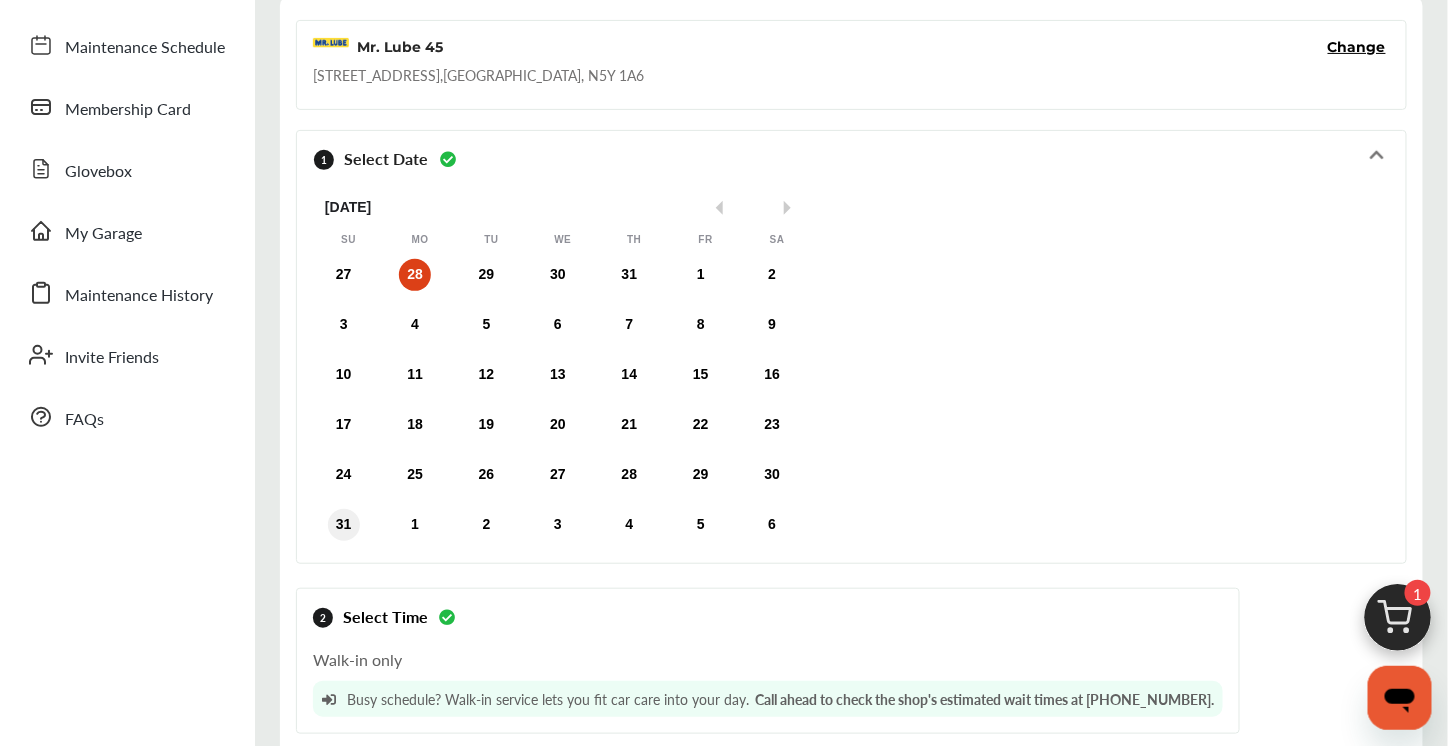 click on "31" at bounding box center [344, 525] 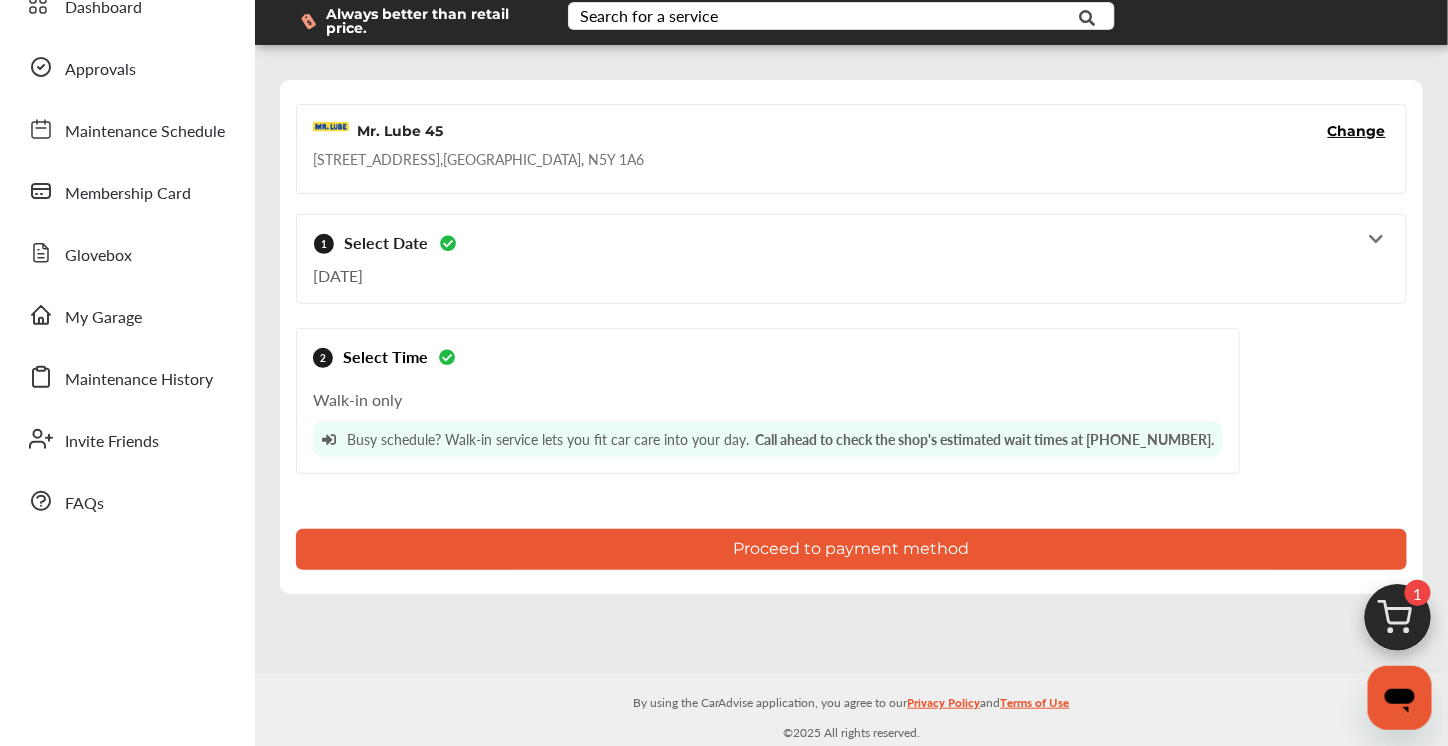 scroll, scrollTop: 0, scrollLeft: 0, axis: both 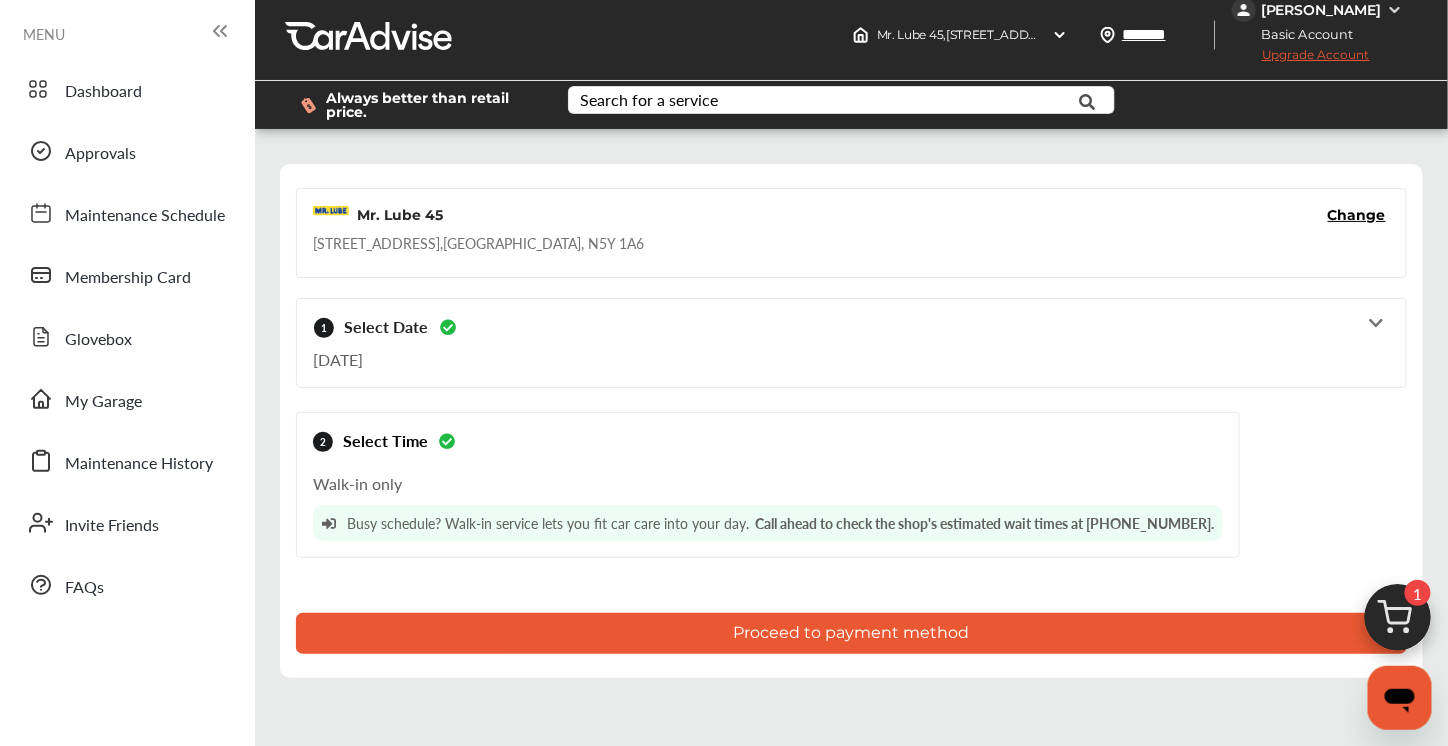 click on "Proceed to payment method" at bounding box center (851, 633) 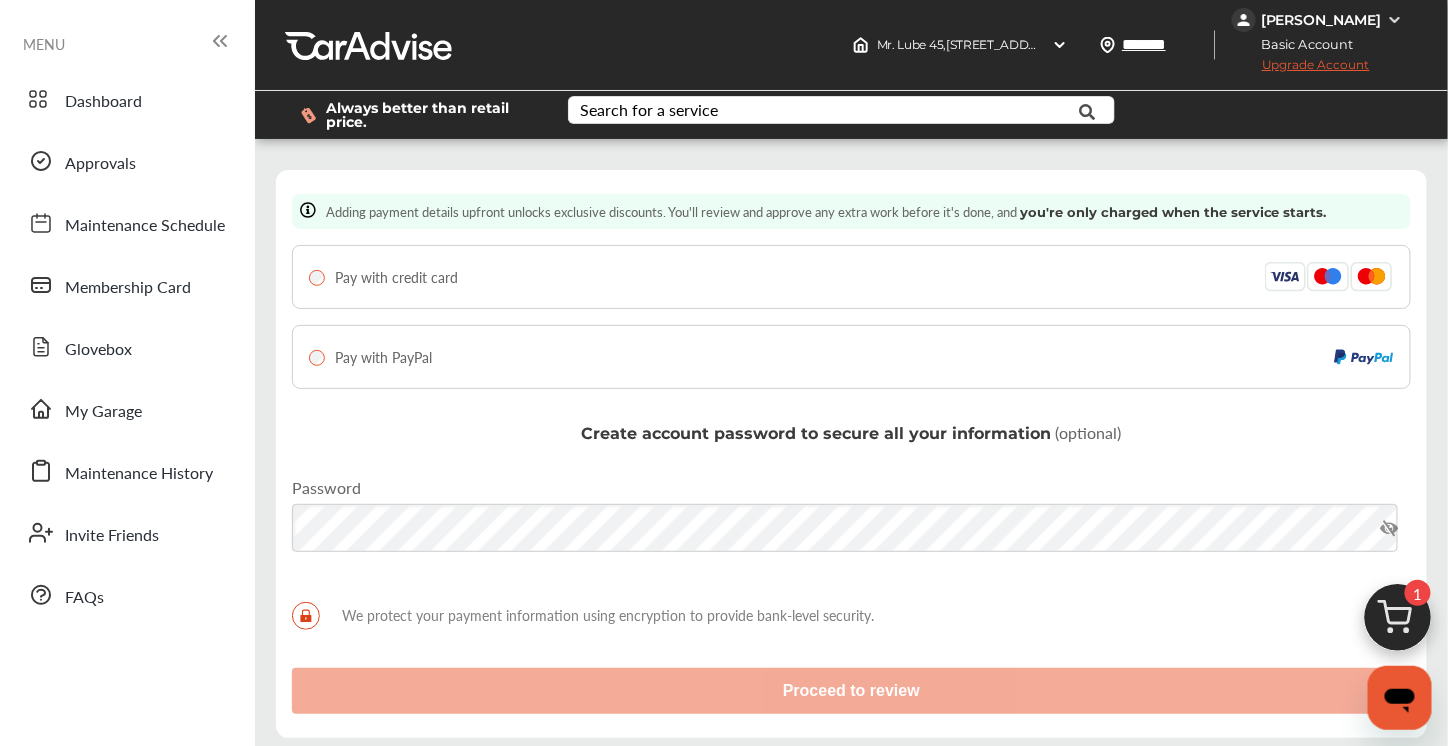 scroll, scrollTop: 4, scrollLeft: 0, axis: vertical 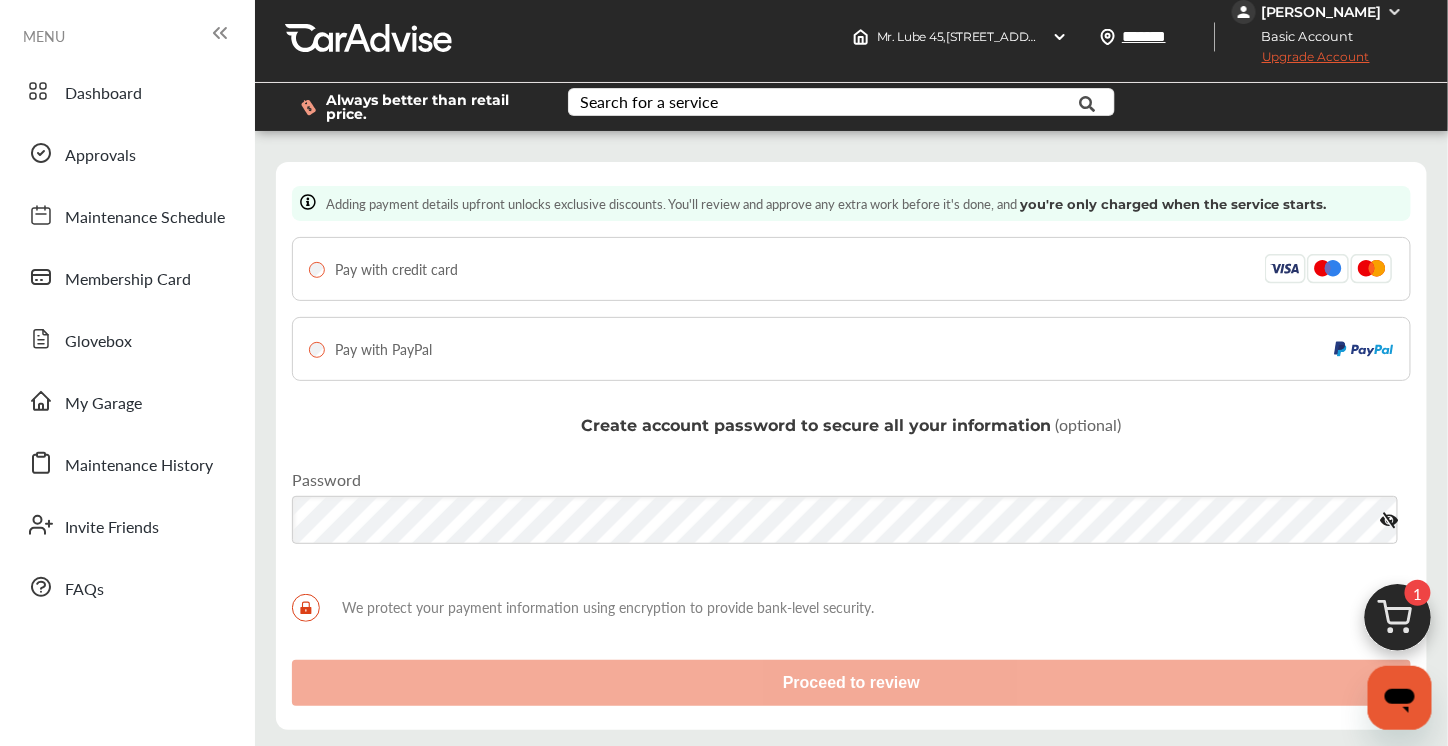 click at bounding box center [1389, 520] 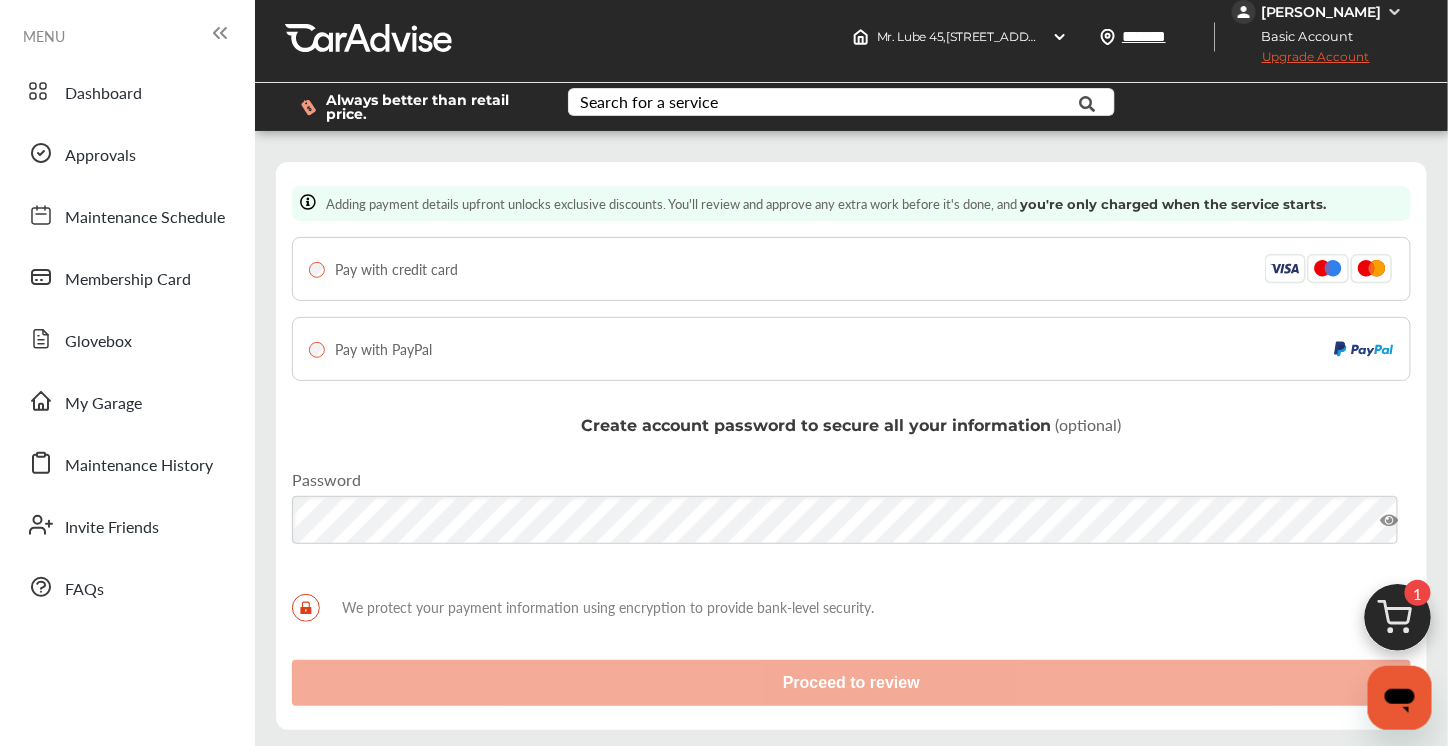 scroll, scrollTop: 136, scrollLeft: 0, axis: vertical 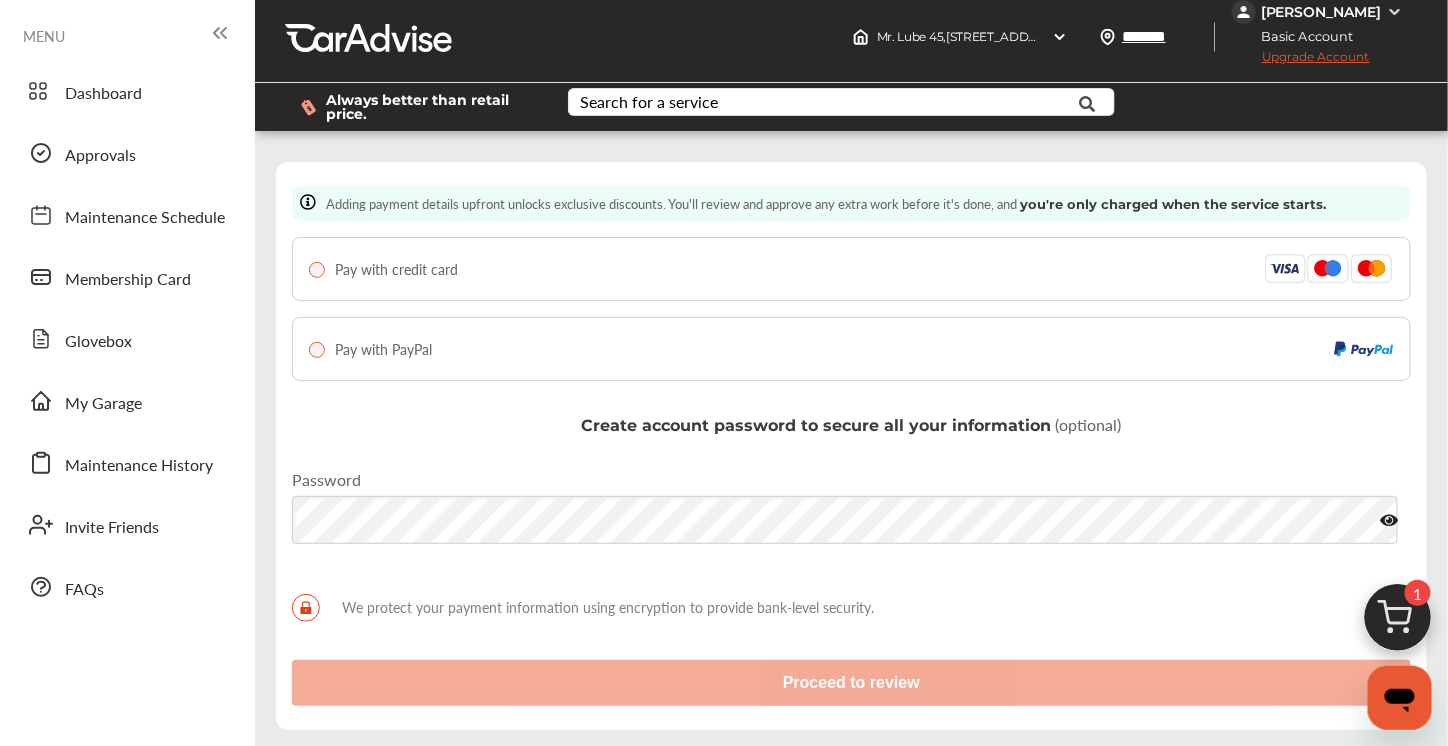 click at bounding box center [1389, 520] 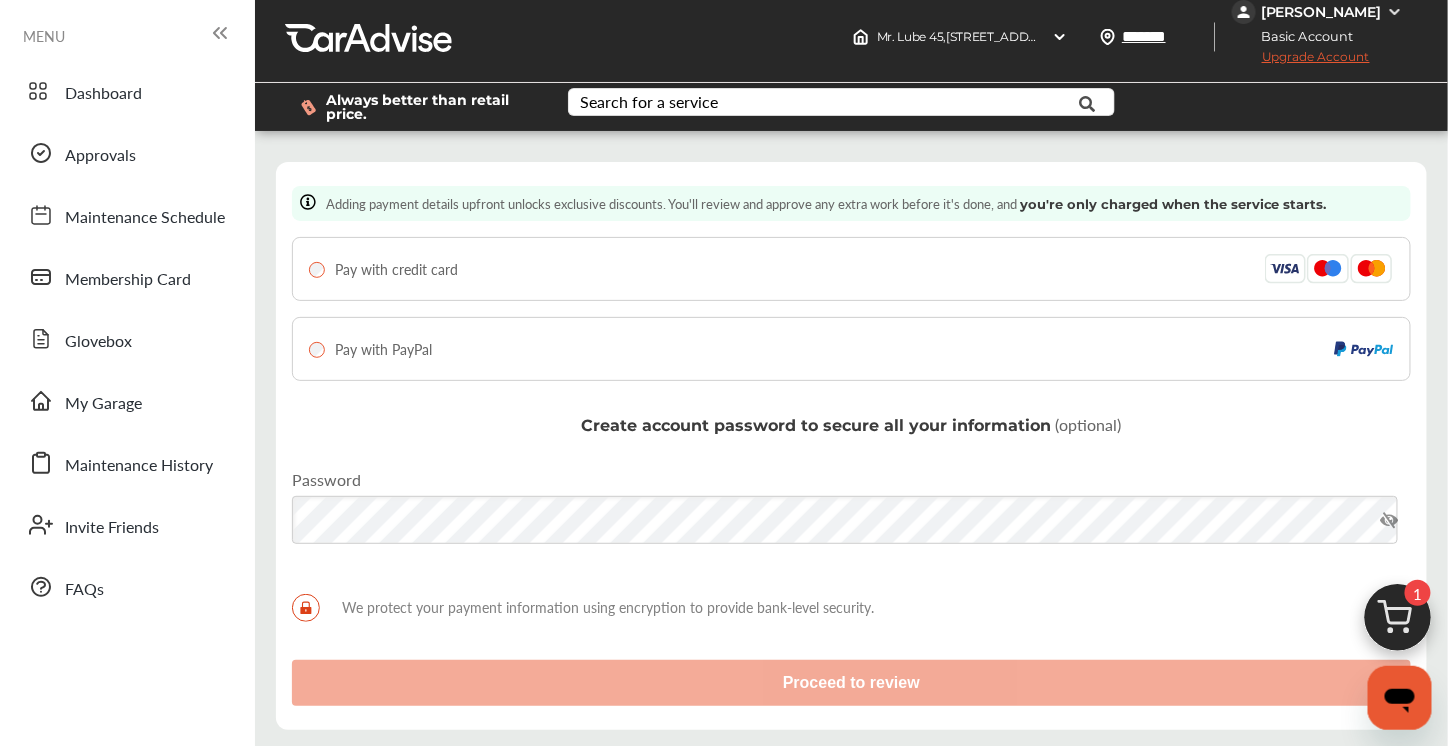click on "Pay with credit card" at bounding box center [396, 269] 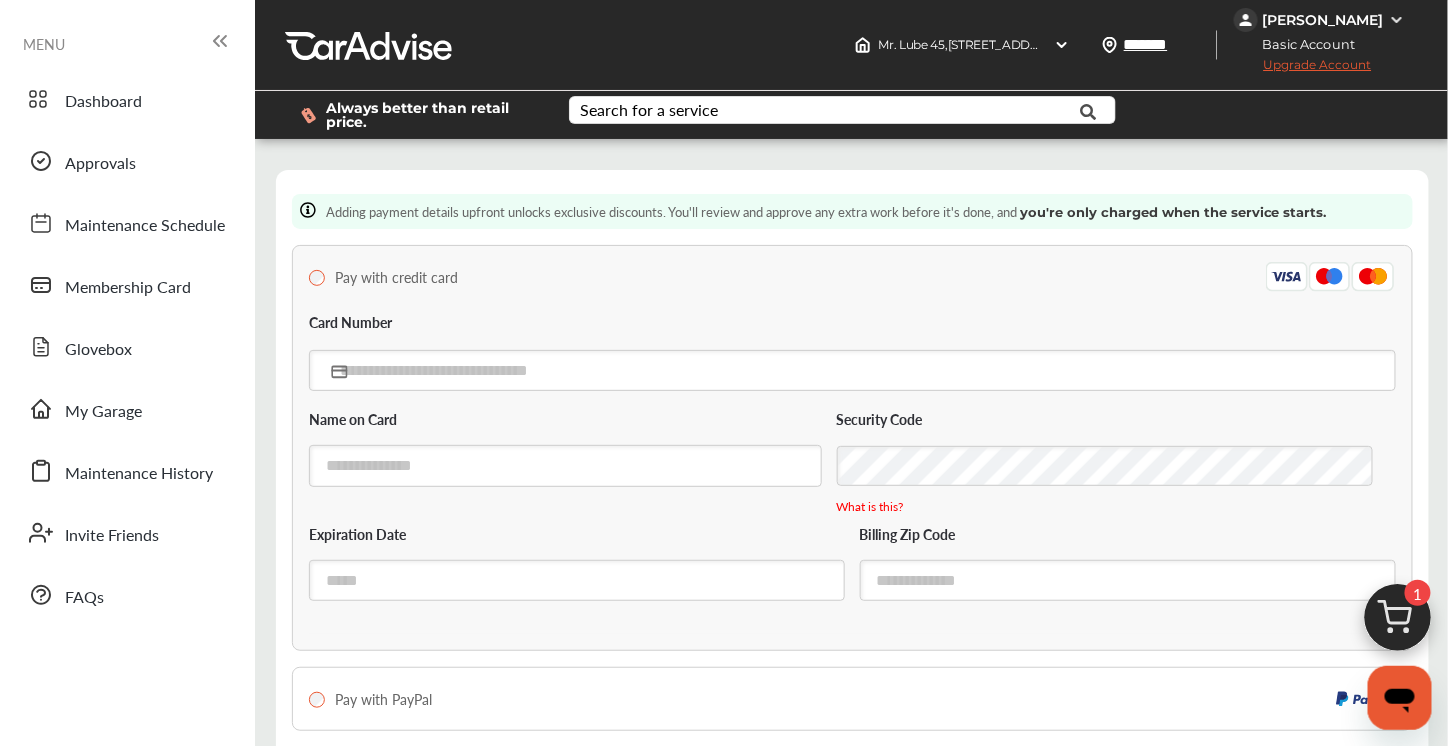 scroll, scrollTop: 0, scrollLeft: 0, axis: both 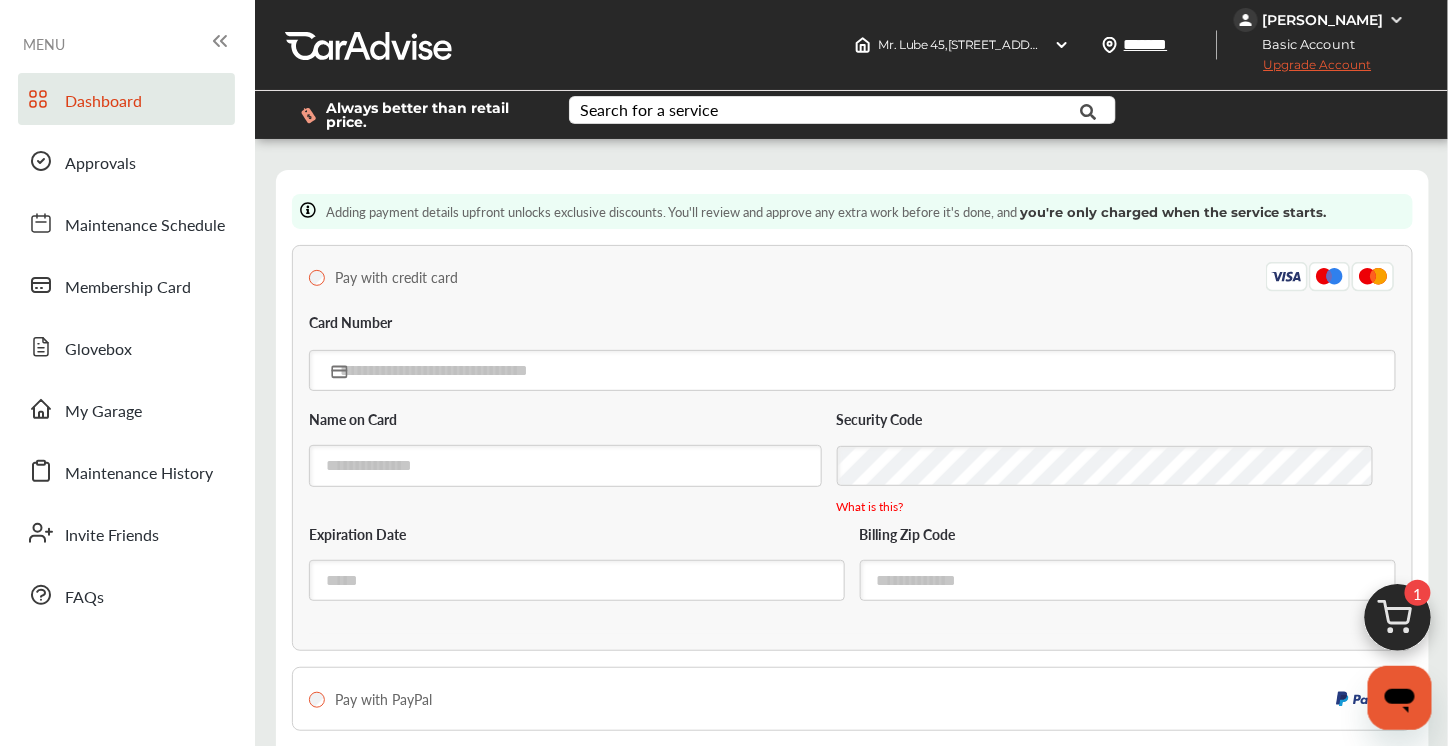 click on "Dashboard" at bounding box center [126, 99] 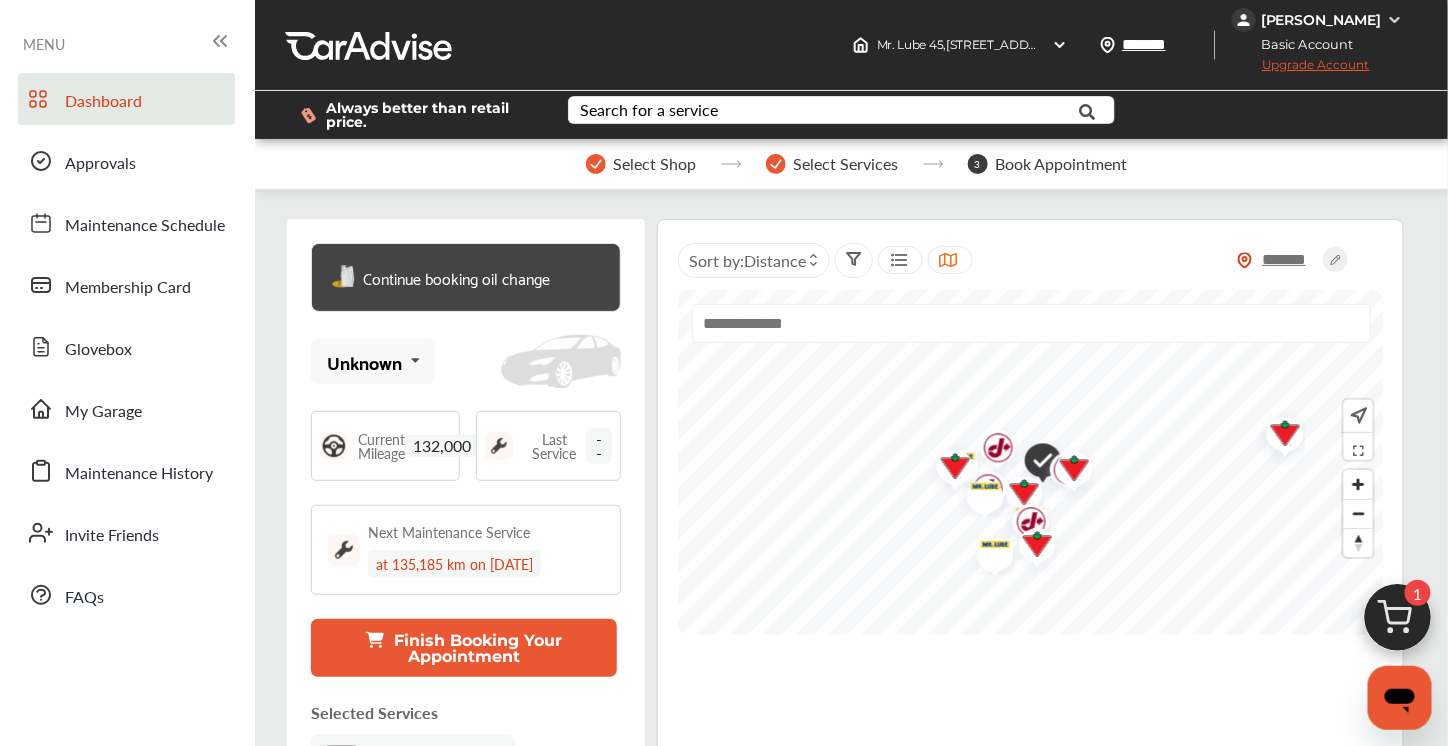 scroll, scrollTop: 242, scrollLeft: 0, axis: vertical 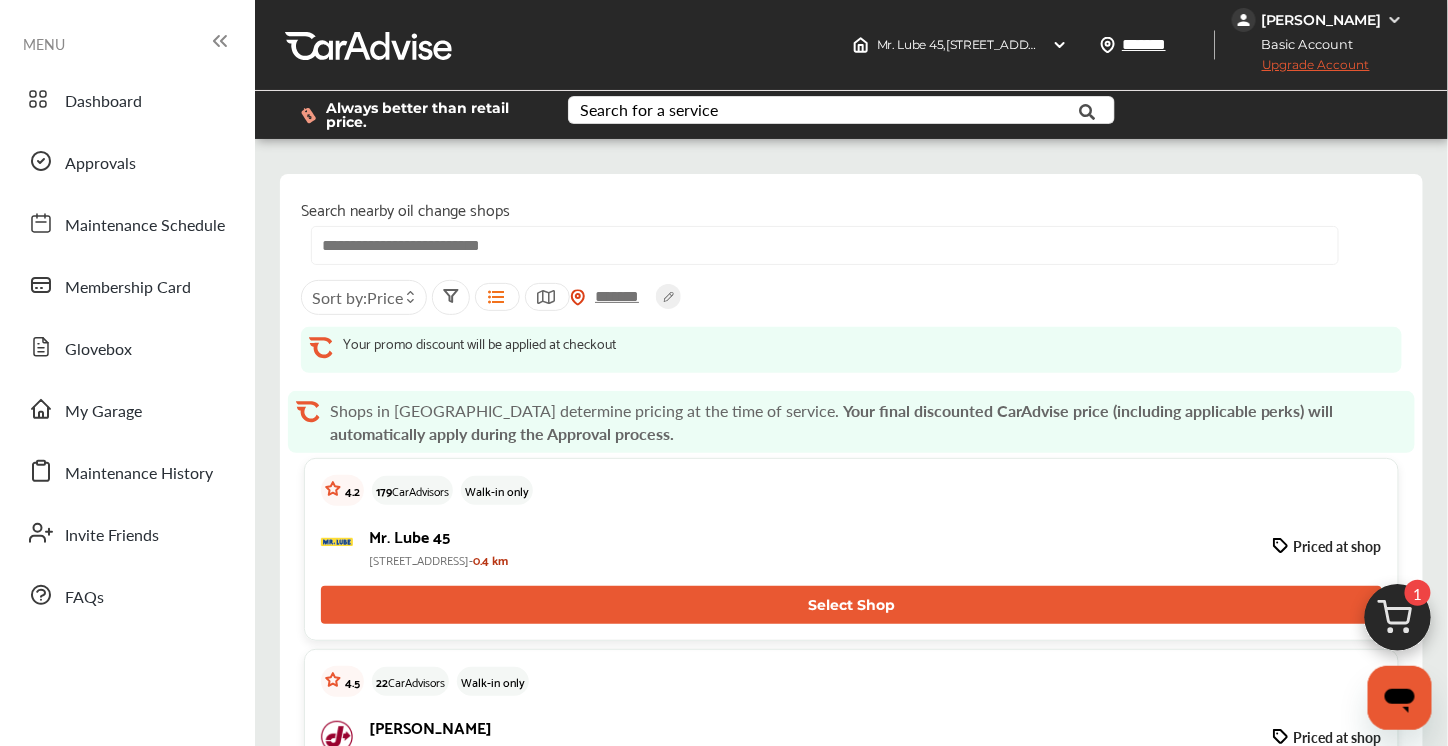 click on "Price" at bounding box center [385, 297] 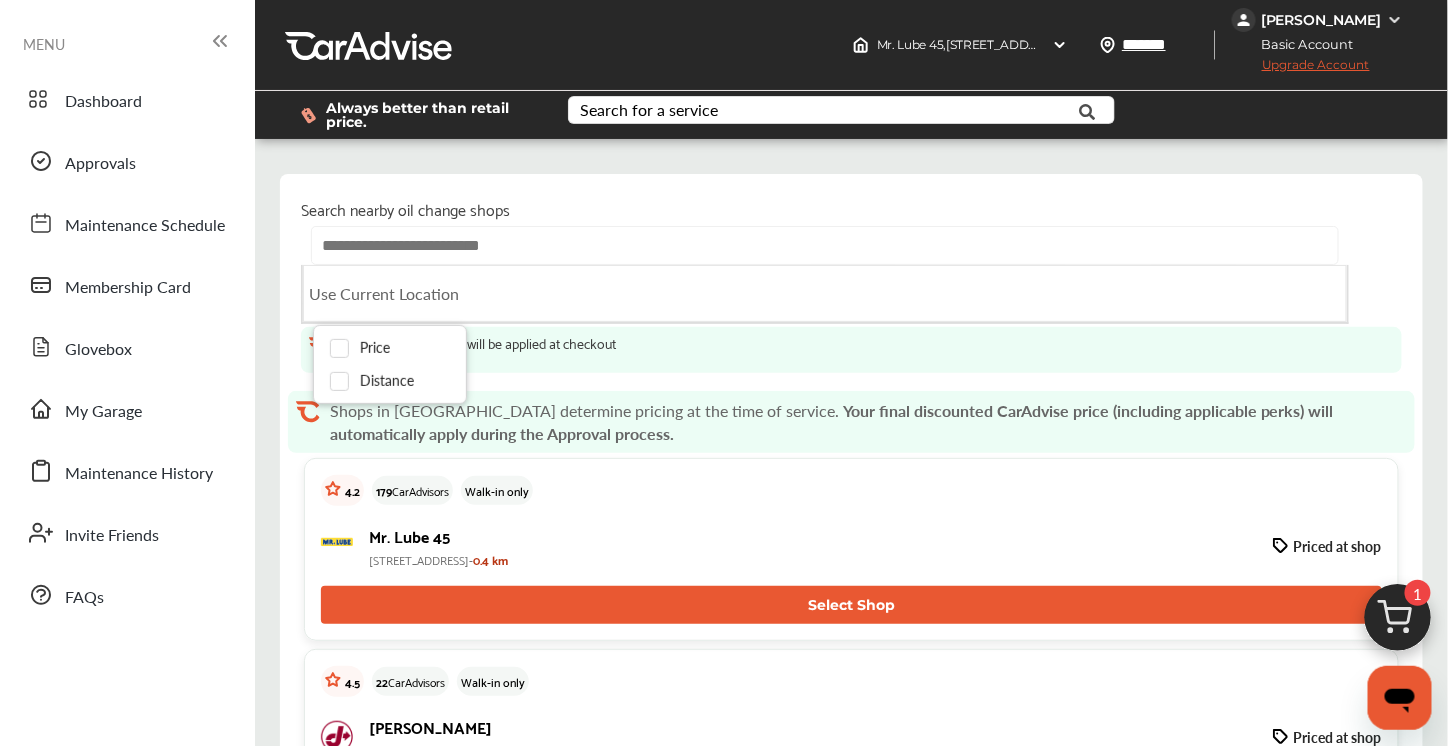 click at bounding box center (825, 245) 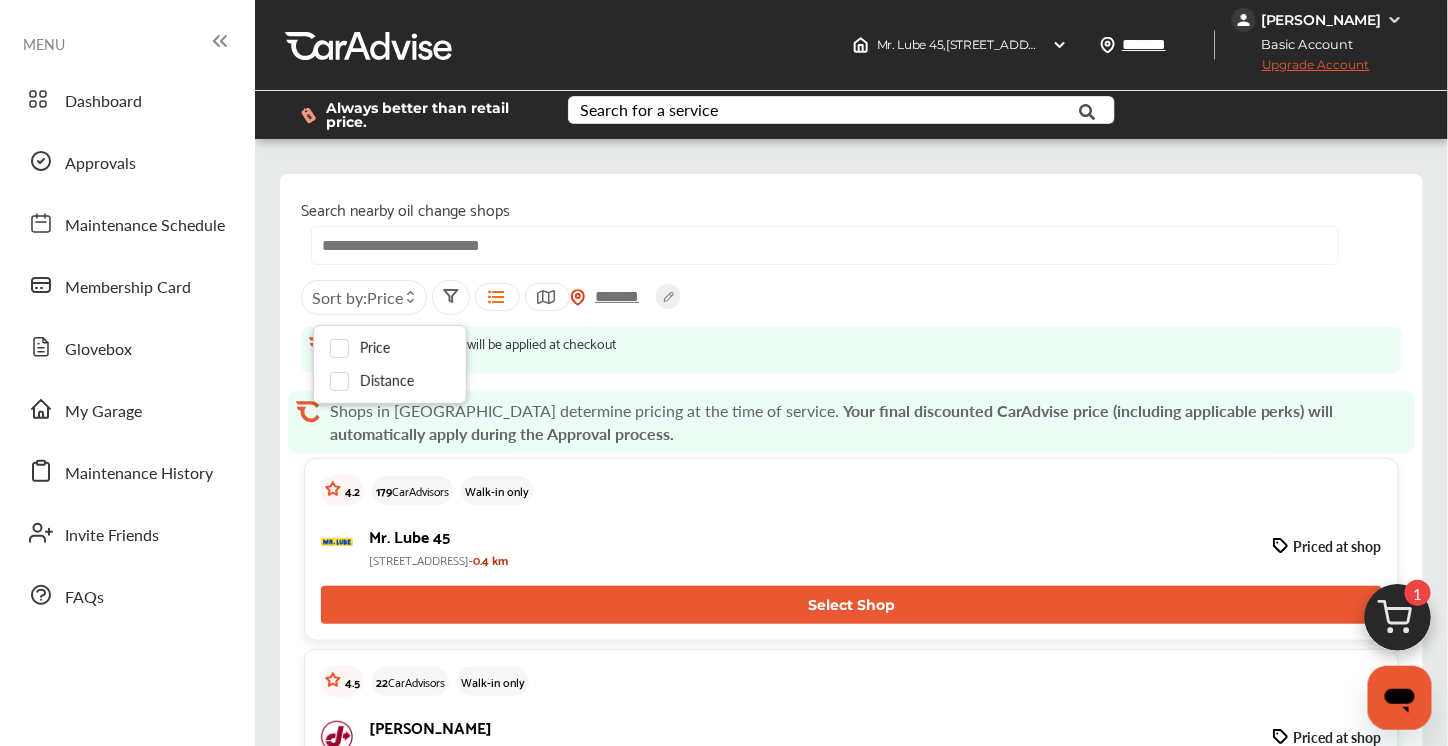click at bounding box center (825, 245) 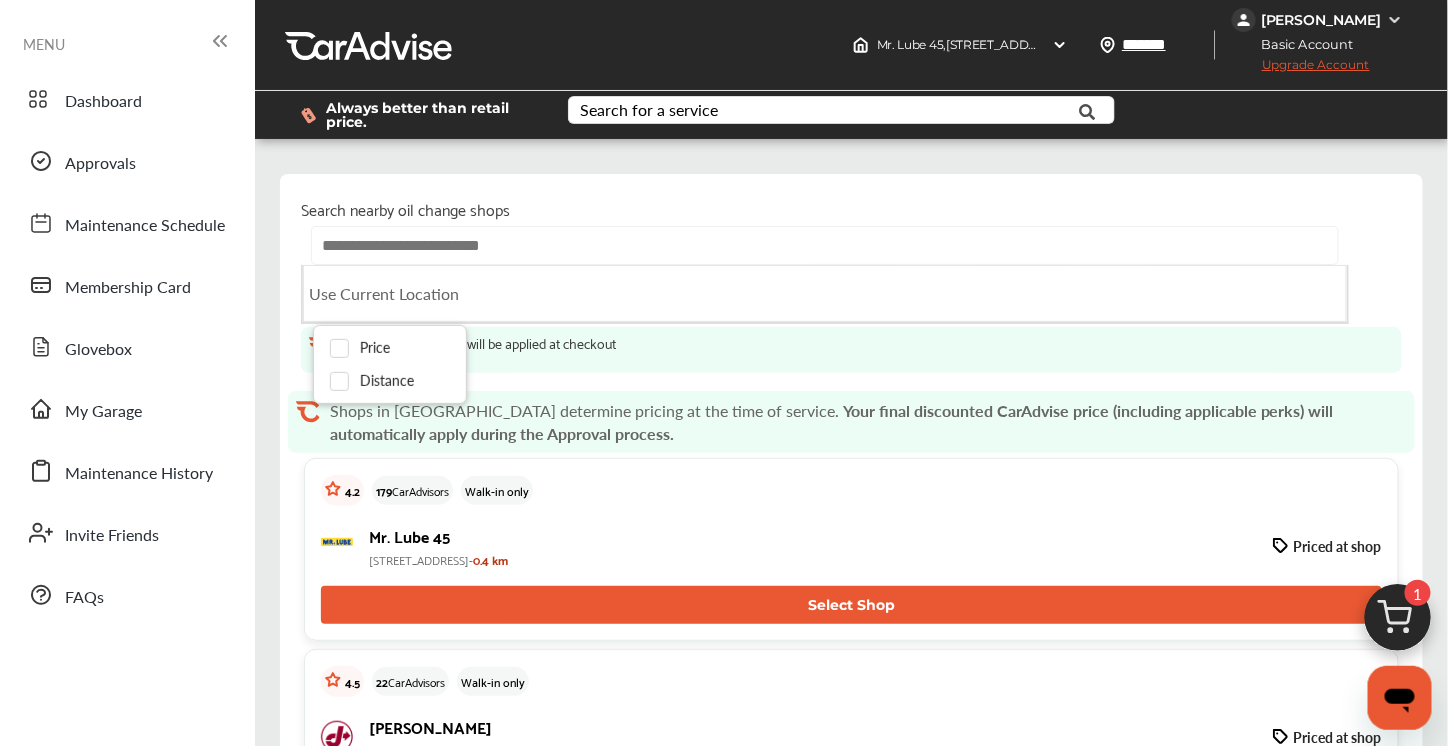 click at bounding box center [825, 245] 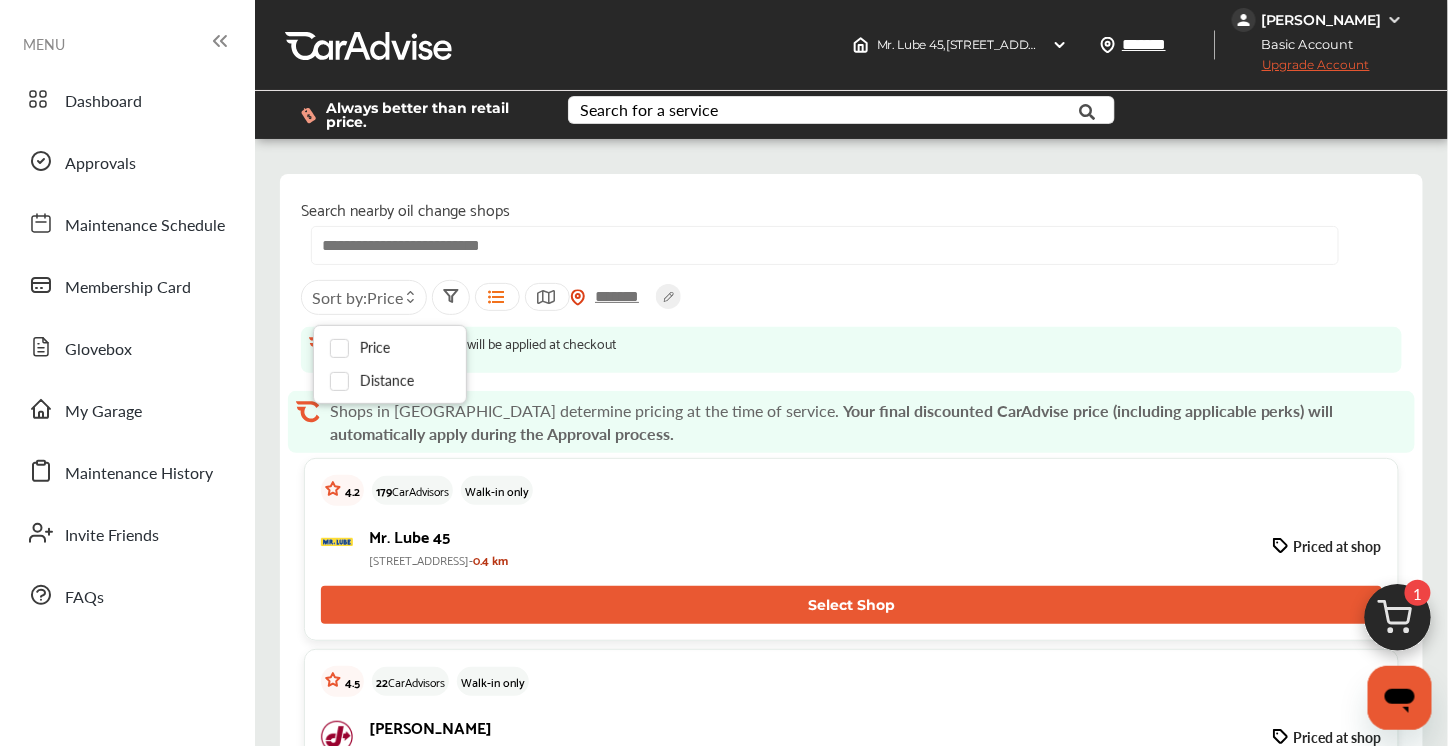 click at bounding box center (410, 301) 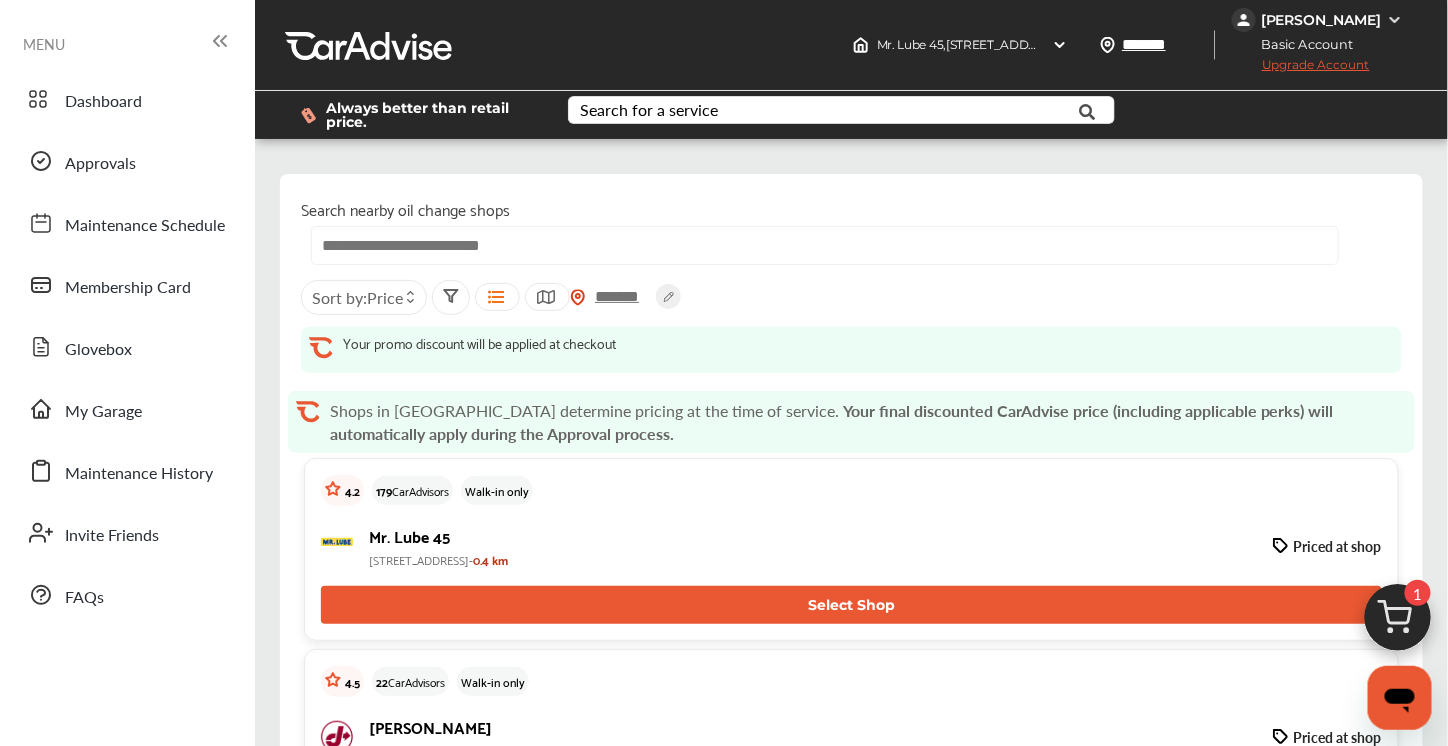 scroll, scrollTop: 26, scrollLeft: 0, axis: vertical 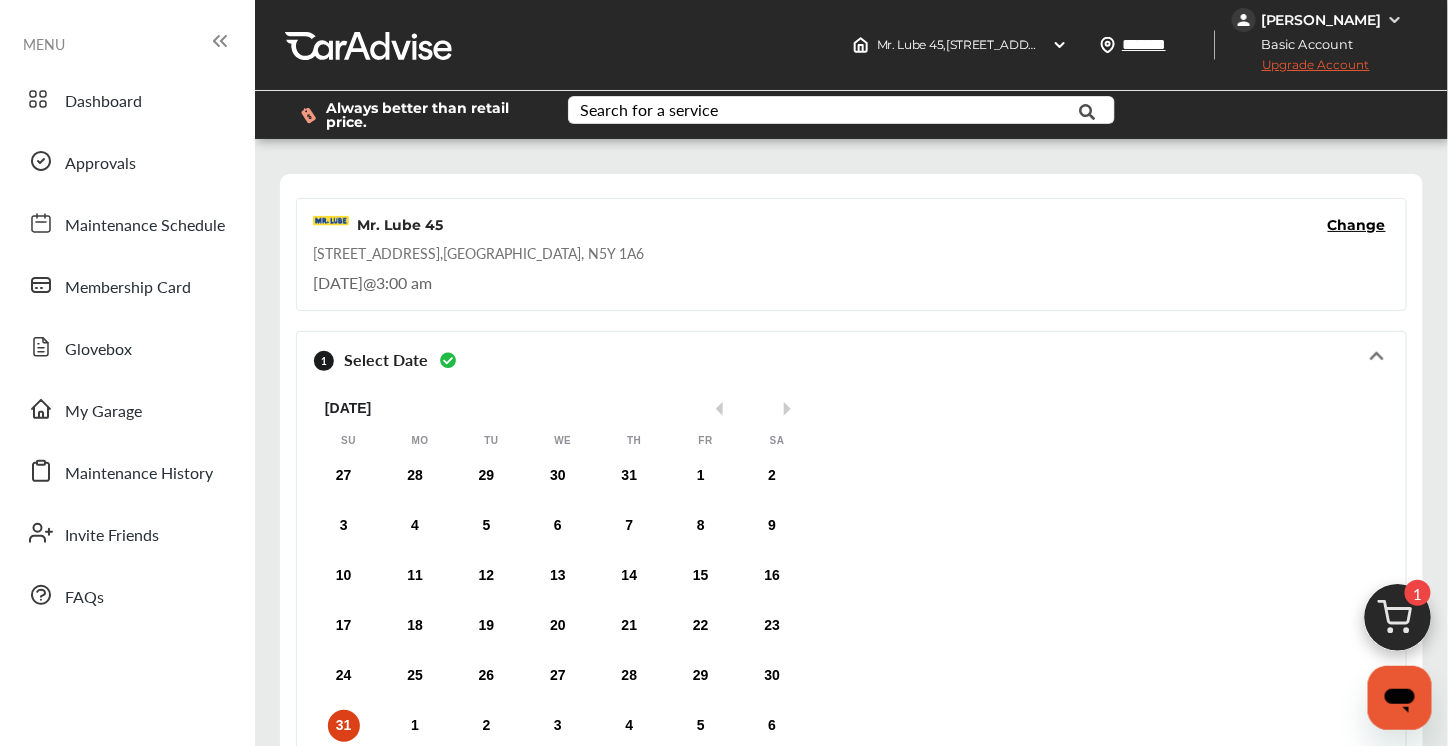 click on "Proceed to payment method" at bounding box center (851, 975) 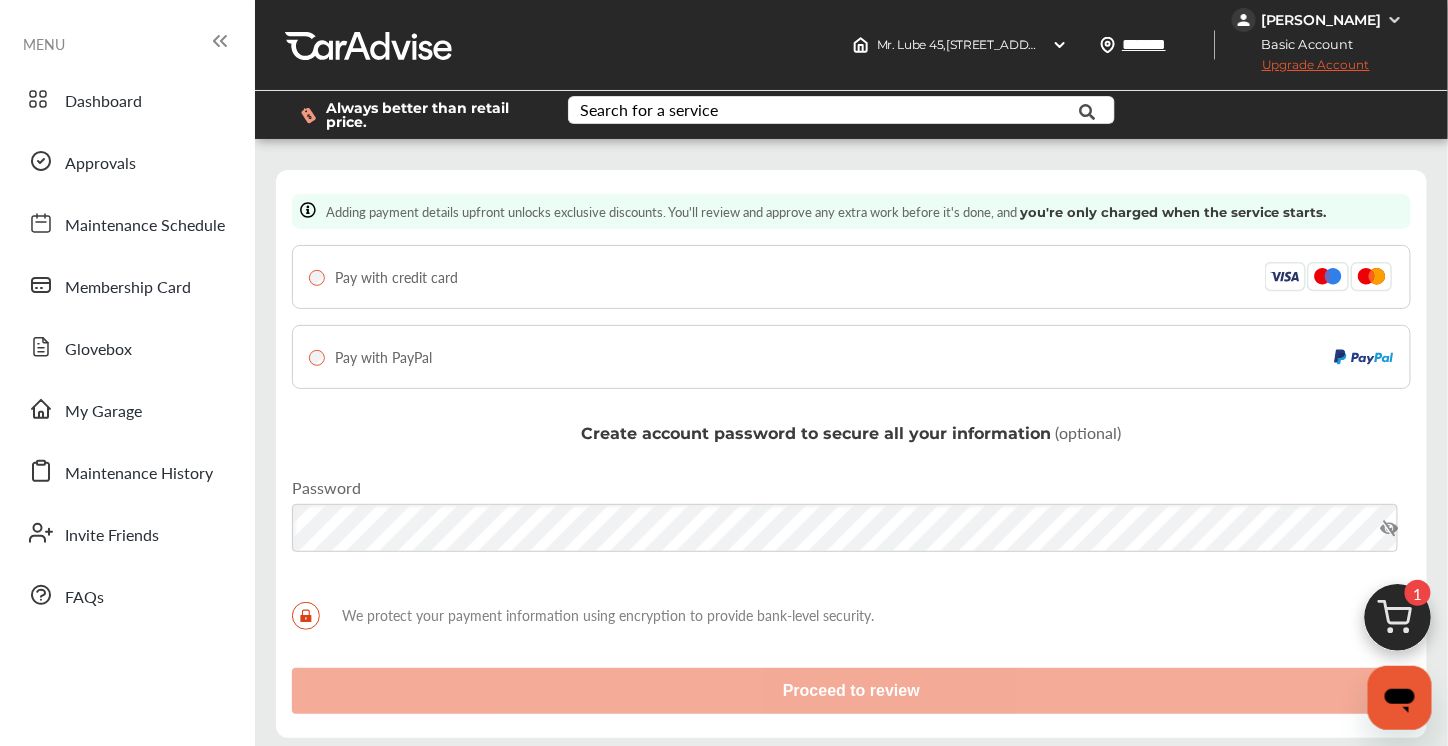 scroll, scrollTop: 4, scrollLeft: 0, axis: vertical 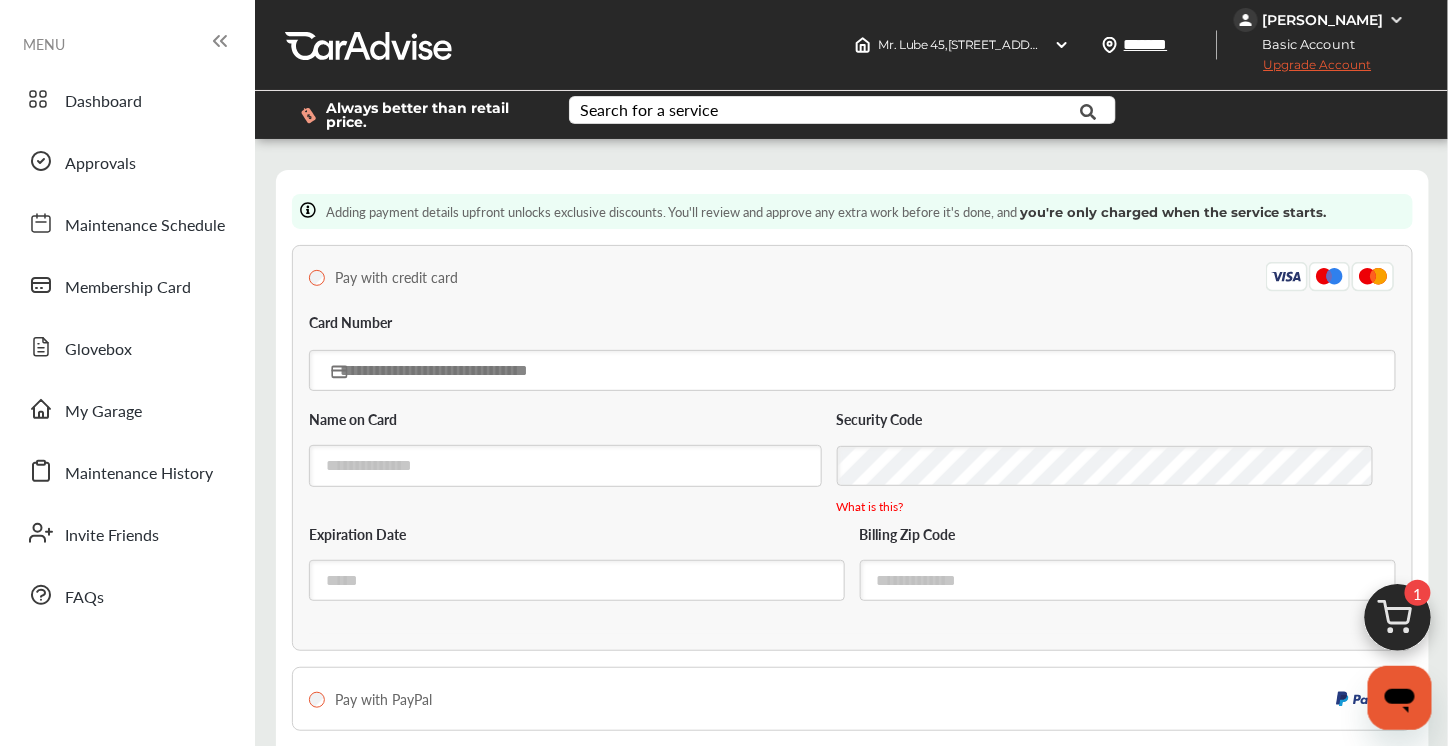 click at bounding box center (852, 370) 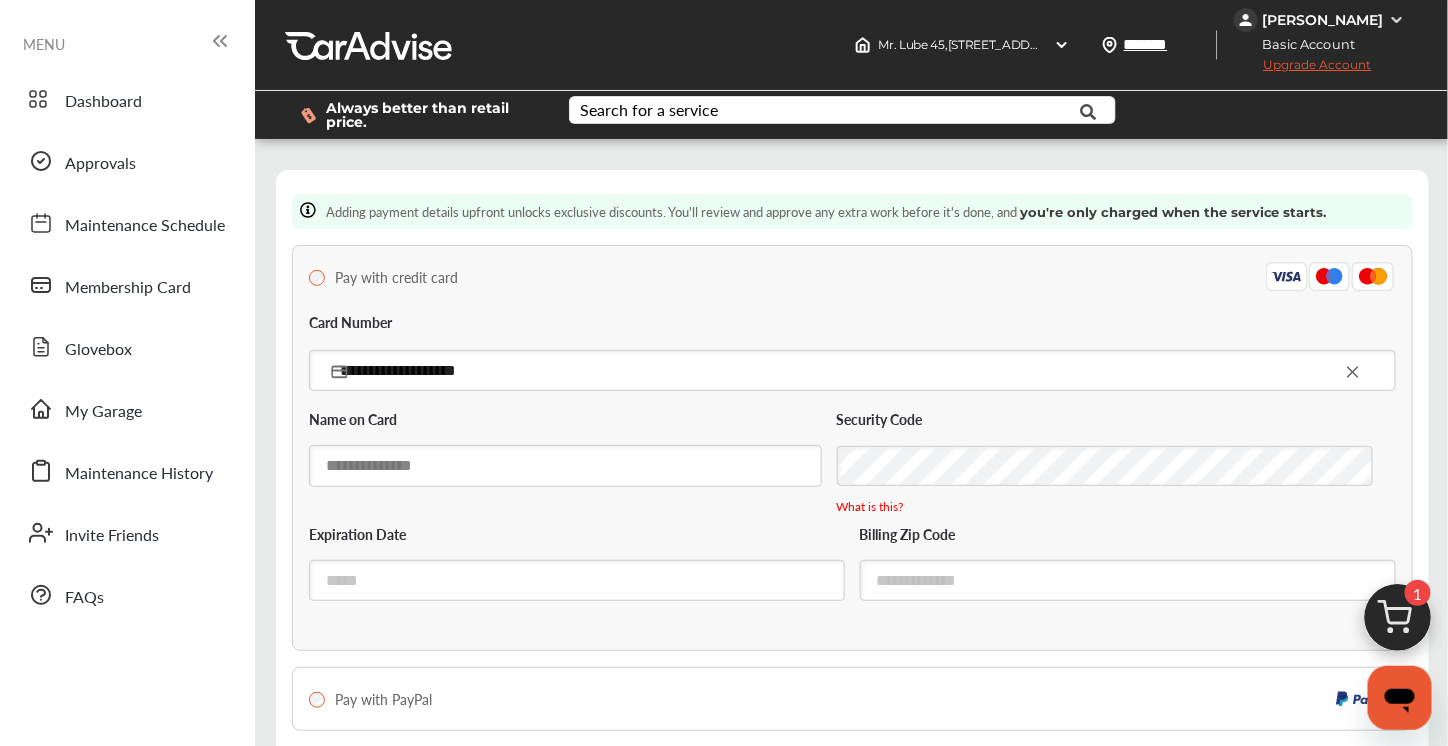 type on "**********" 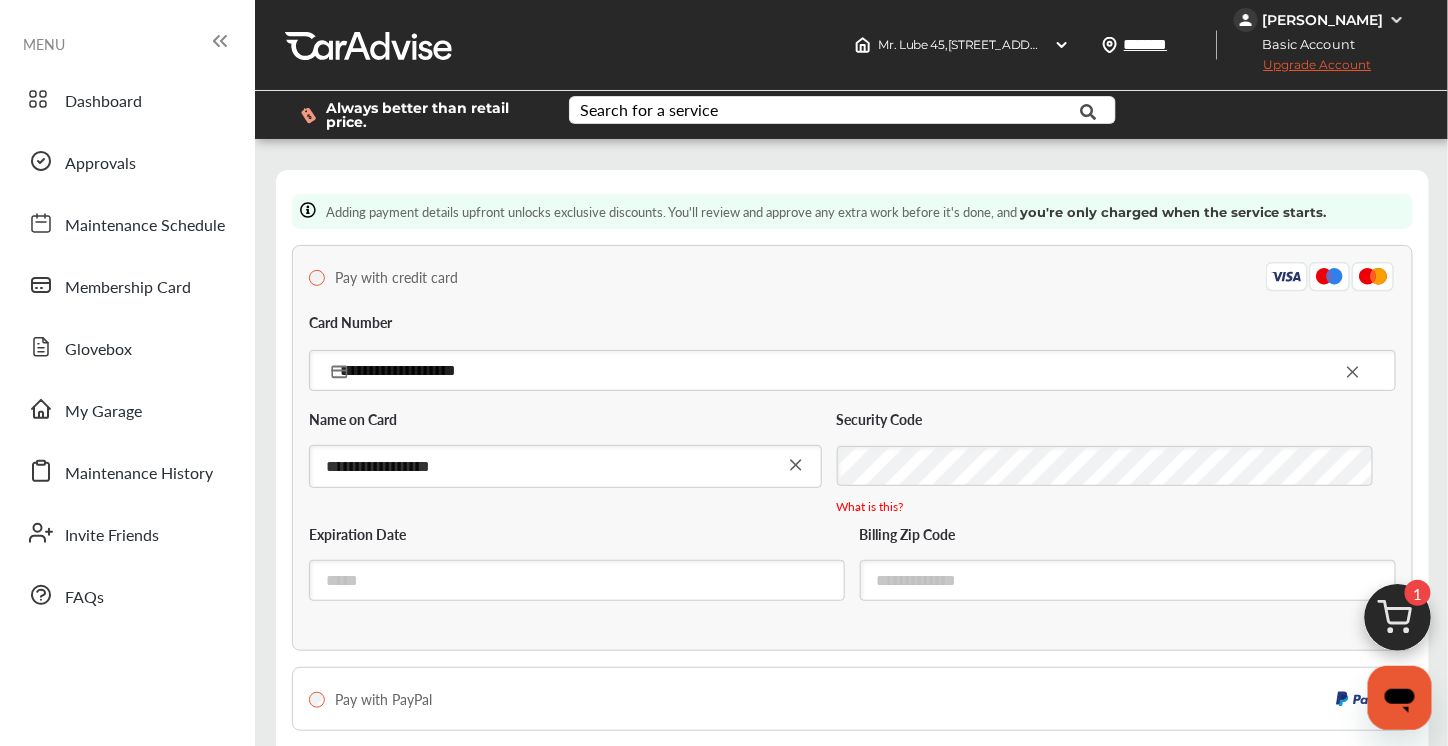 type on "**********" 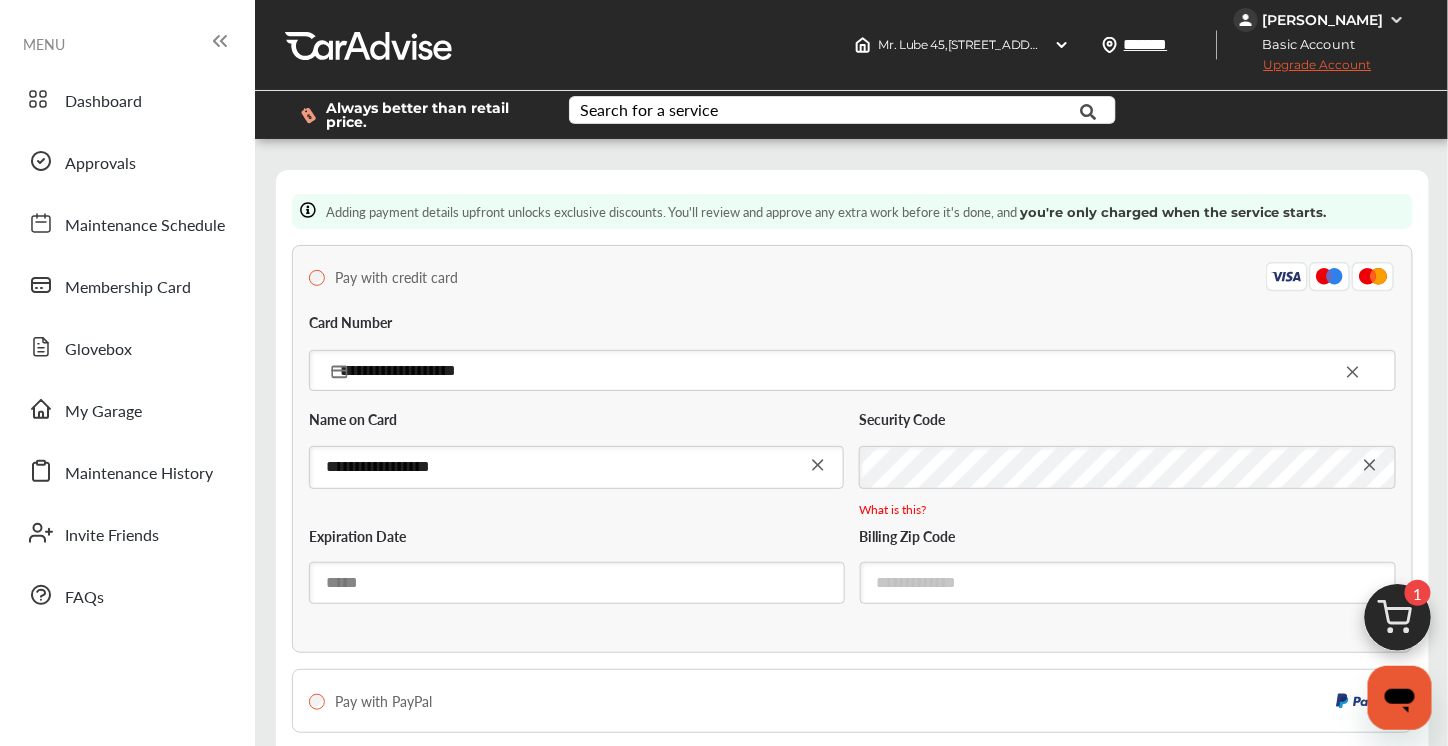 click at bounding box center (577, 582) 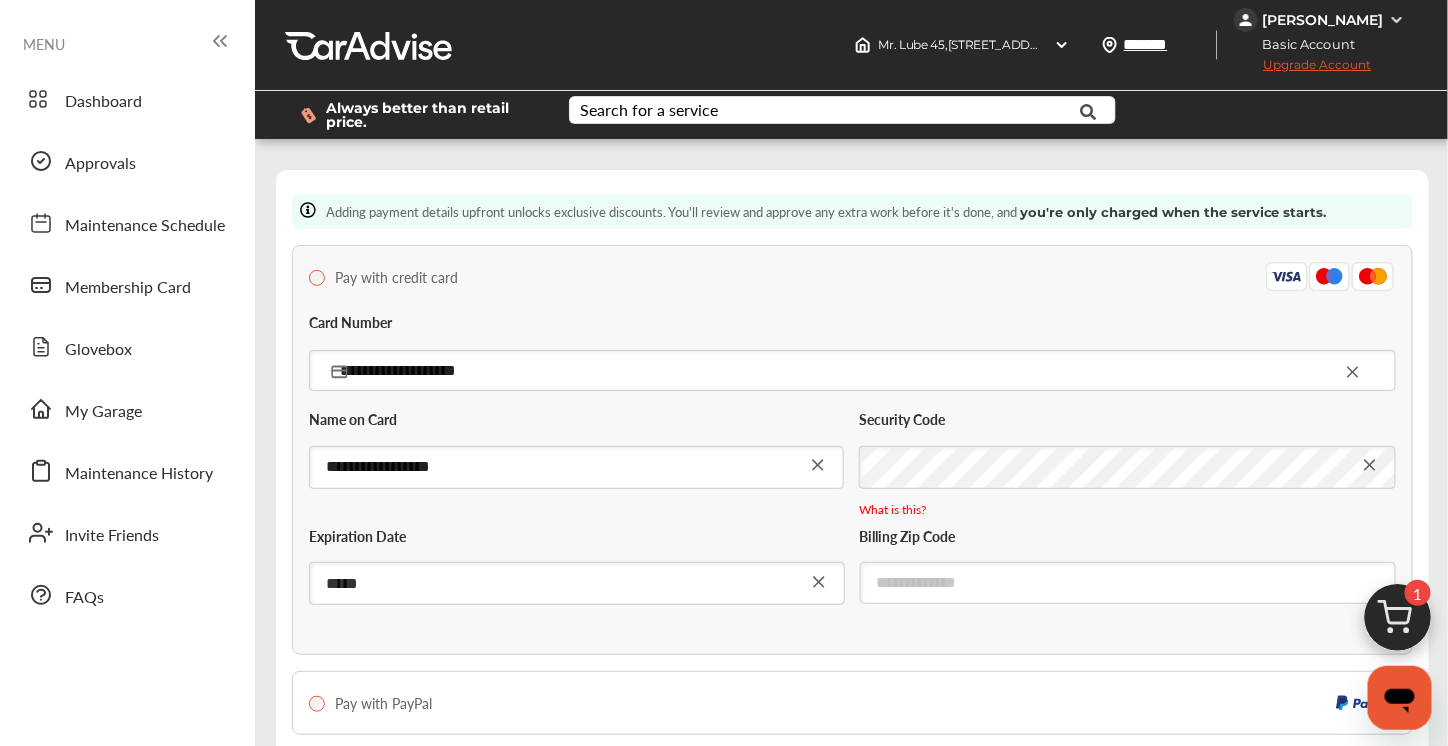 type on "*****" 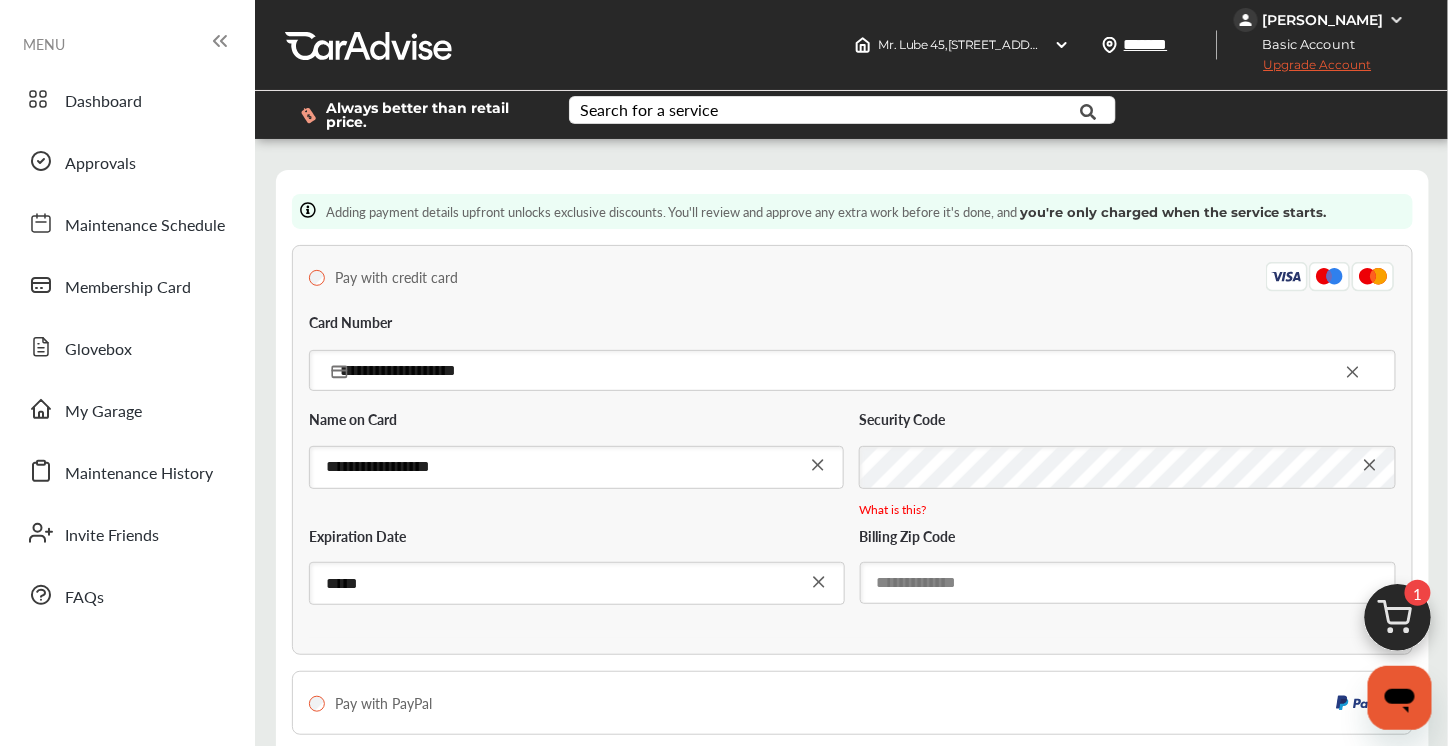 click at bounding box center (1128, 582) 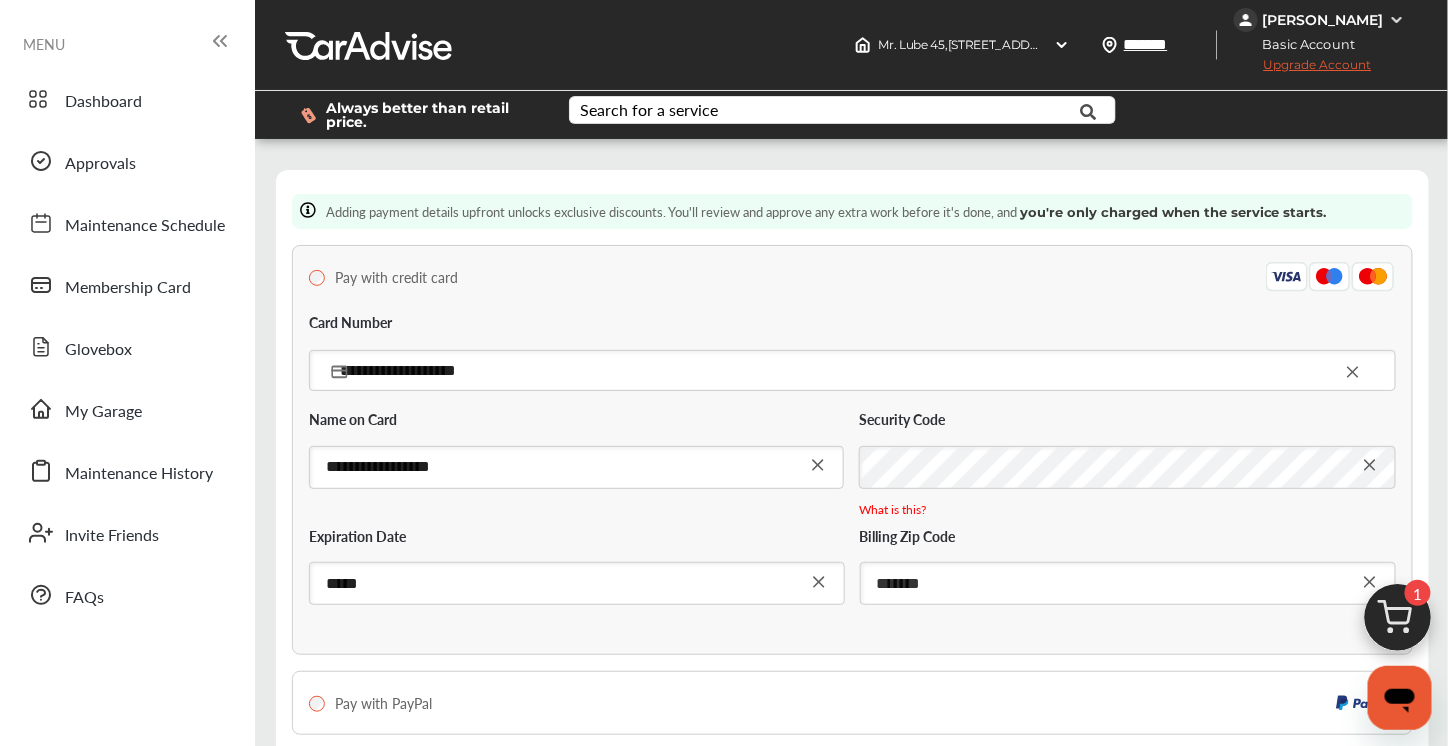 scroll, scrollTop: 326, scrollLeft: 0, axis: vertical 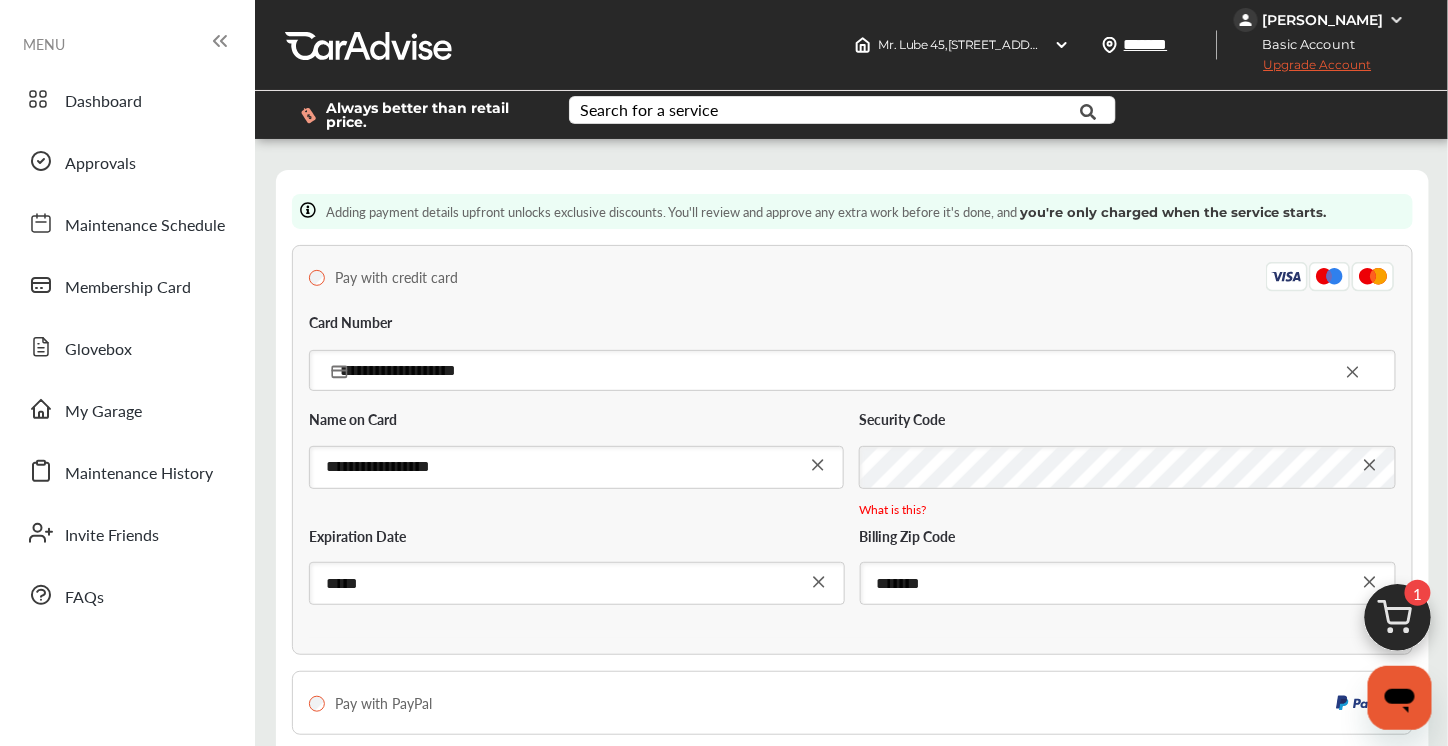 click at bounding box center [1391, 874] 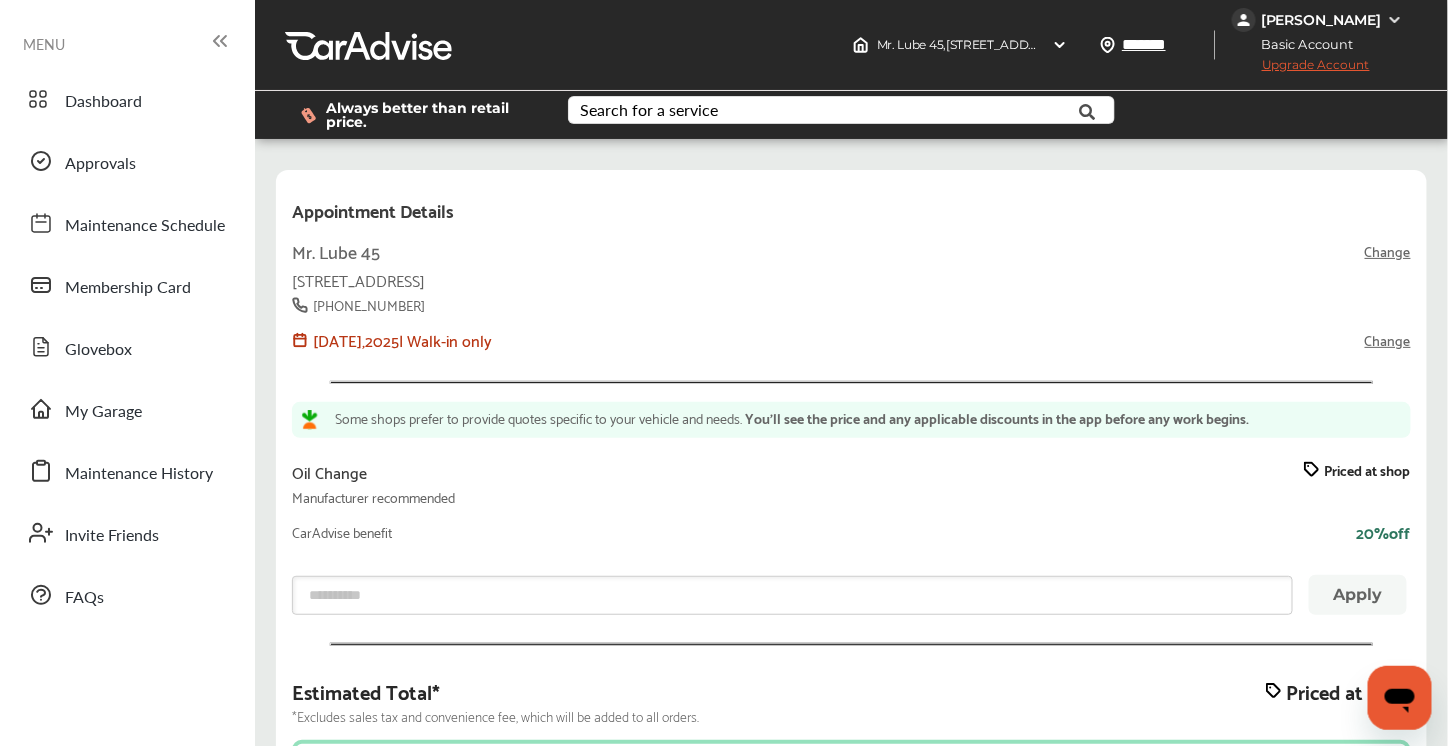 scroll, scrollTop: 158, scrollLeft: 0, axis: vertical 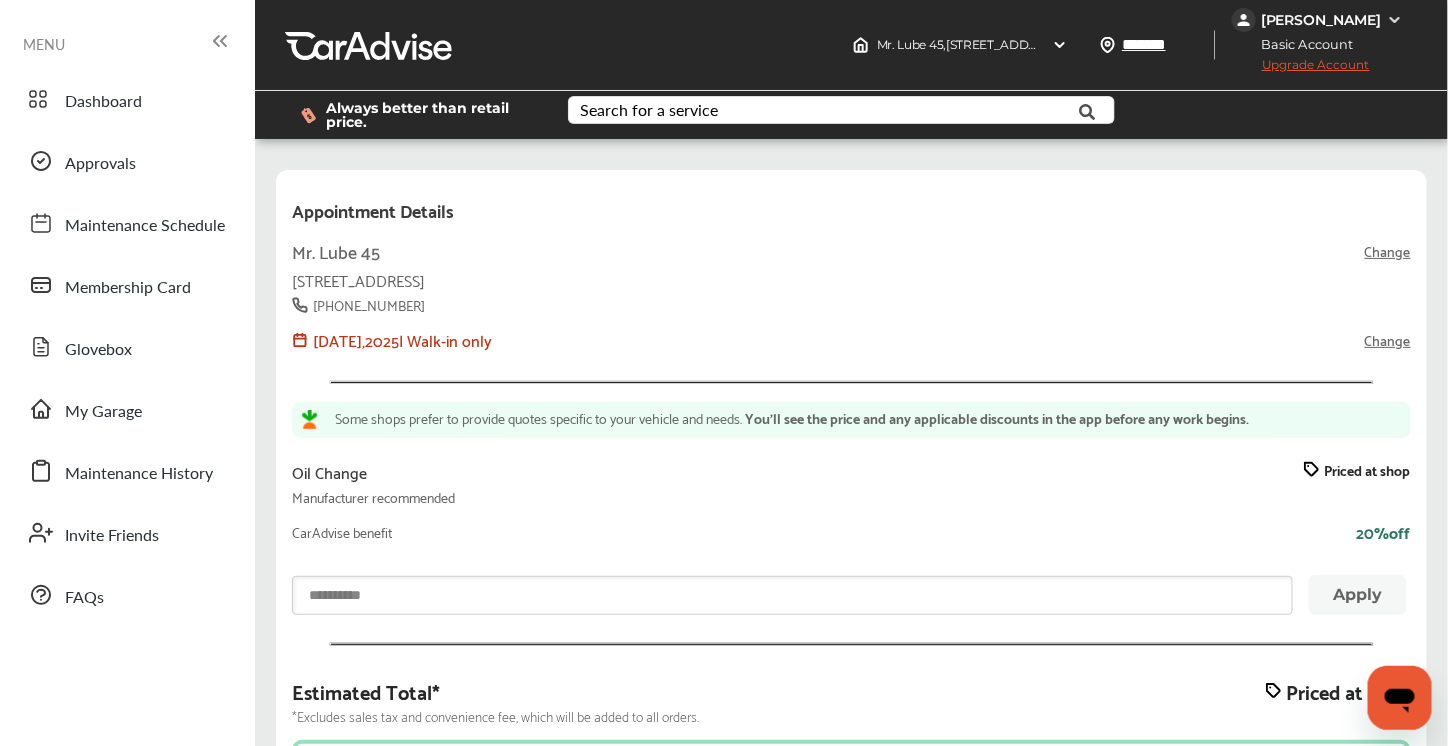 click at bounding box center (792, 595) 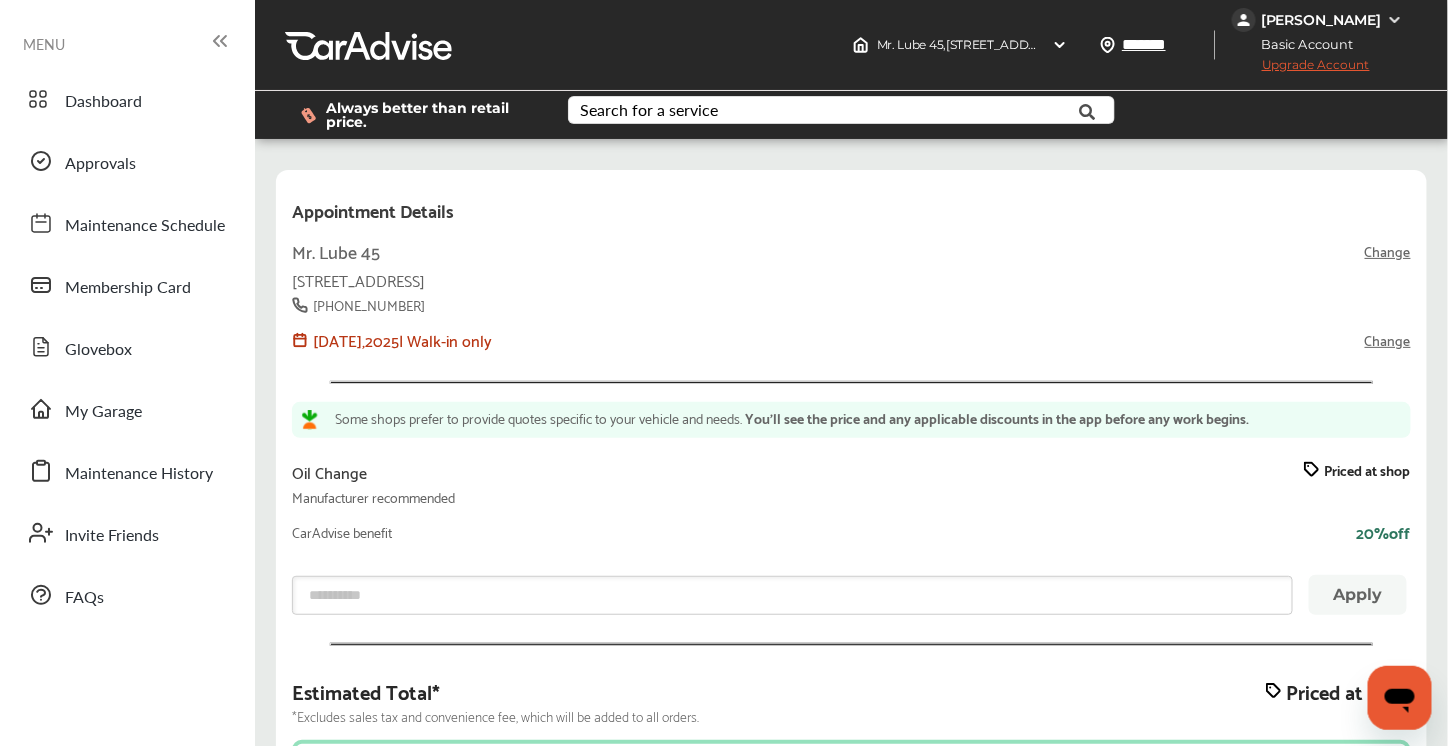 click on "Confirm service request" at bounding box center [851, 868] 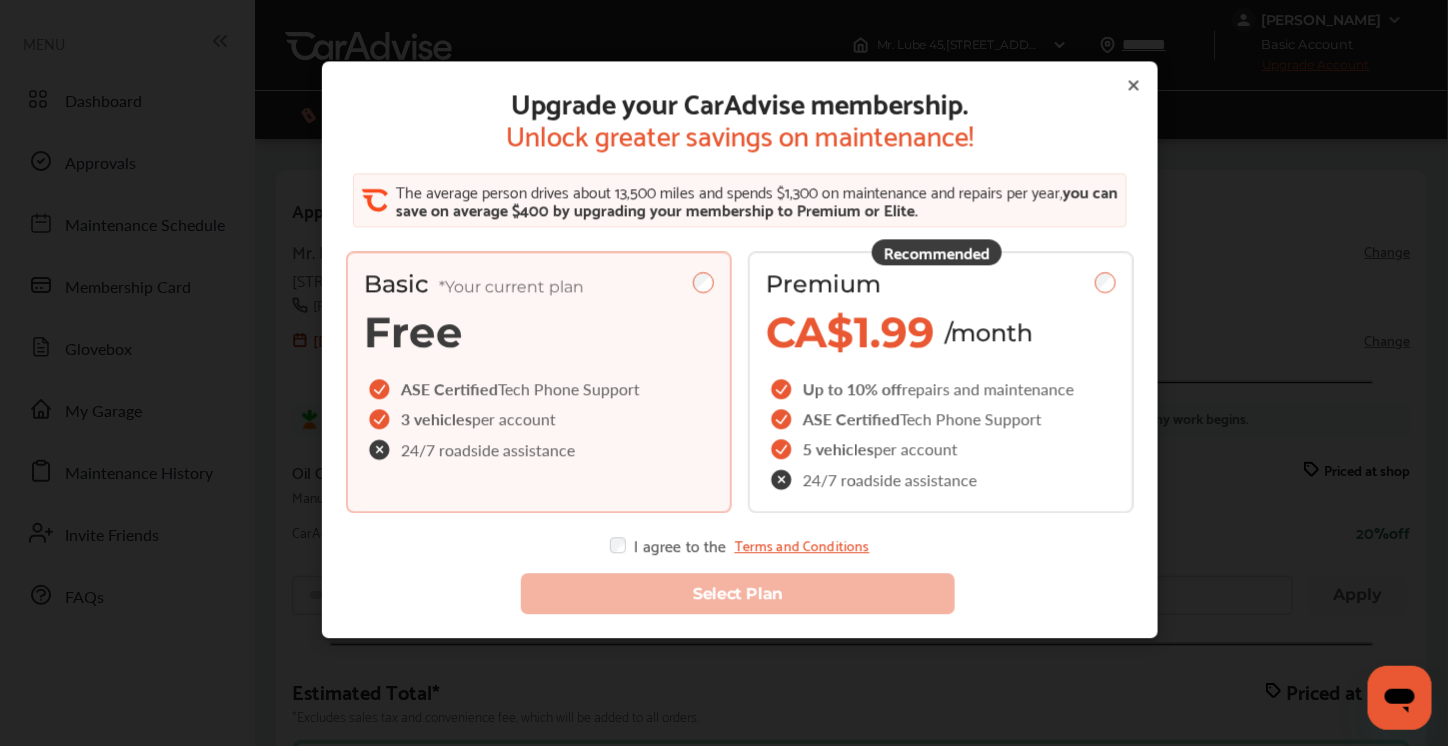 click on "Upgrade your CarAdvise membership.  Unlock greater savings on maintenance! The average person drives about 13,500 miles and spends $1,300 on maintenance and repairs per year,   you can save on average $400 by upgrading your membership to Premium or Elite. Basic *Your current plan Free ASE Certified  Tech Phone Support  3 vehicles  per account 24/7 roadside assistance Recommended Premium CA$1.99  /month Up to 10% off  repairs and maintenance ASE Certified  Tech Phone Support  5 vehicles  per account 24/7 roadside assistance I agree to the Terms and Conditions Select Plan" at bounding box center [740, 389] 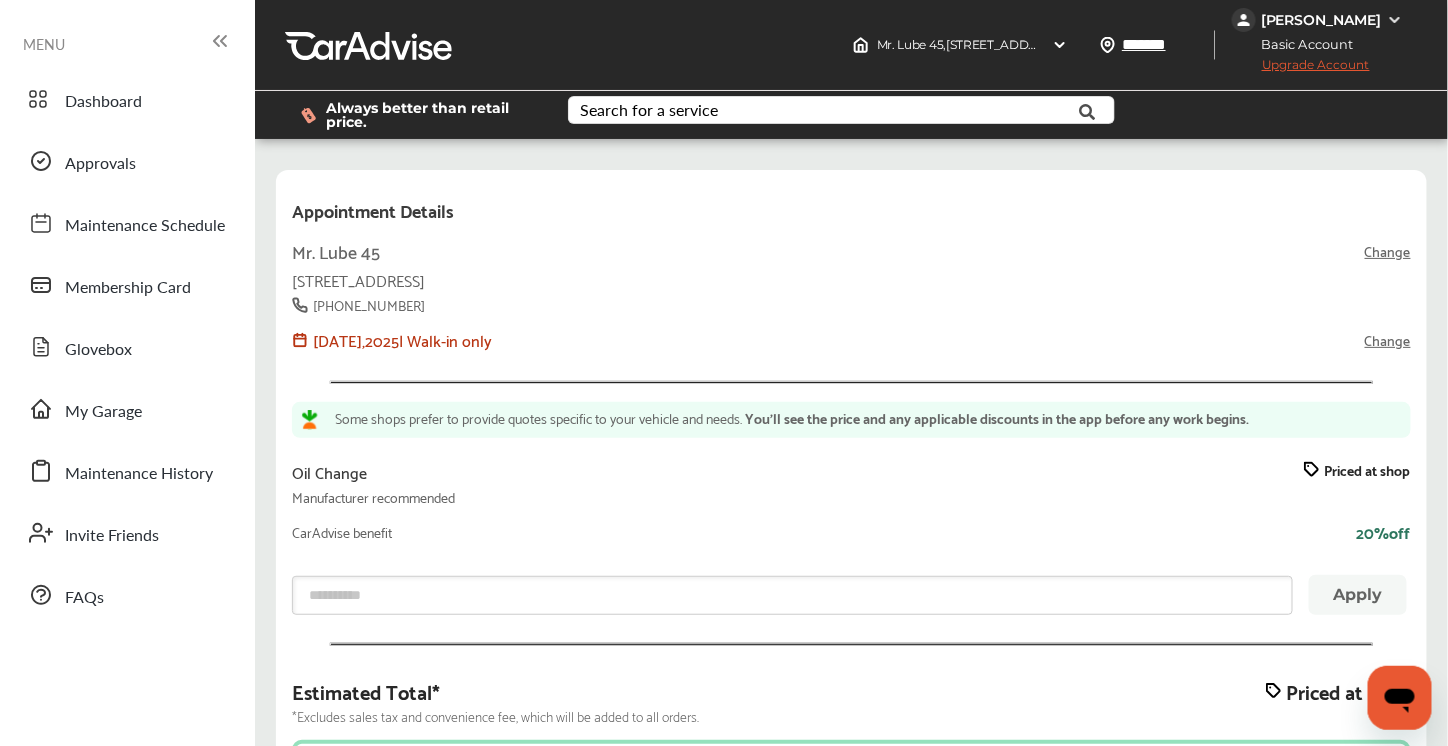 scroll, scrollTop: 316, scrollLeft: 0, axis: vertical 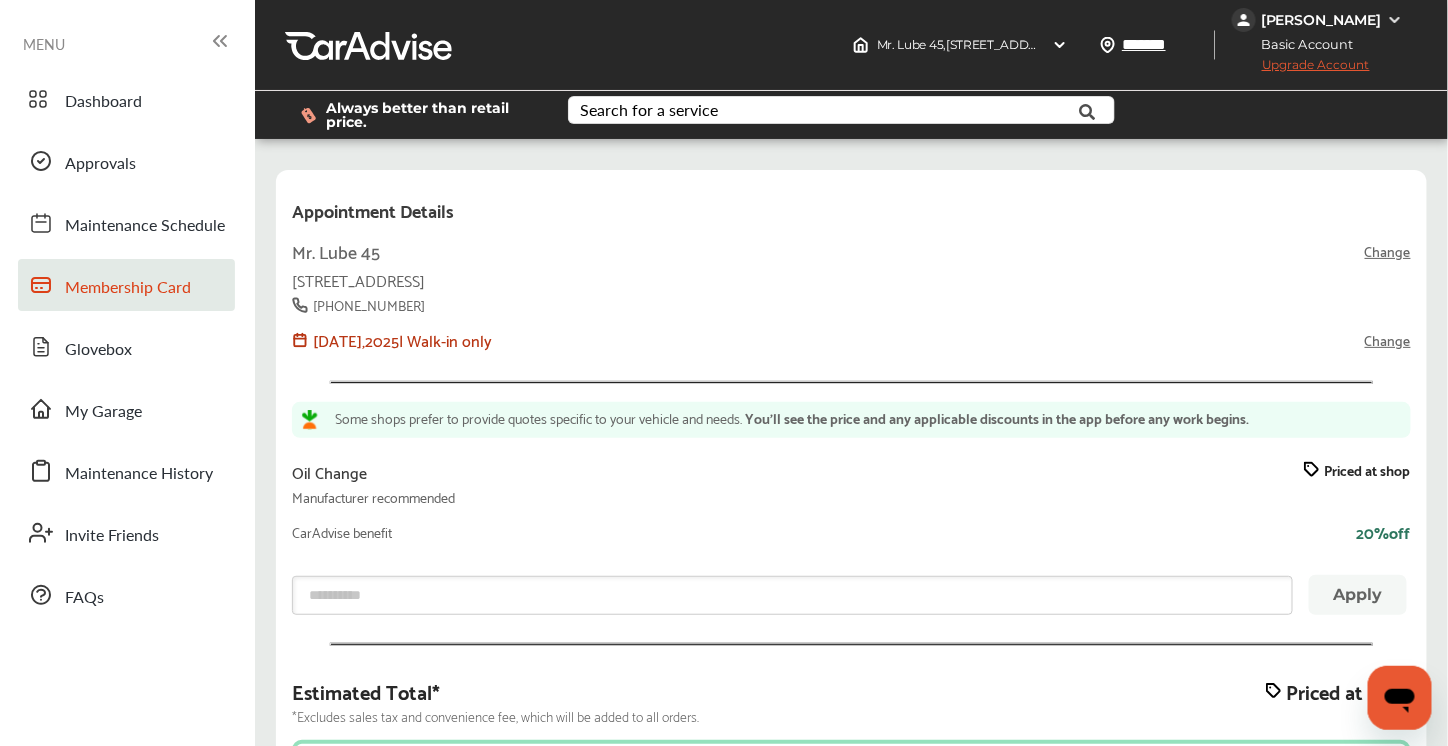 click on "Membership Card" at bounding box center (128, 288) 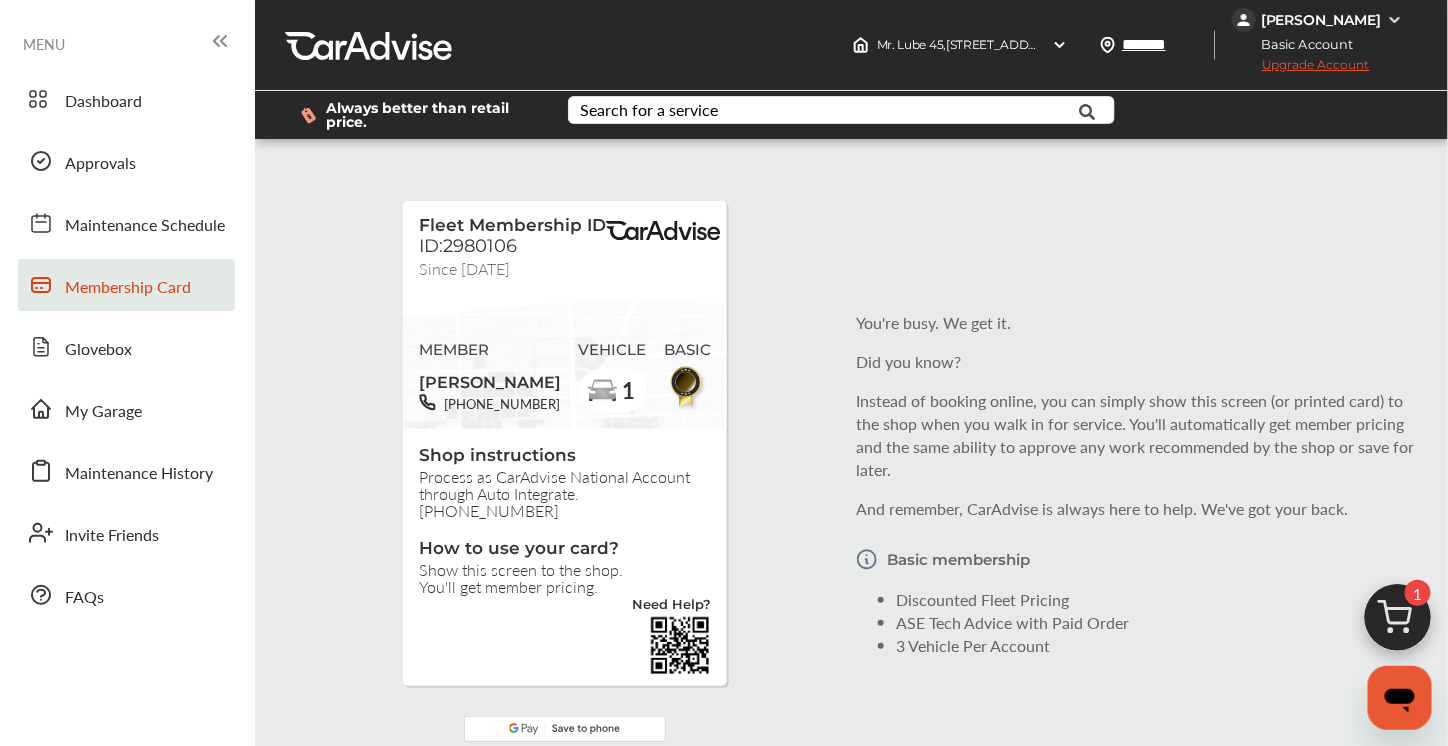 click on "Since [DATE]" at bounding box center (464, 265) 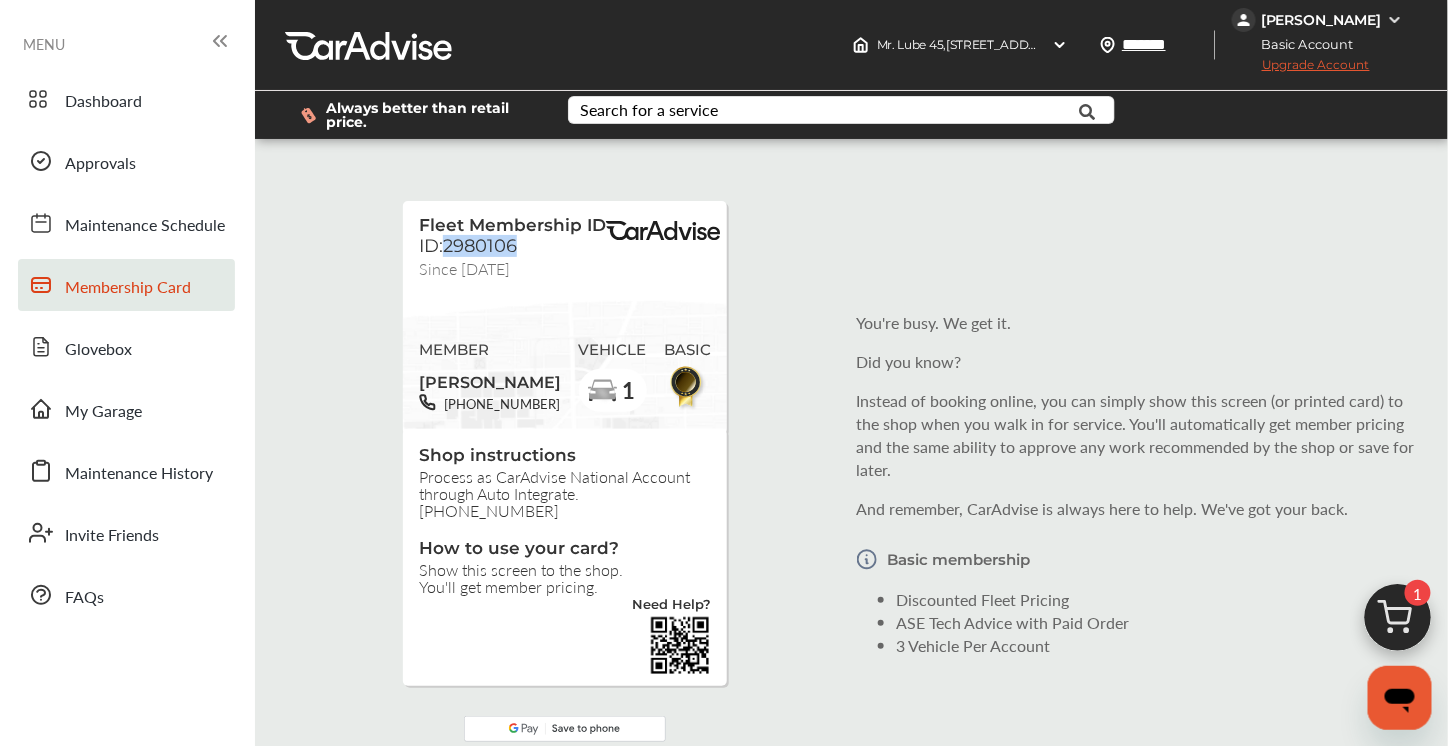 click on "ID:2980106" at bounding box center [468, 246] 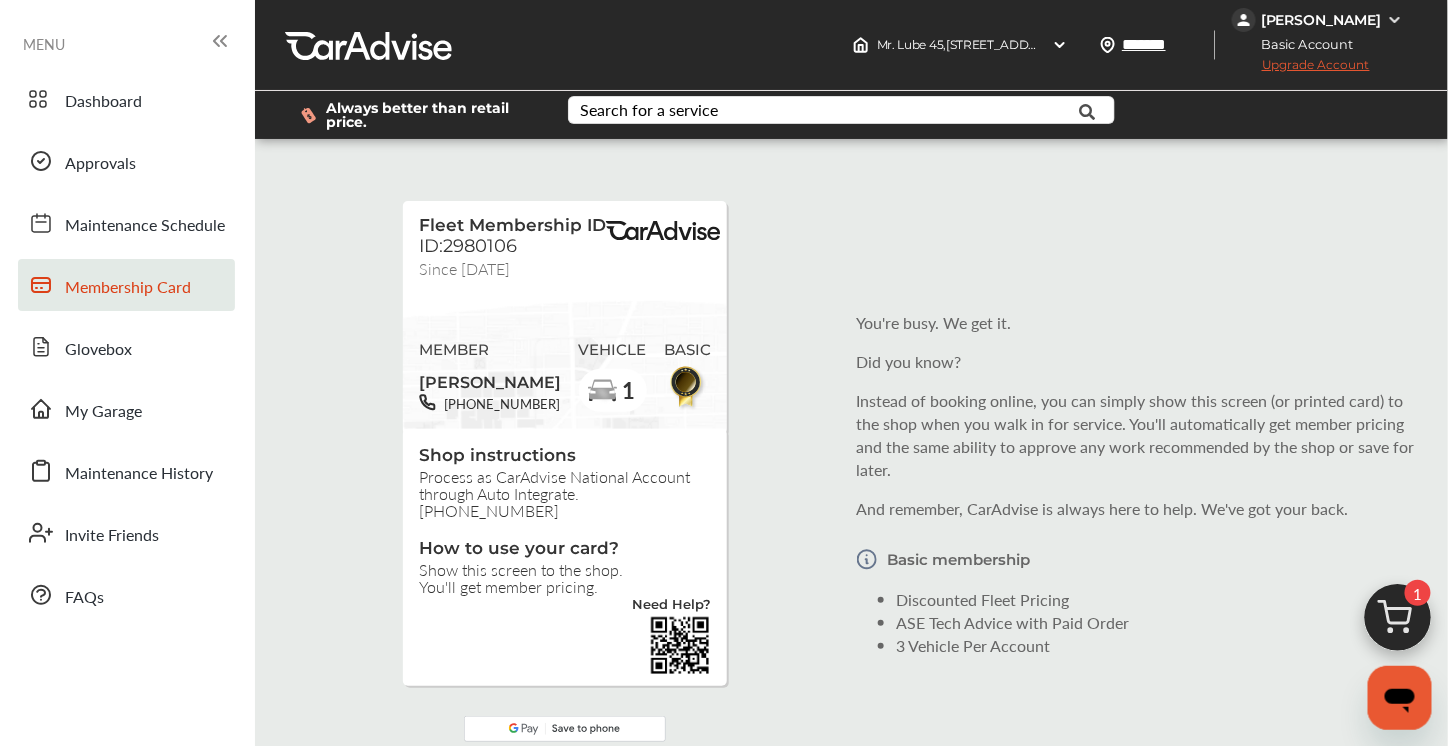 click on "VEHICLE" at bounding box center (613, 350) 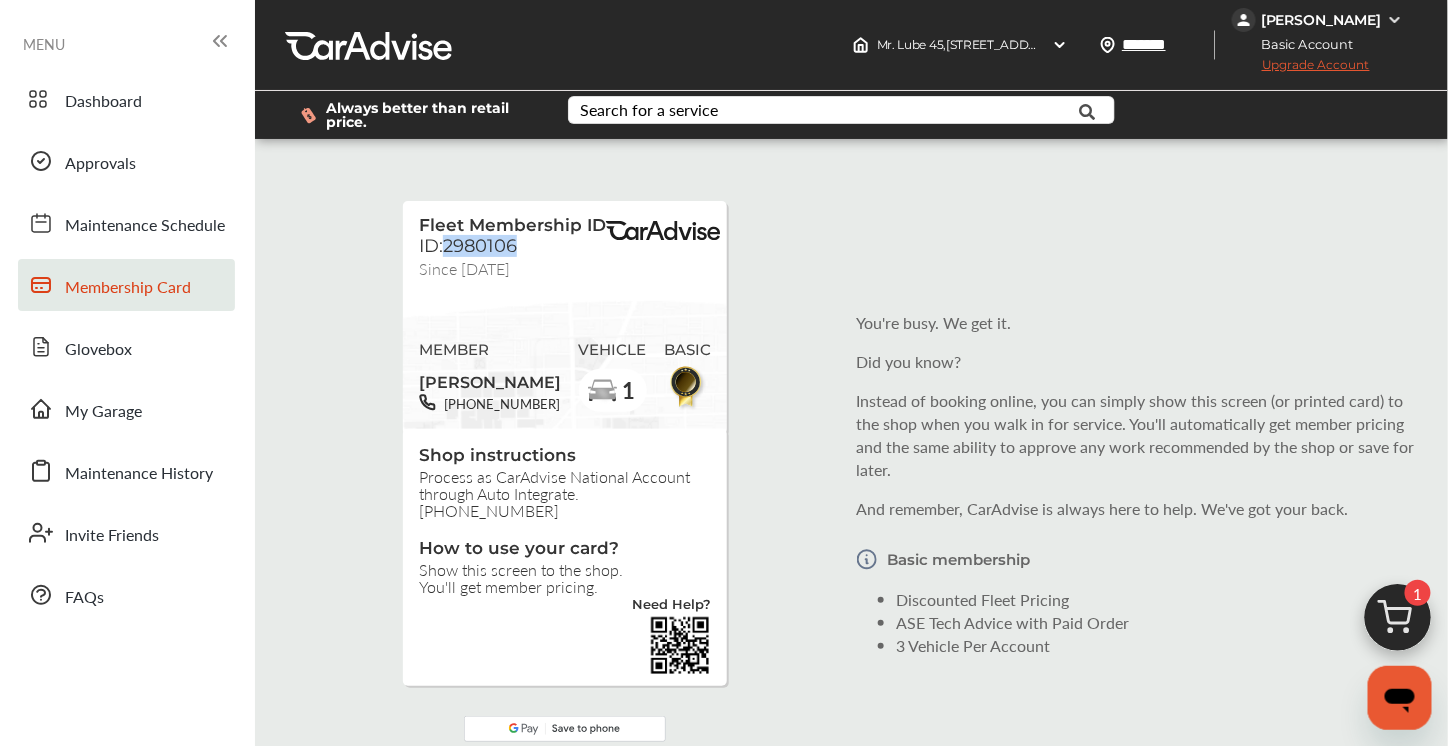 click on "ID:2980106" at bounding box center [468, 246] 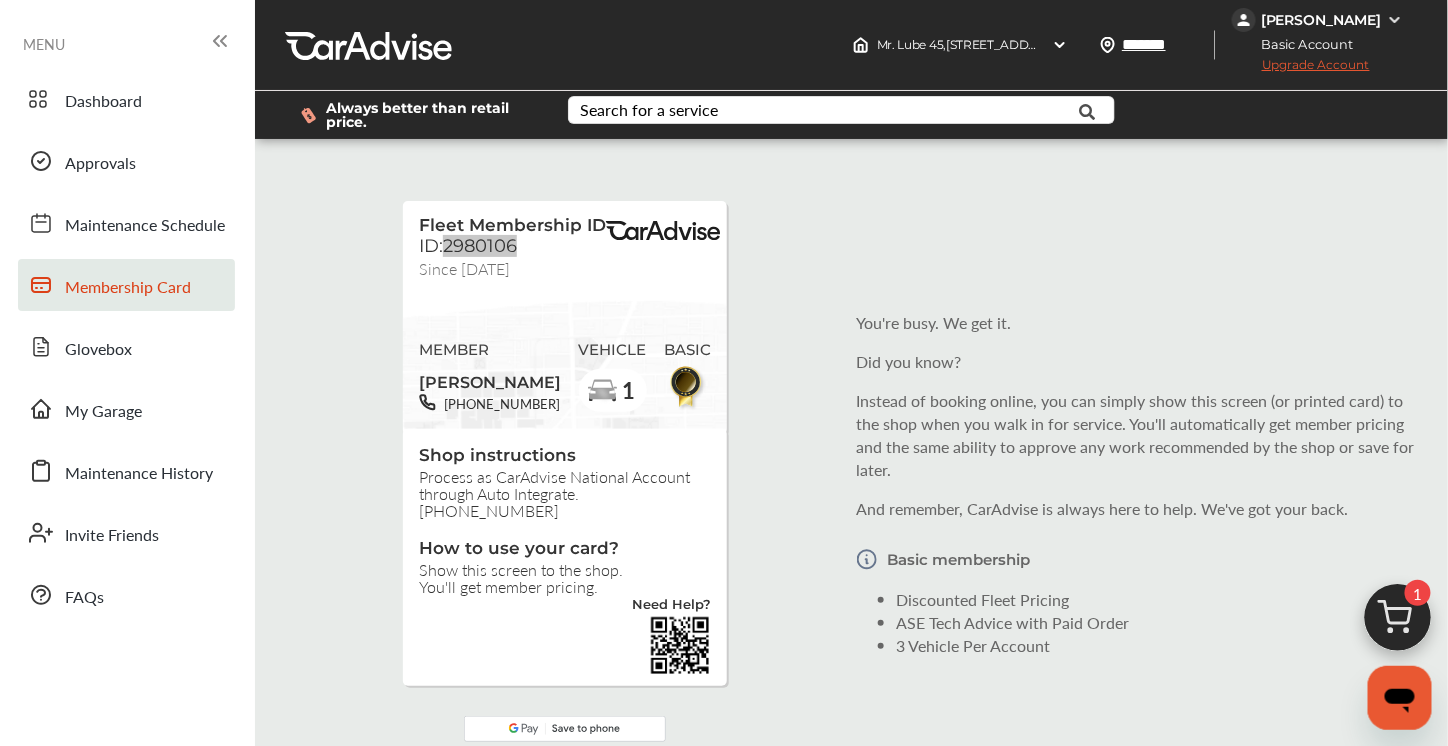 scroll, scrollTop: 0, scrollLeft: 0, axis: both 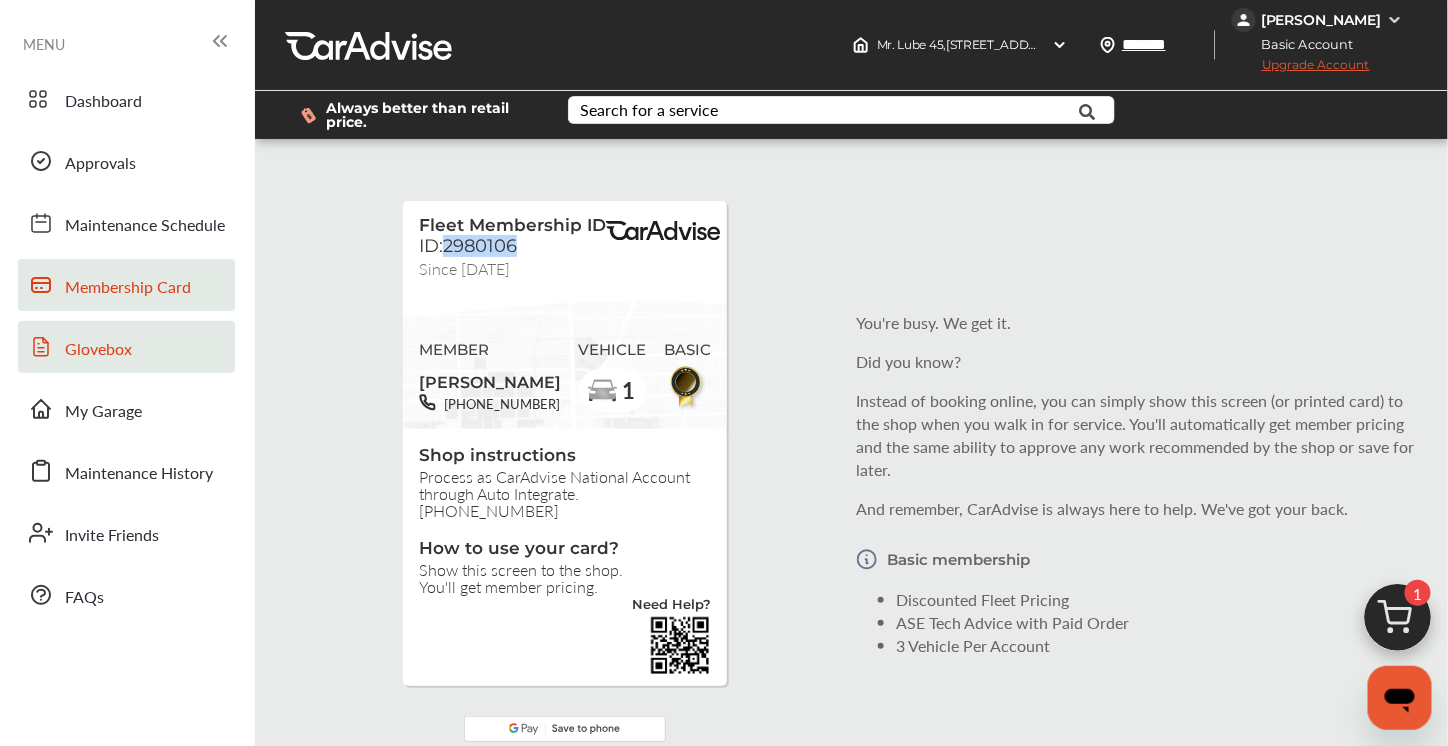 click on "Glovebox" at bounding box center [98, 350] 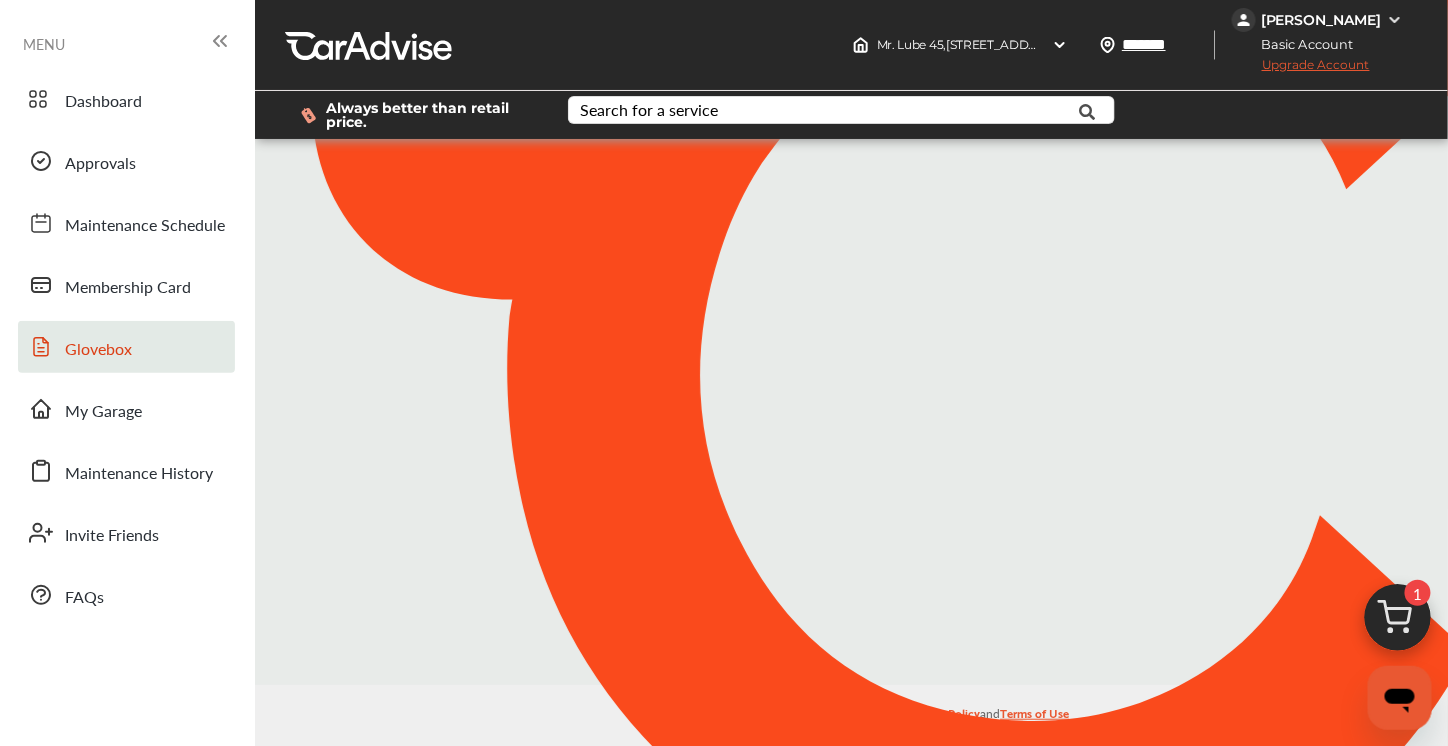 scroll, scrollTop: 0, scrollLeft: 0, axis: both 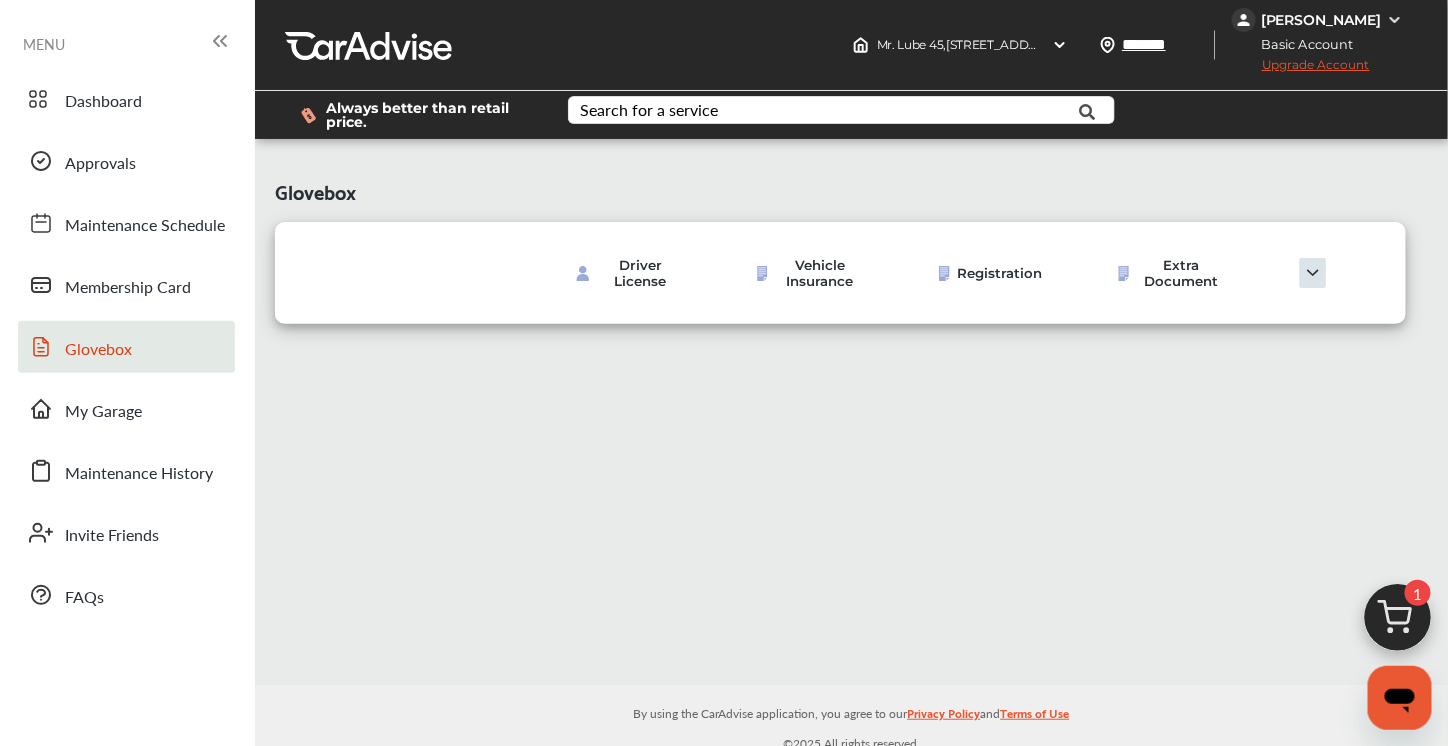 click at bounding box center [1313, 273] 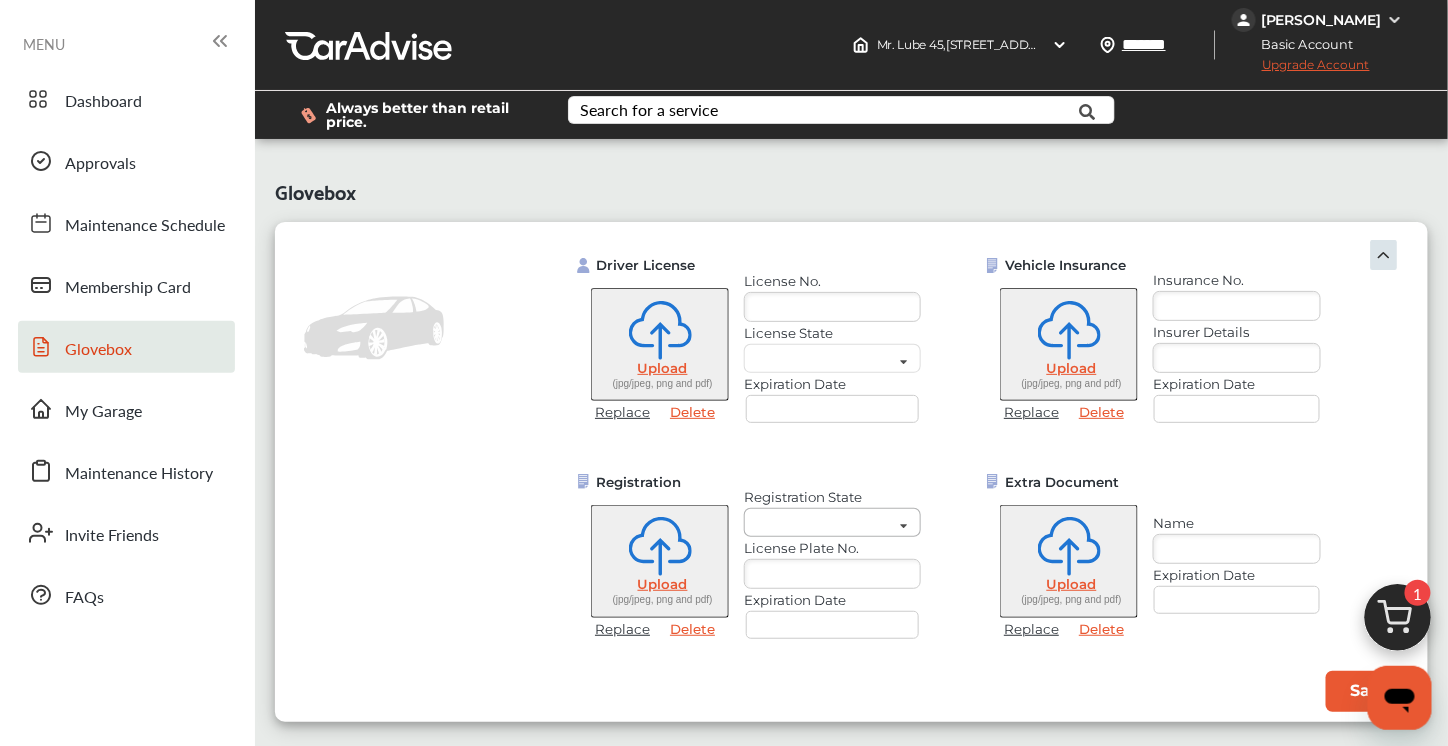 scroll, scrollTop: 2, scrollLeft: 0, axis: vertical 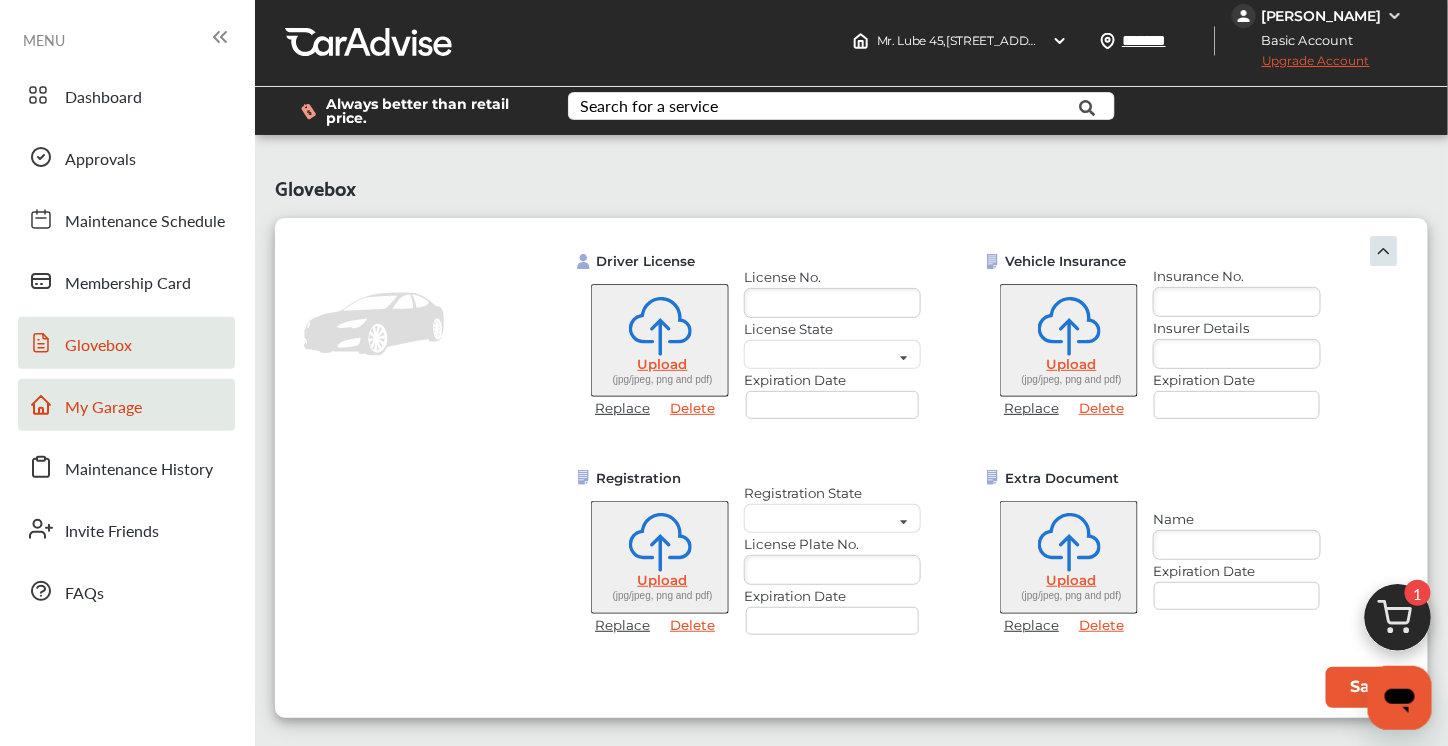 click on "My Garage" at bounding box center (103, 408) 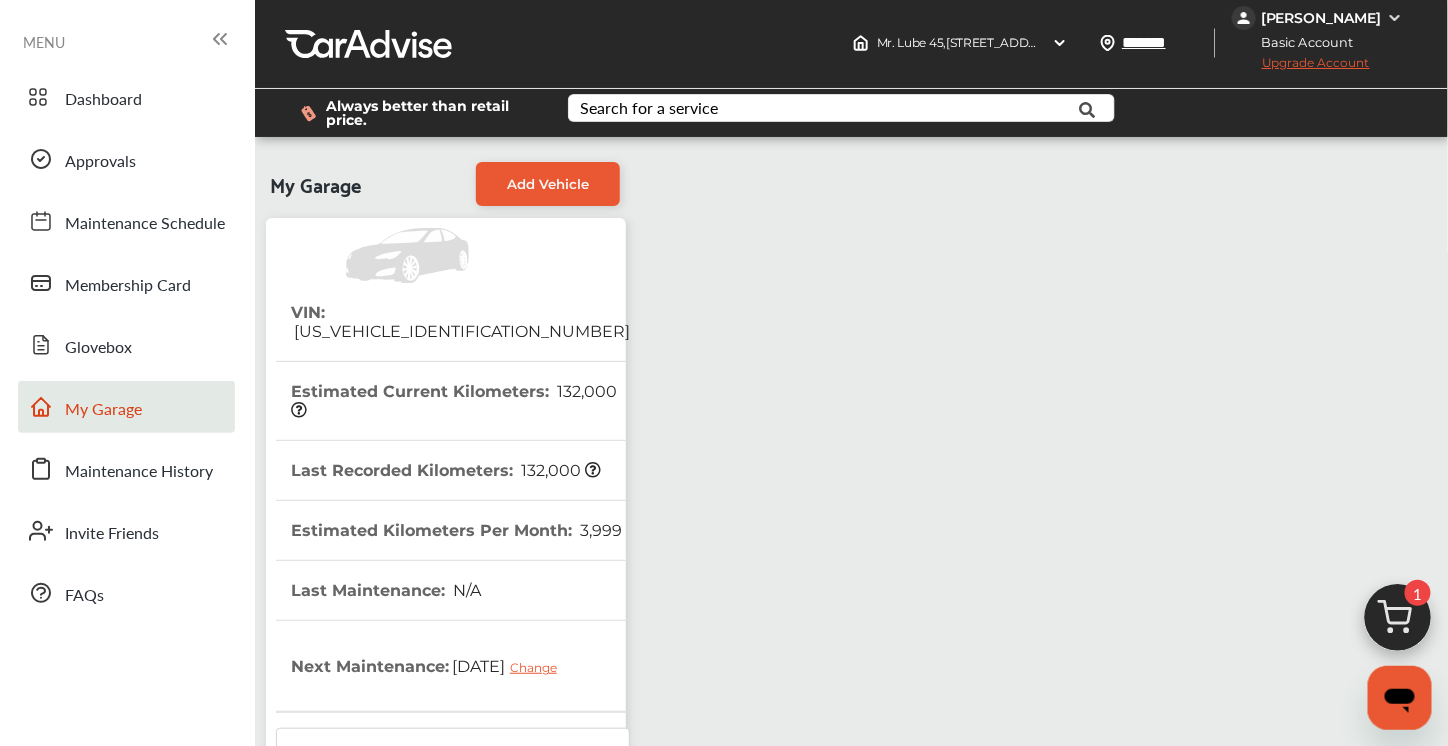 scroll, scrollTop: 0, scrollLeft: 0, axis: both 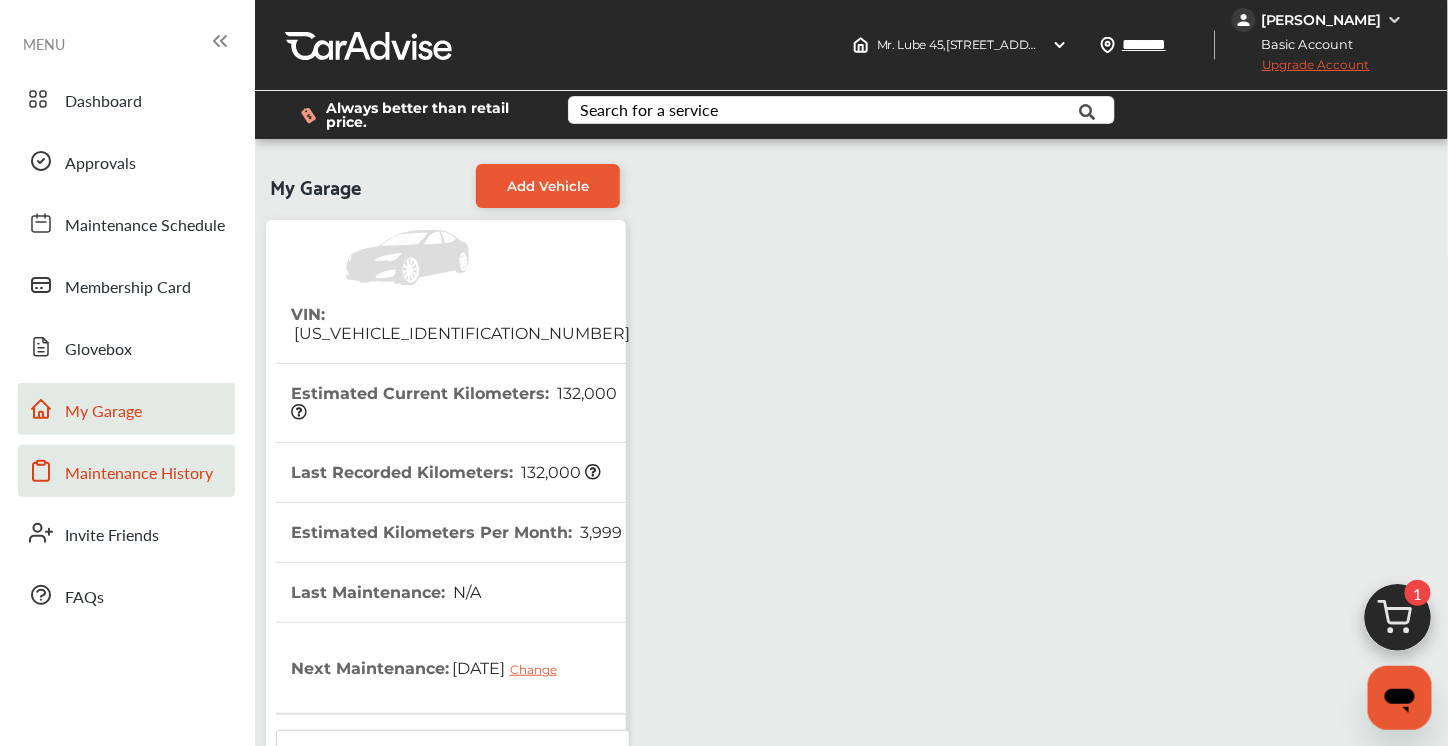 click on "Maintenance History" at bounding box center (139, 474) 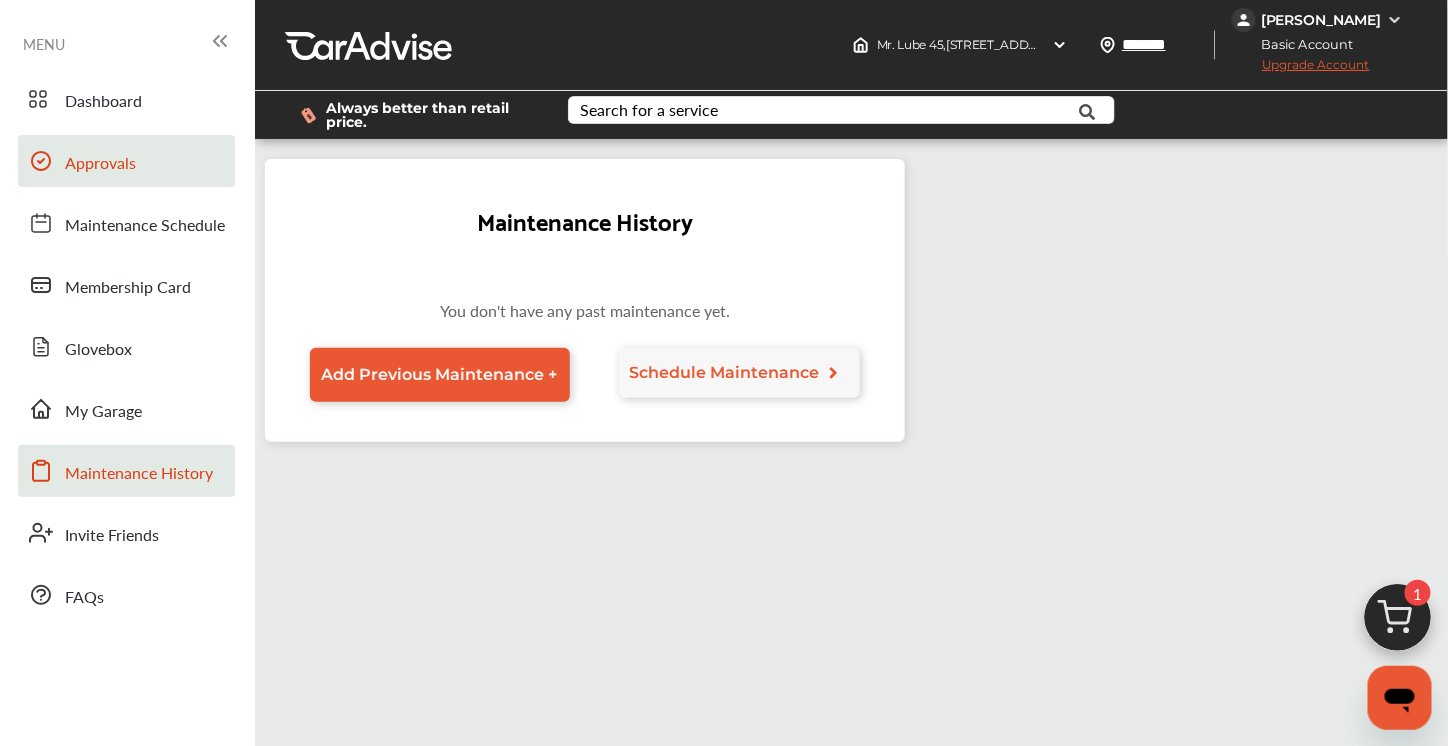 click on "Approvals" at bounding box center (100, 164) 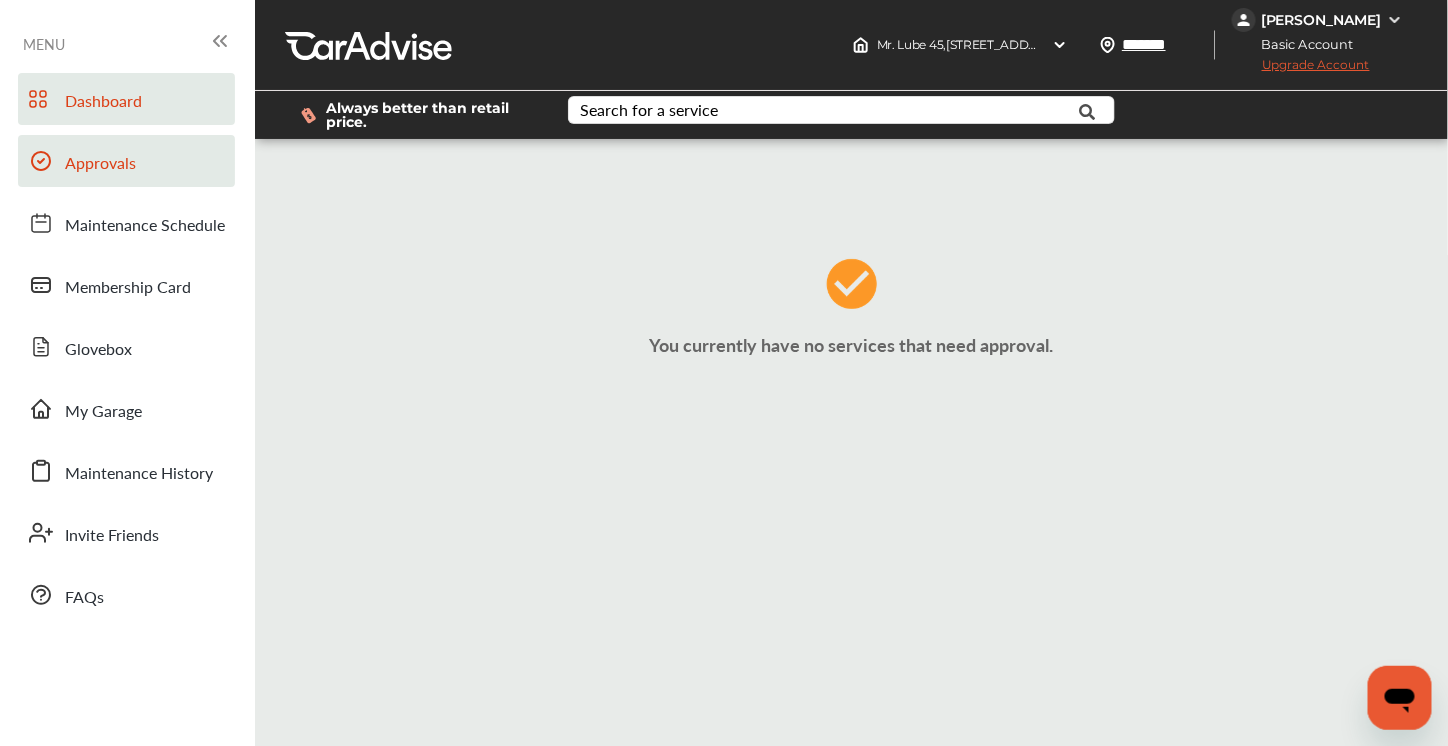 click on "Dashboard" at bounding box center (103, 102) 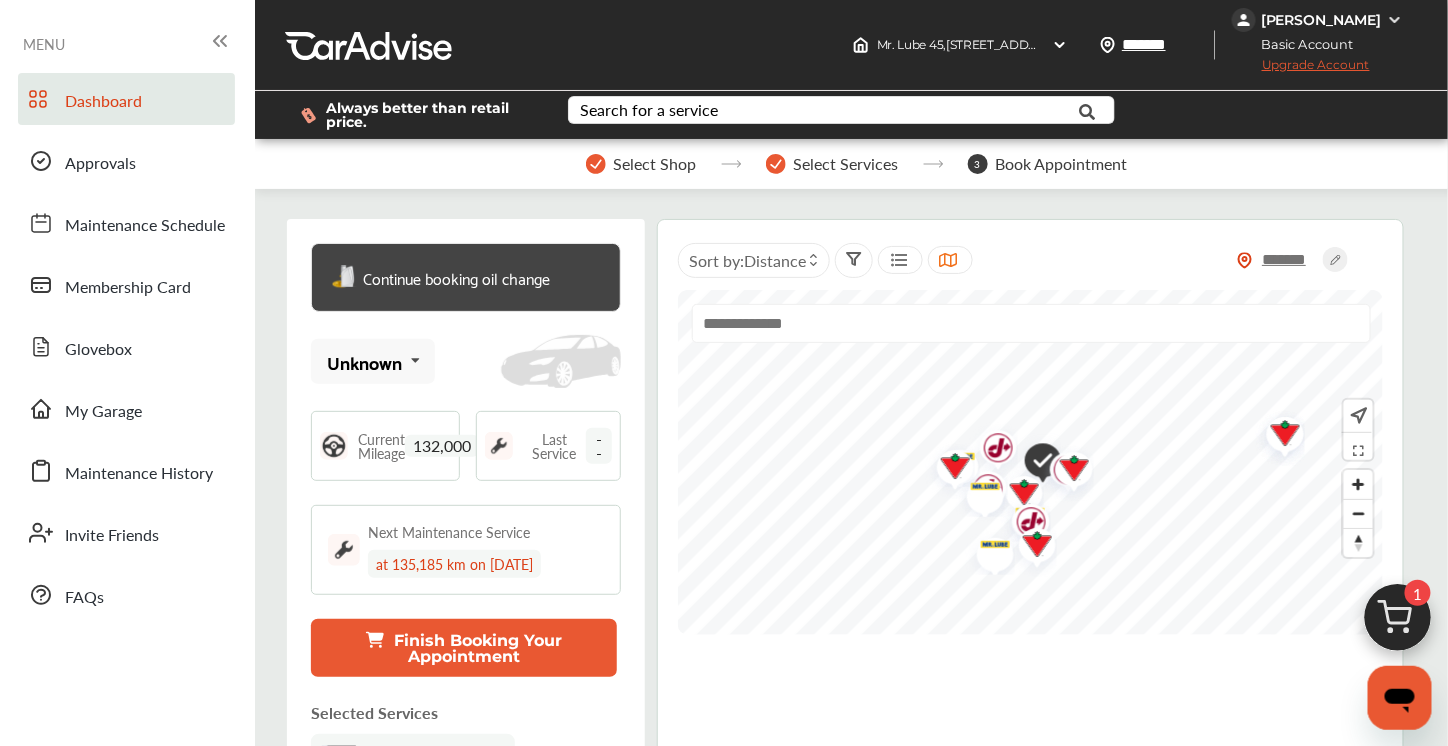 scroll, scrollTop: 442, scrollLeft: 0, axis: vertical 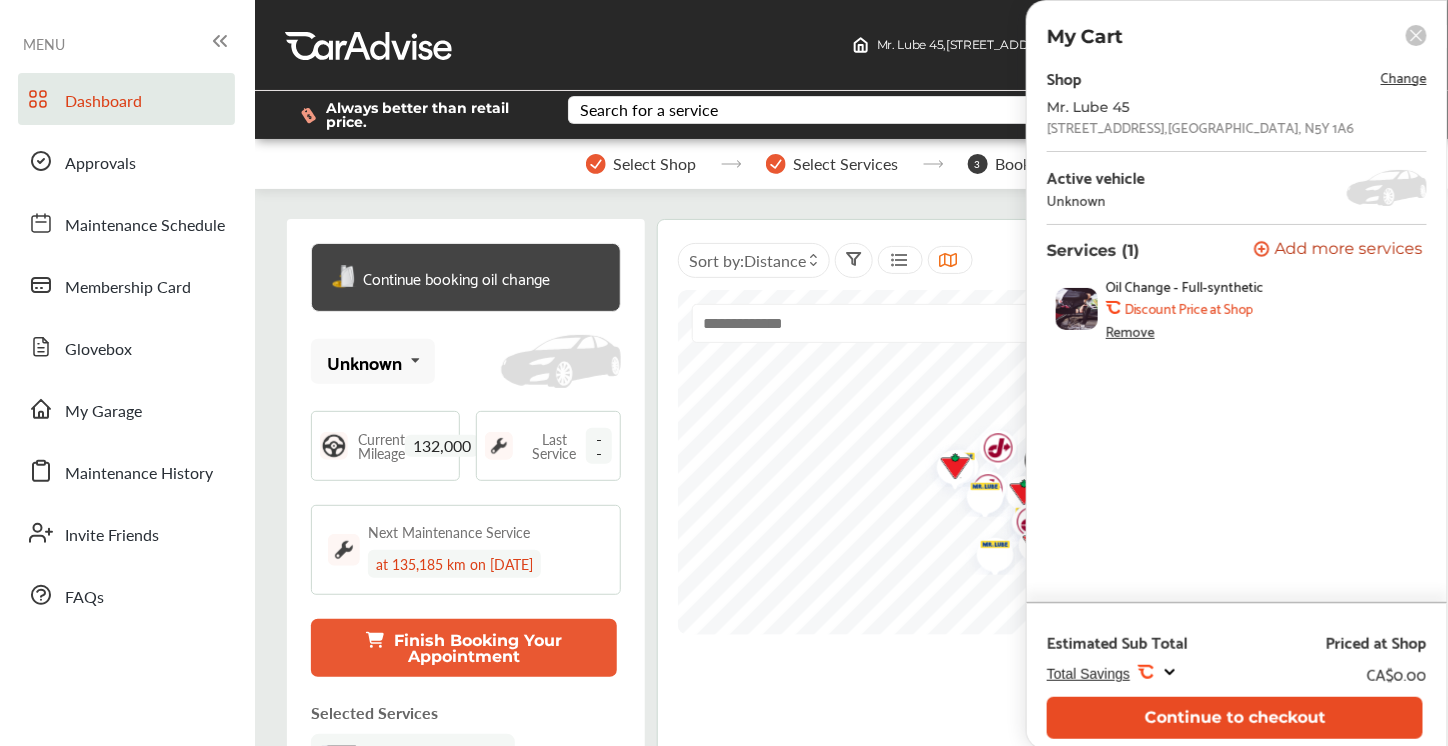 click on "Continue to checkout" at bounding box center [1235, 717] 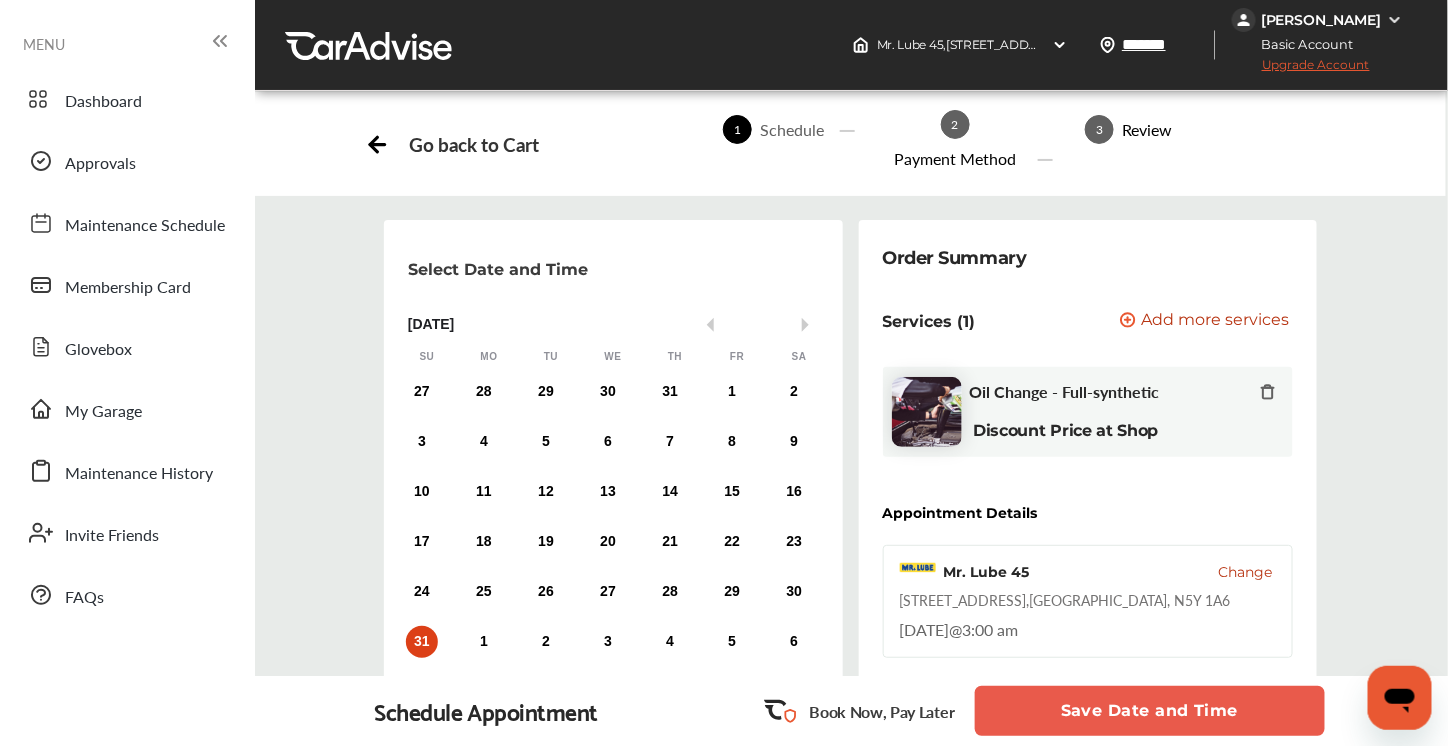 scroll, scrollTop: 0, scrollLeft: 0, axis: both 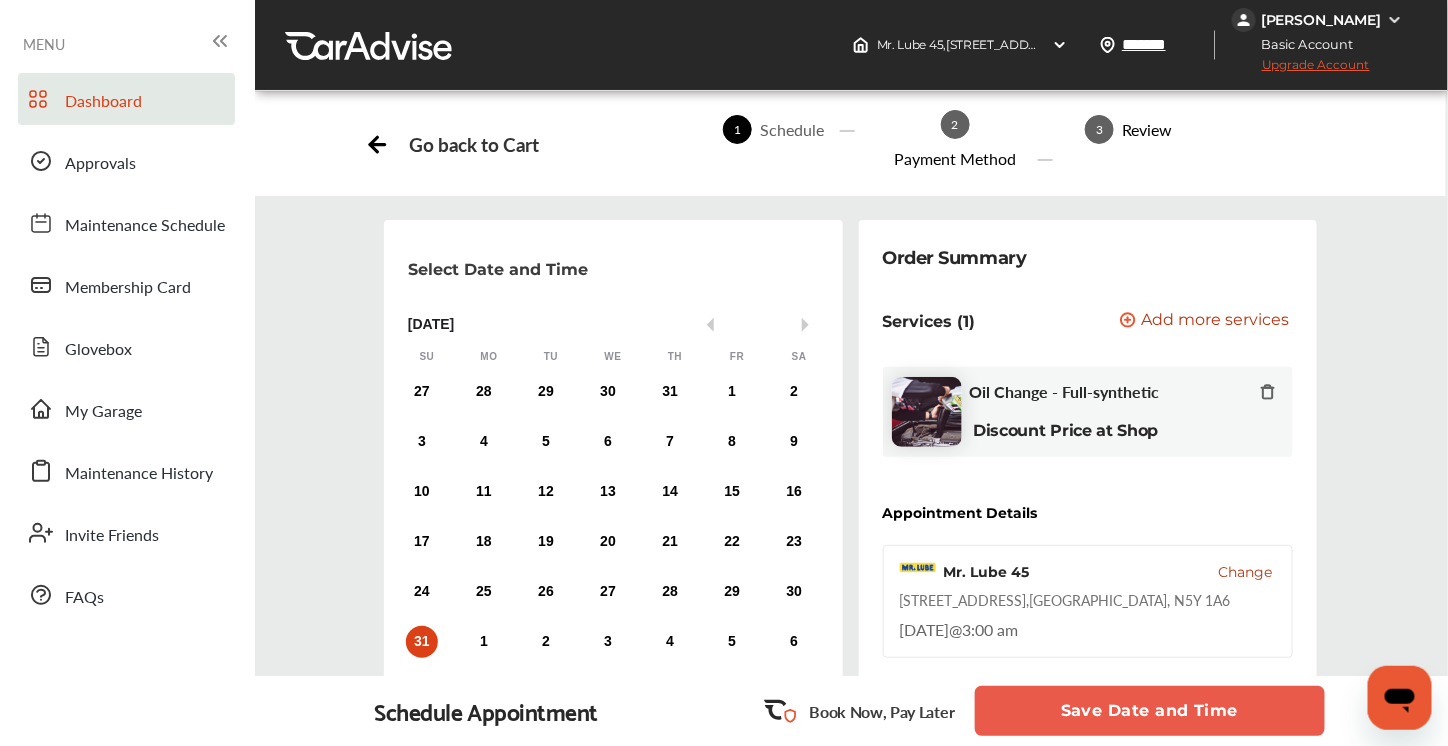 click on "Dashboard" at bounding box center (126, 99) 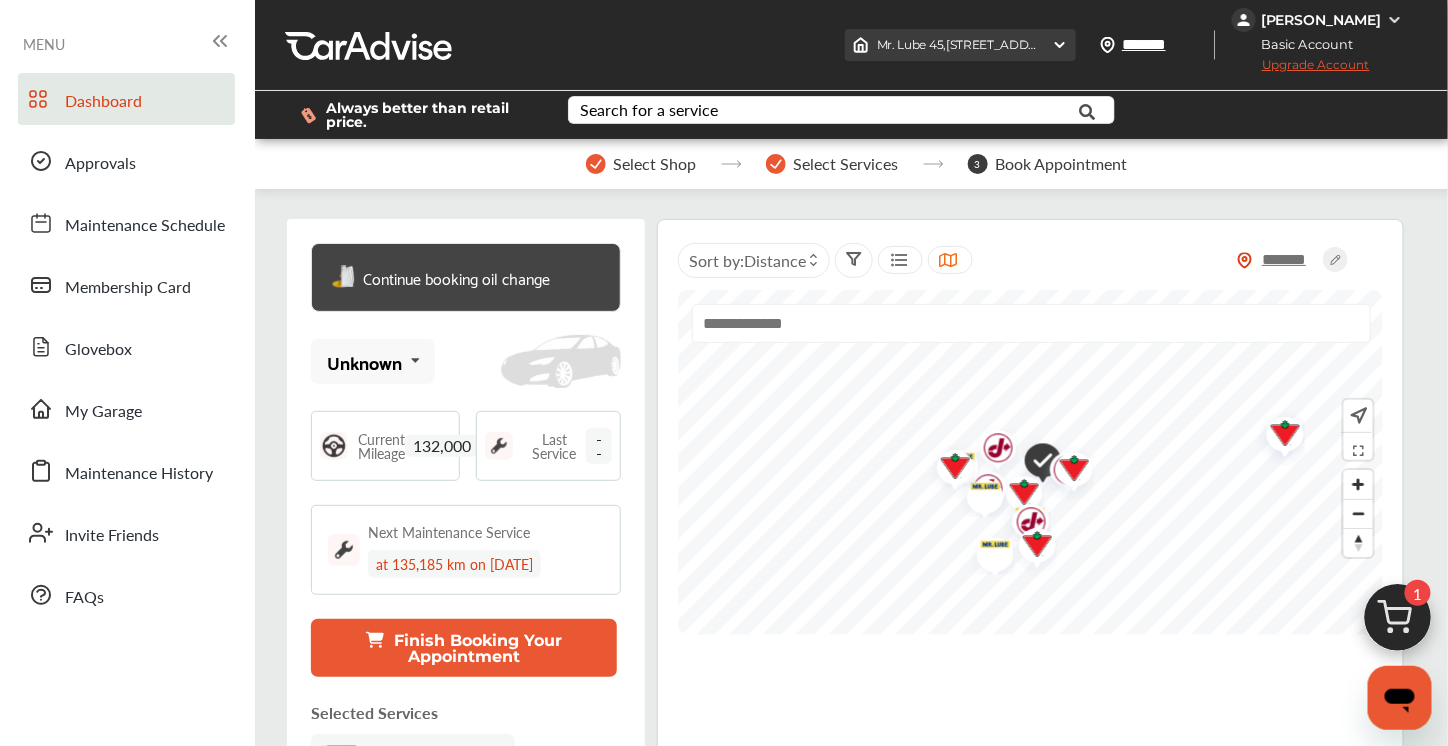 click on "Mr. Lube [STREET_ADDRESS]" at bounding box center (1061, 44) 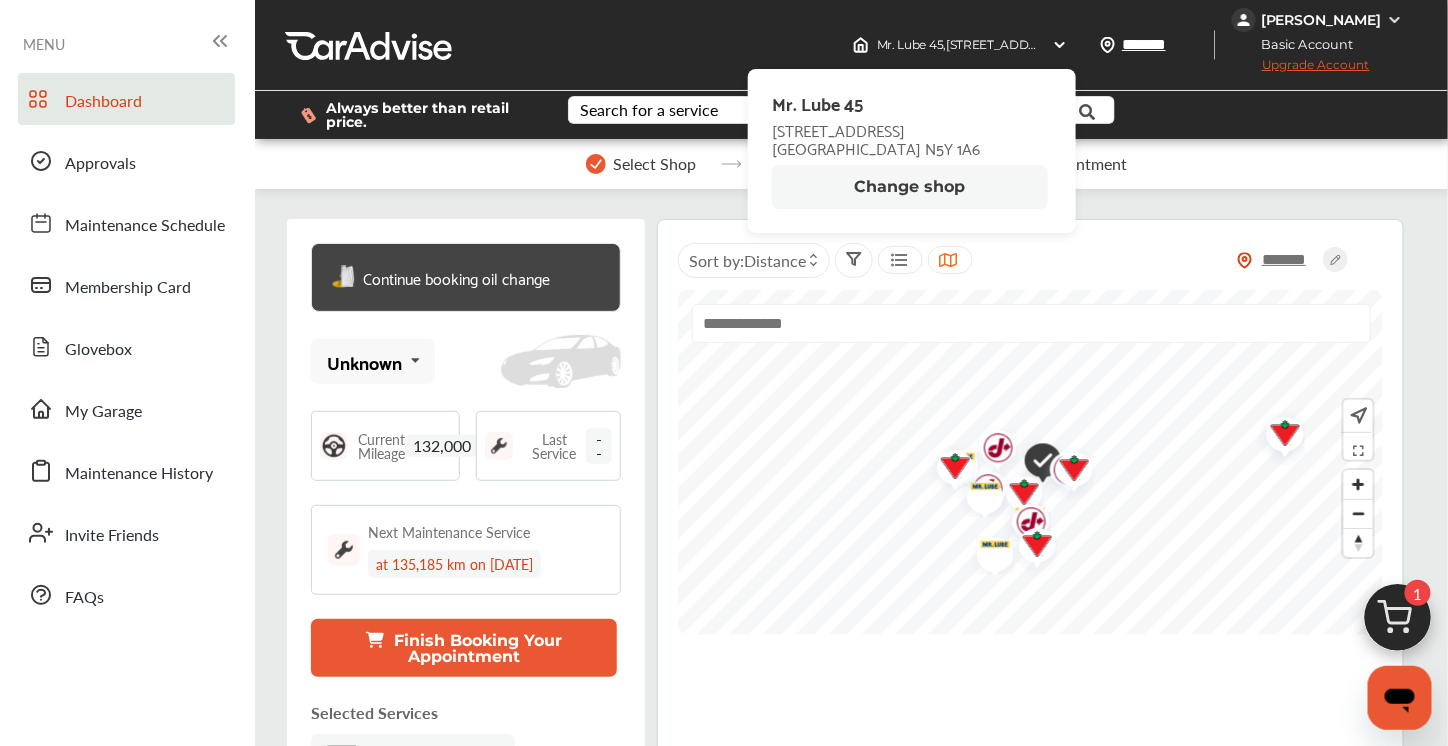 click on "[PERSON_NAME]" at bounding box center [1321, 20] 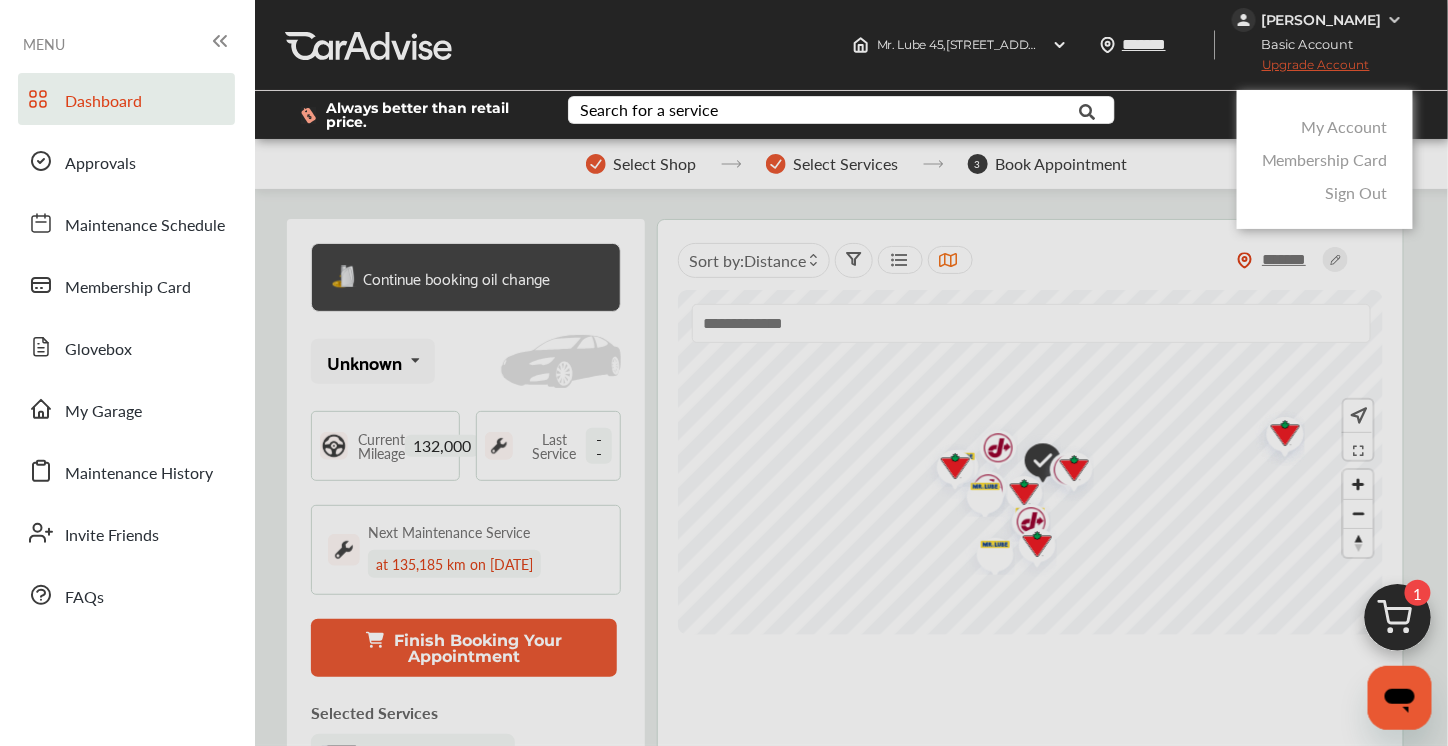 click on "Membership Card" at bounding box center (1325, 159) 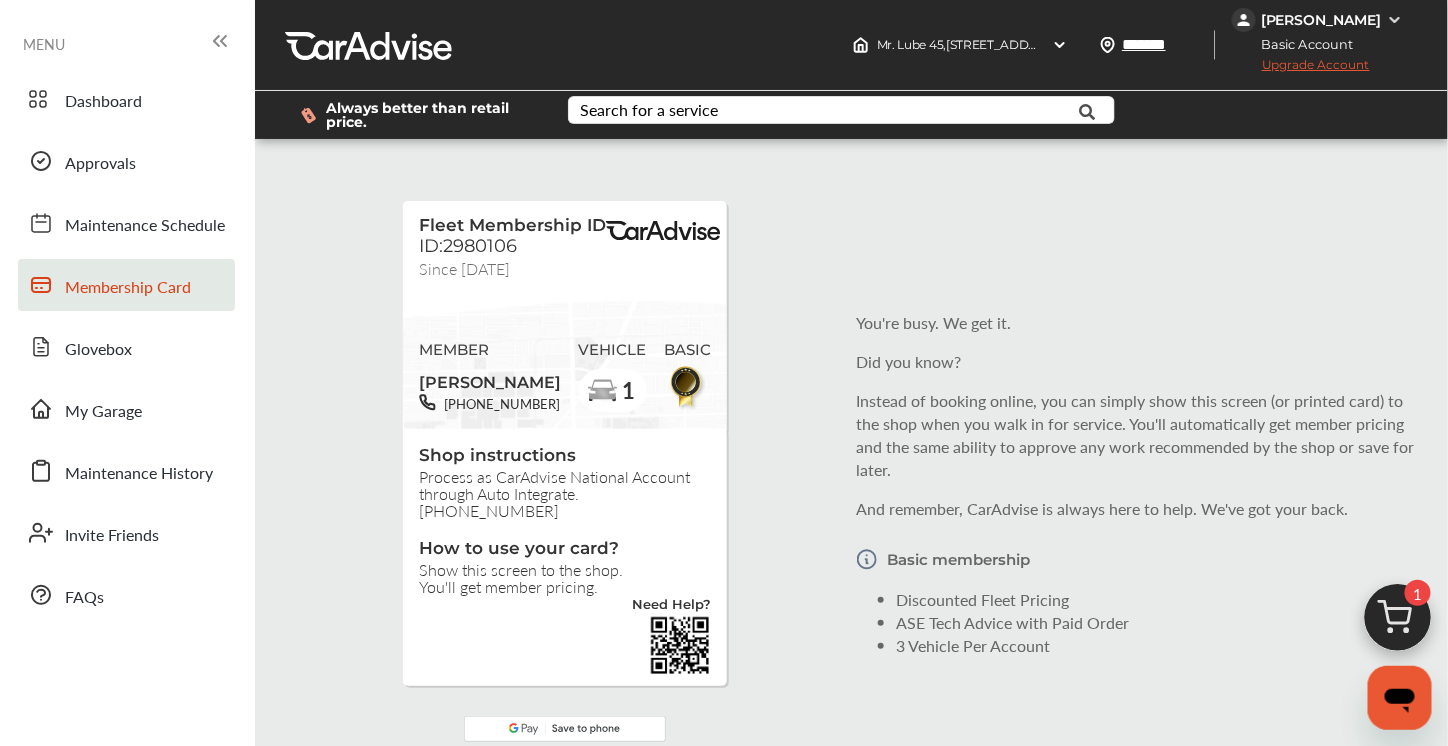 click on "[PERSON_NAME]" at bounding box center (1320, 20) 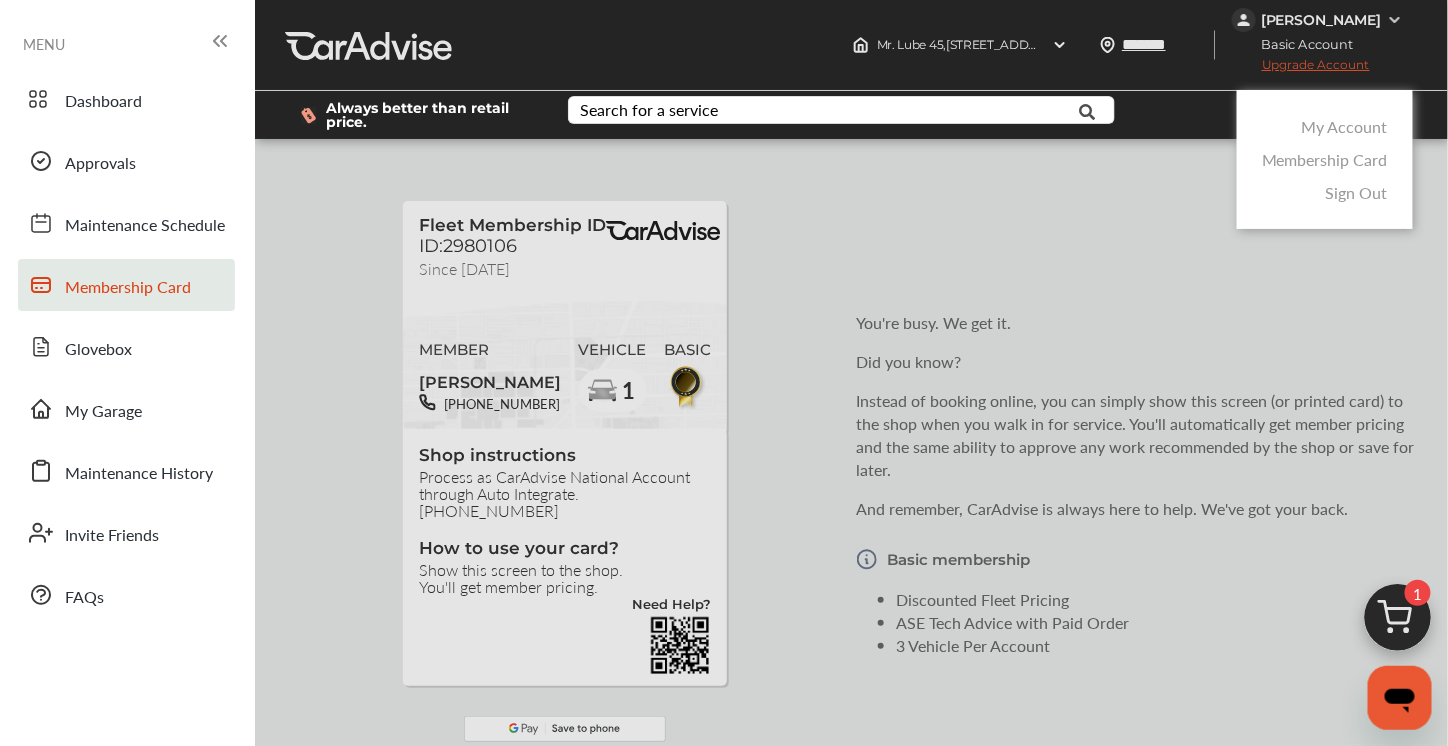 click on "My Account" at bounding box center (1345, 126) 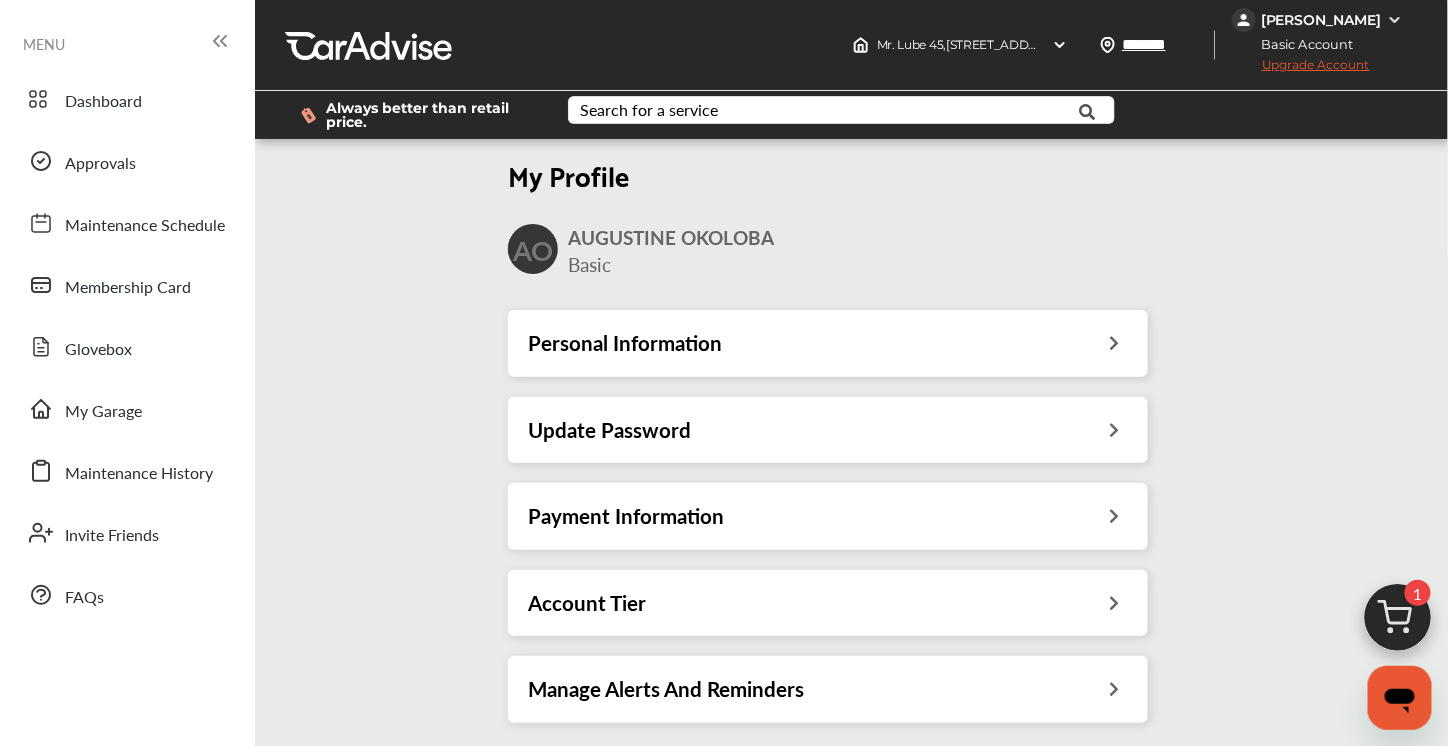 click on "Payment Information" at bounding box center [828, 516] 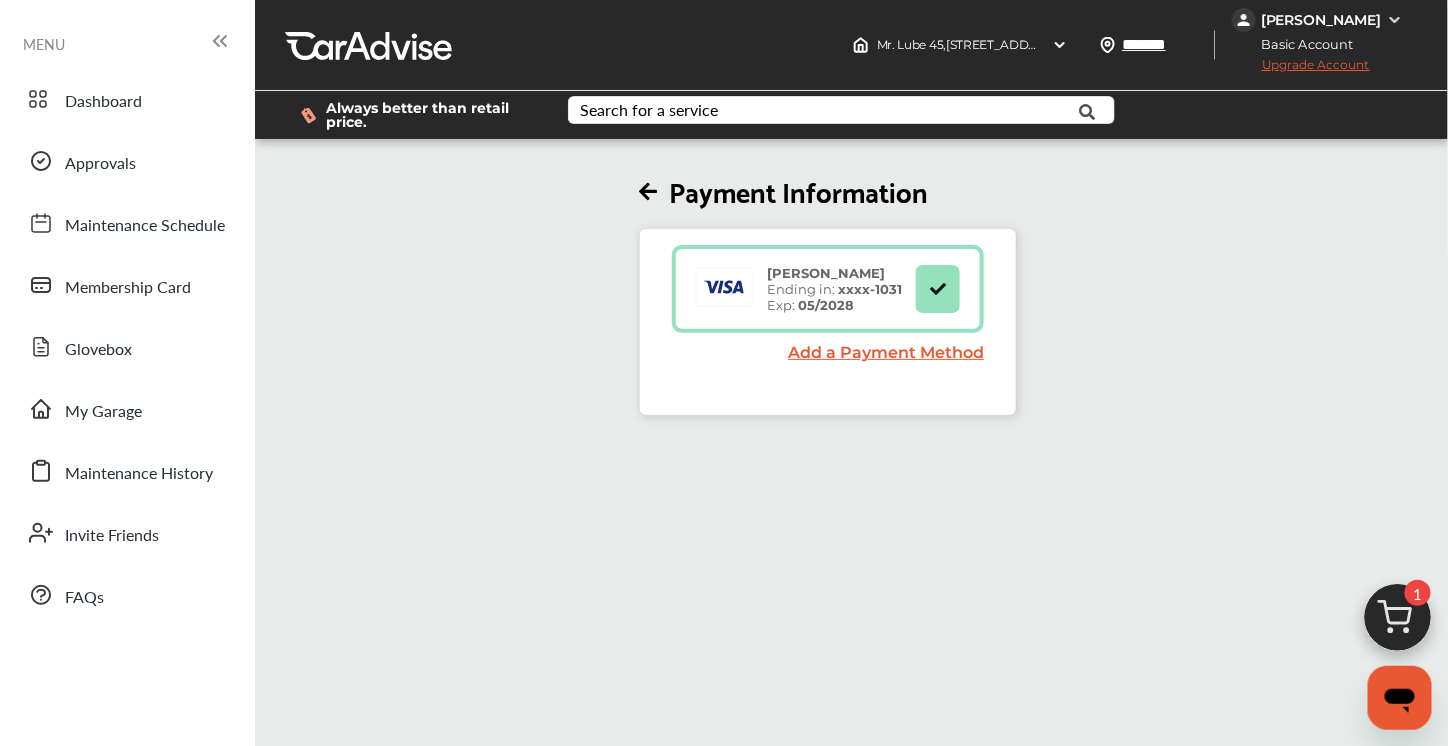 click at bounding box center (938, 288) 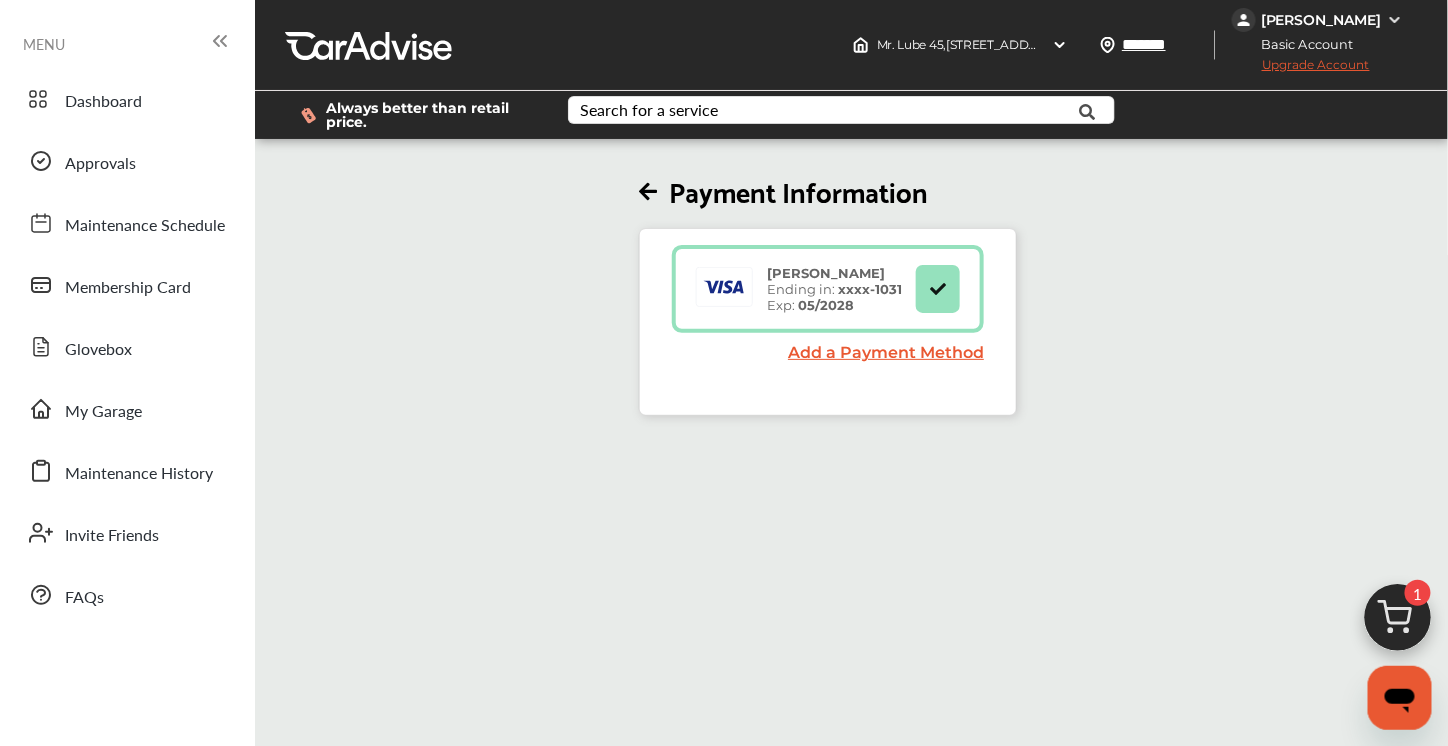 click on "05/2028" at bounding box center [826, 305] 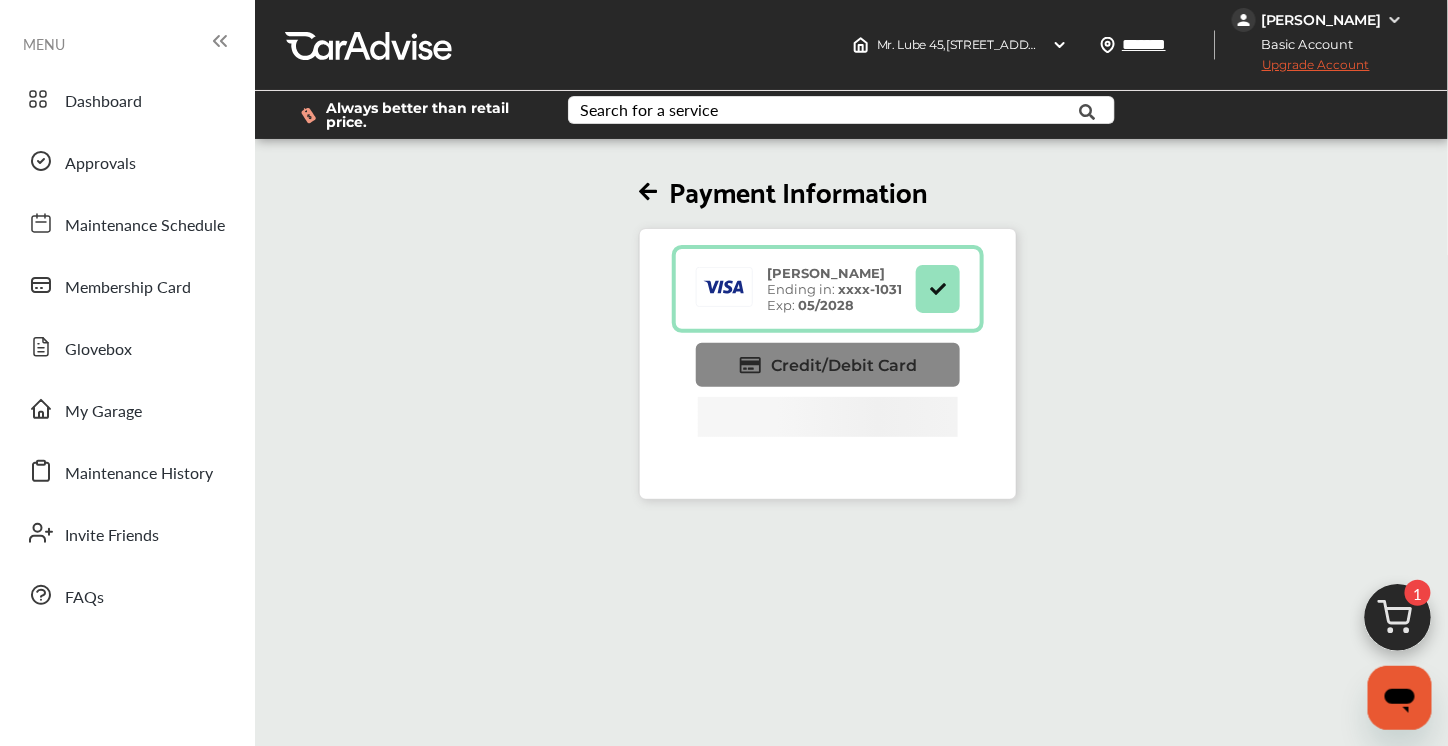 click on "Credit/Debit Card" at bounding box center (844, 365) 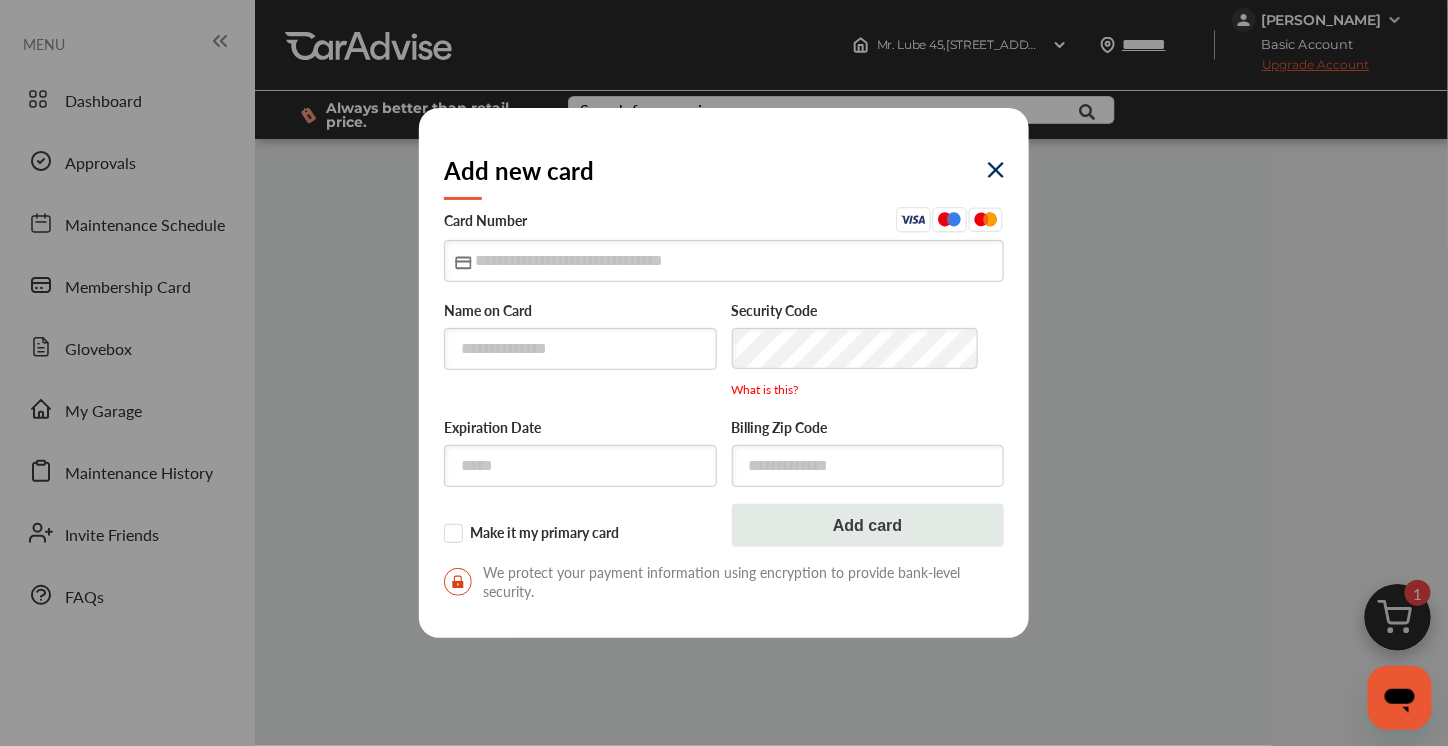 click at bounding box center [996, 170] 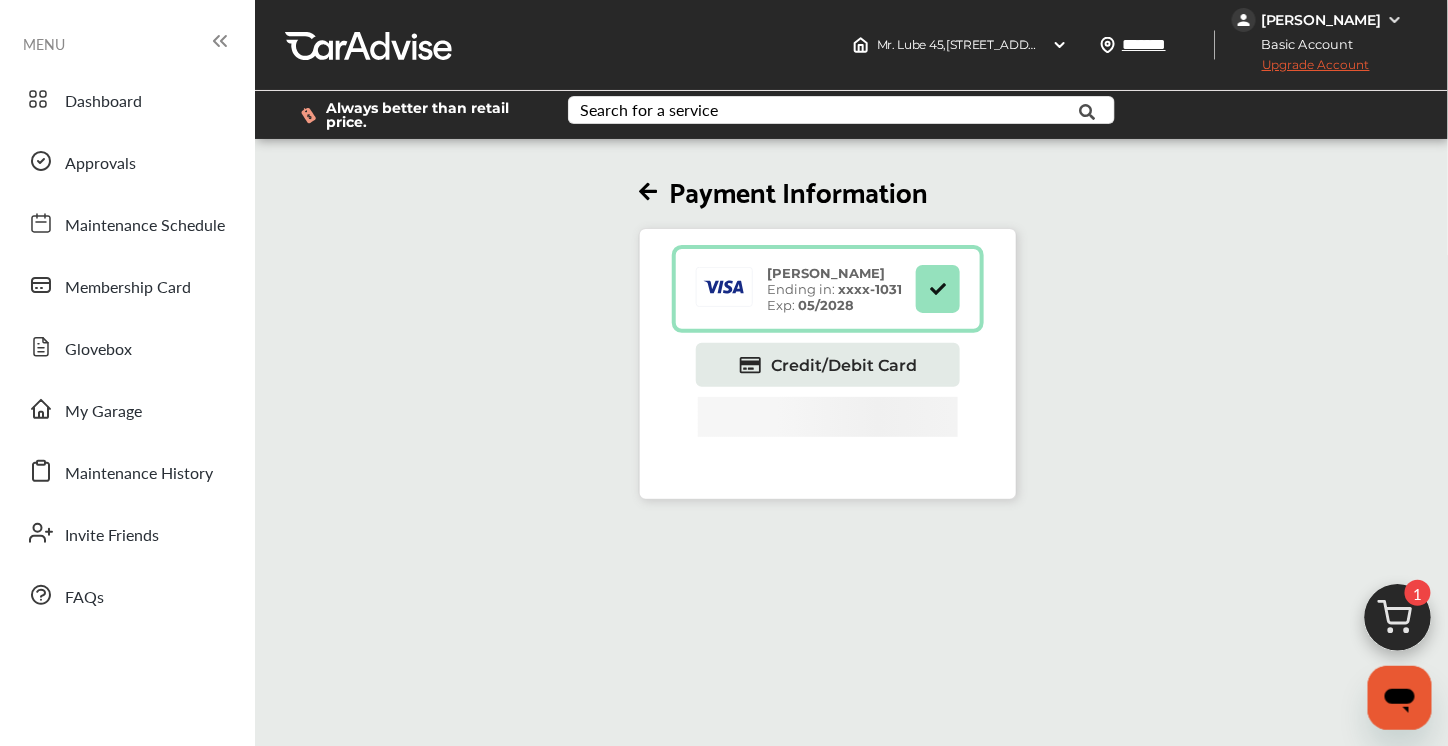 click 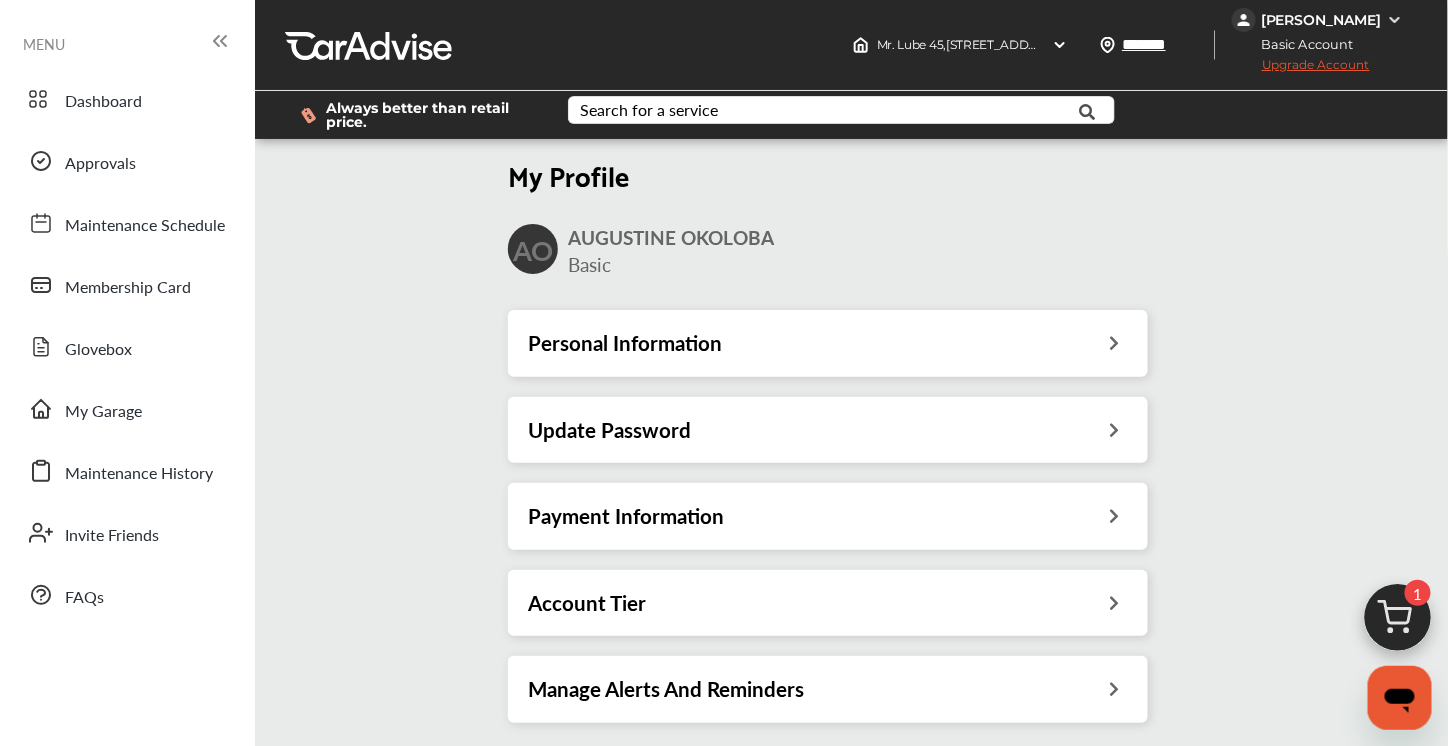 scroll, scrollTop: 125, scrollLeft: 0, axis: vertical 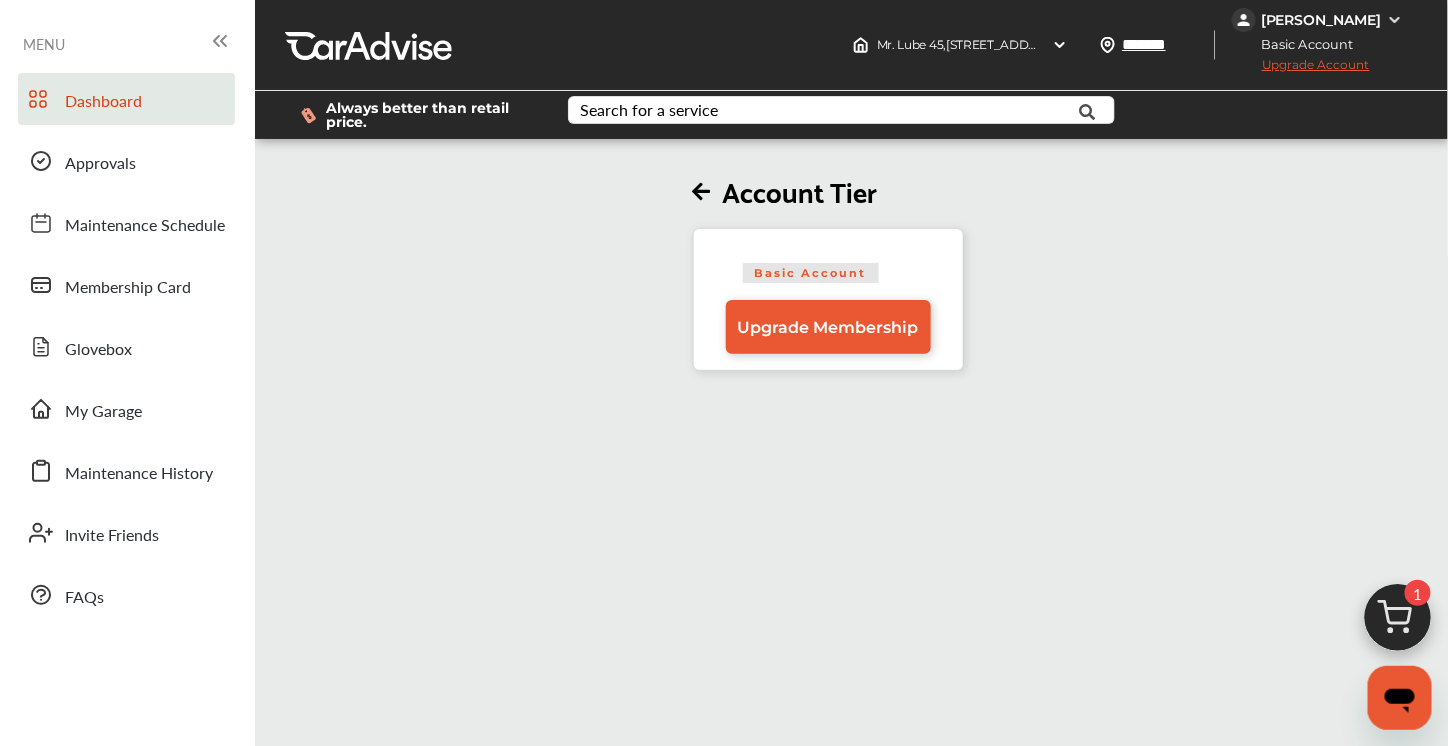 click on "Dashboard" at bounding box center (103, 102) 